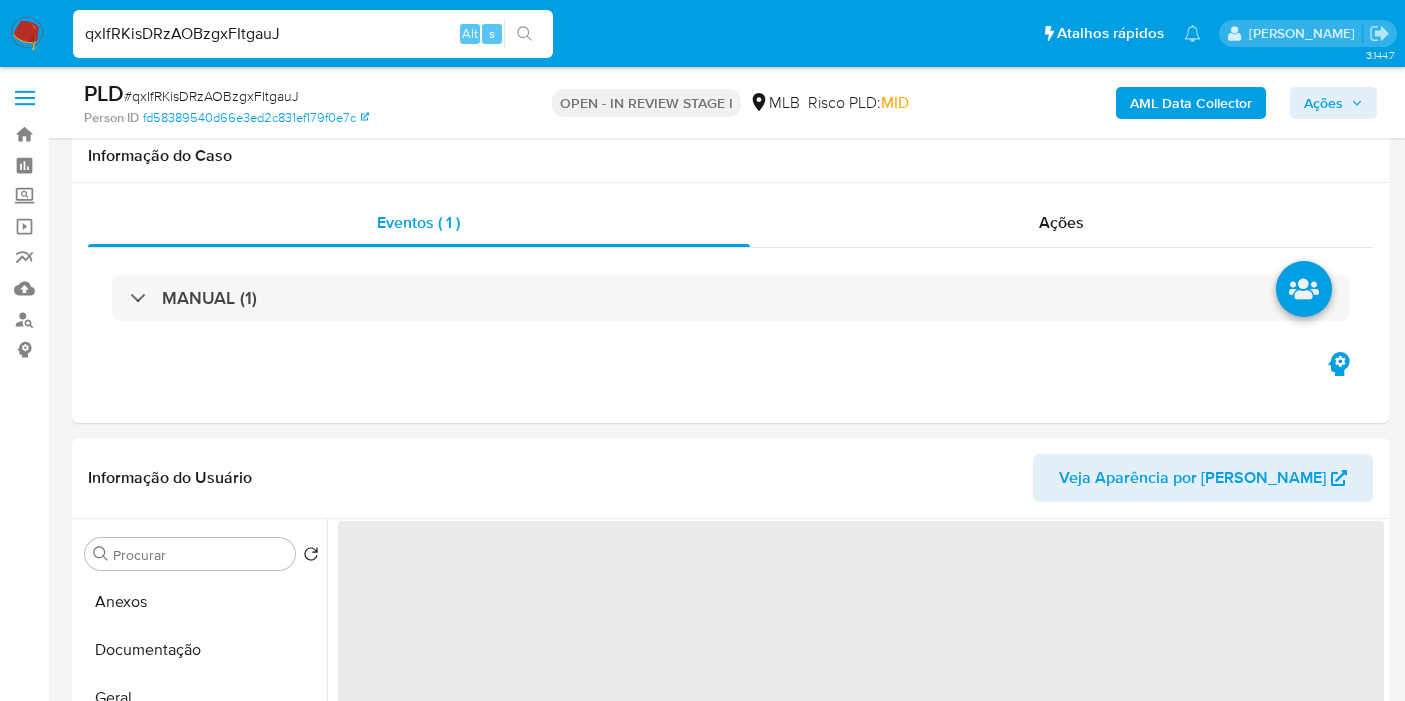 select on "10" 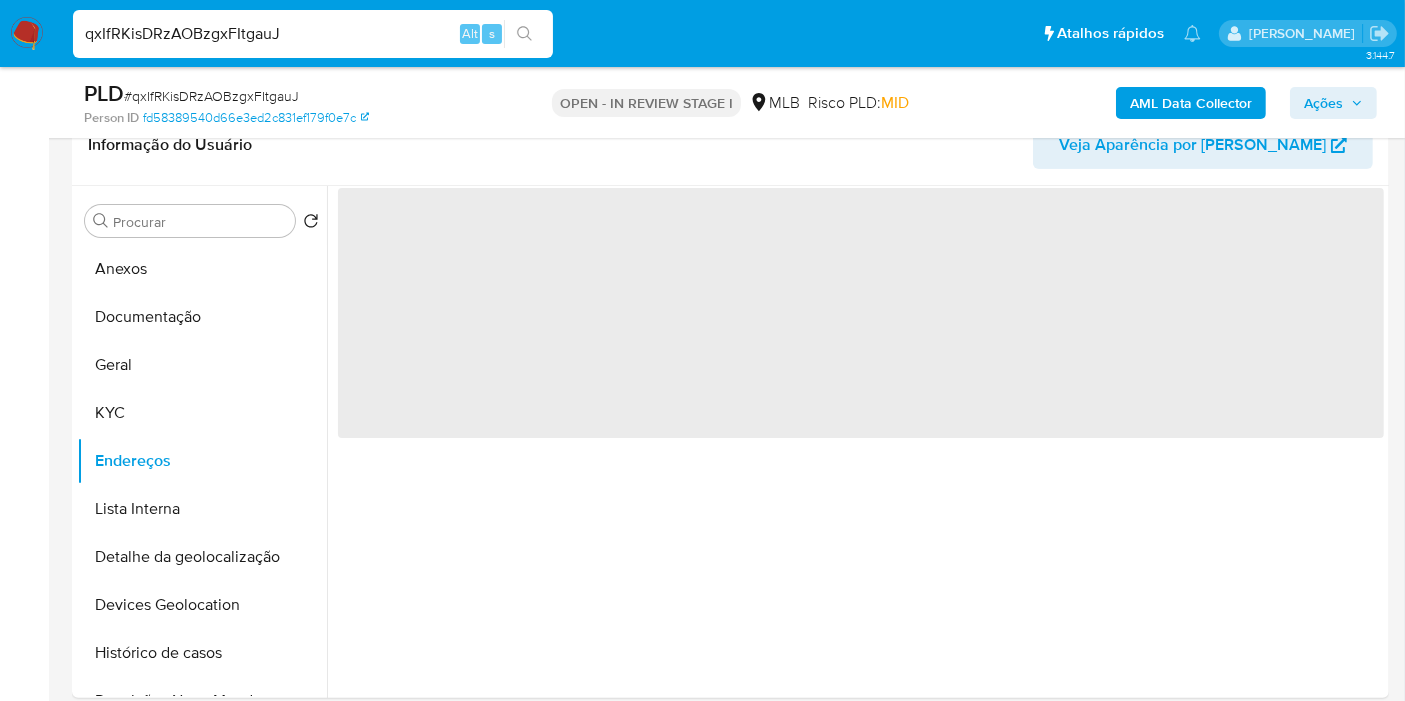 scroll, scrollTop: 111, scrollLeft: 0, axis: vertical 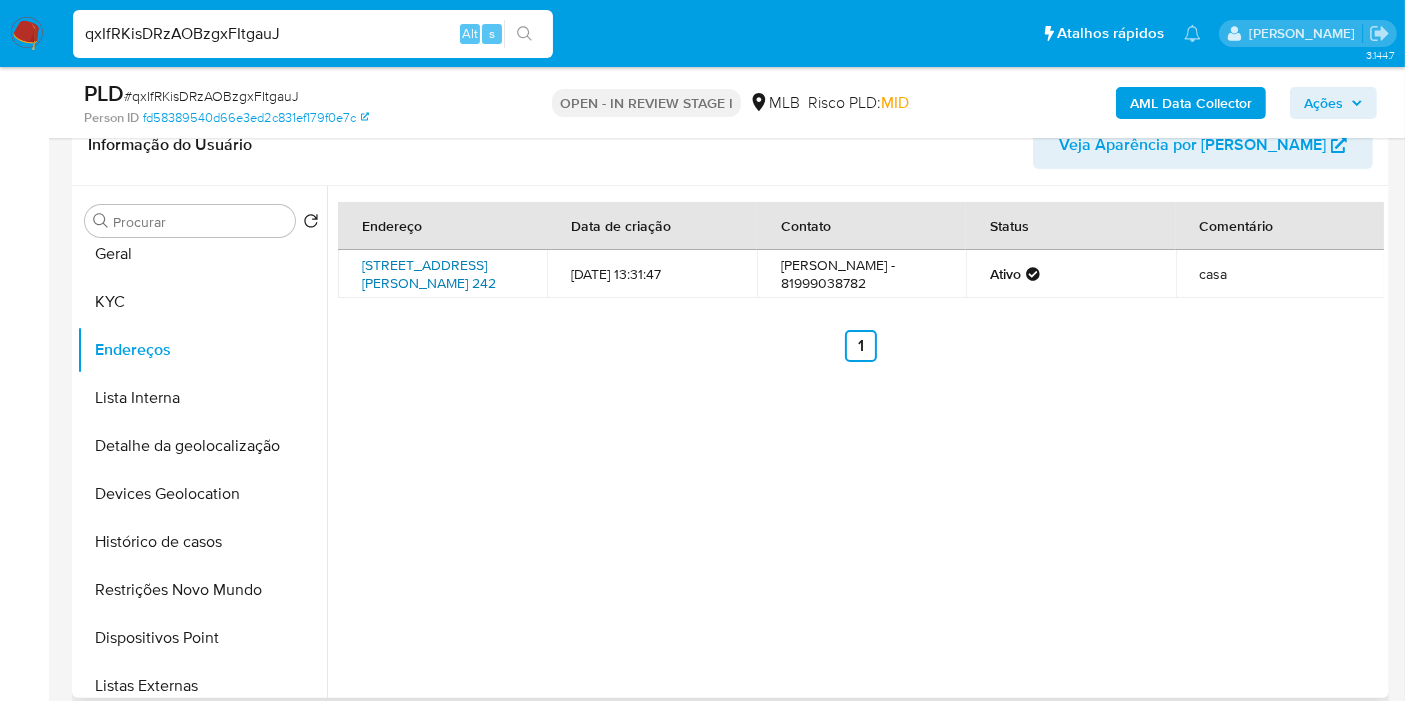 click on "Rua Monsenhor João Olímpio Dos Santos 242, Recife, Pernambuco, 51230260, Brasil 242" at bounding box center (429, 274) 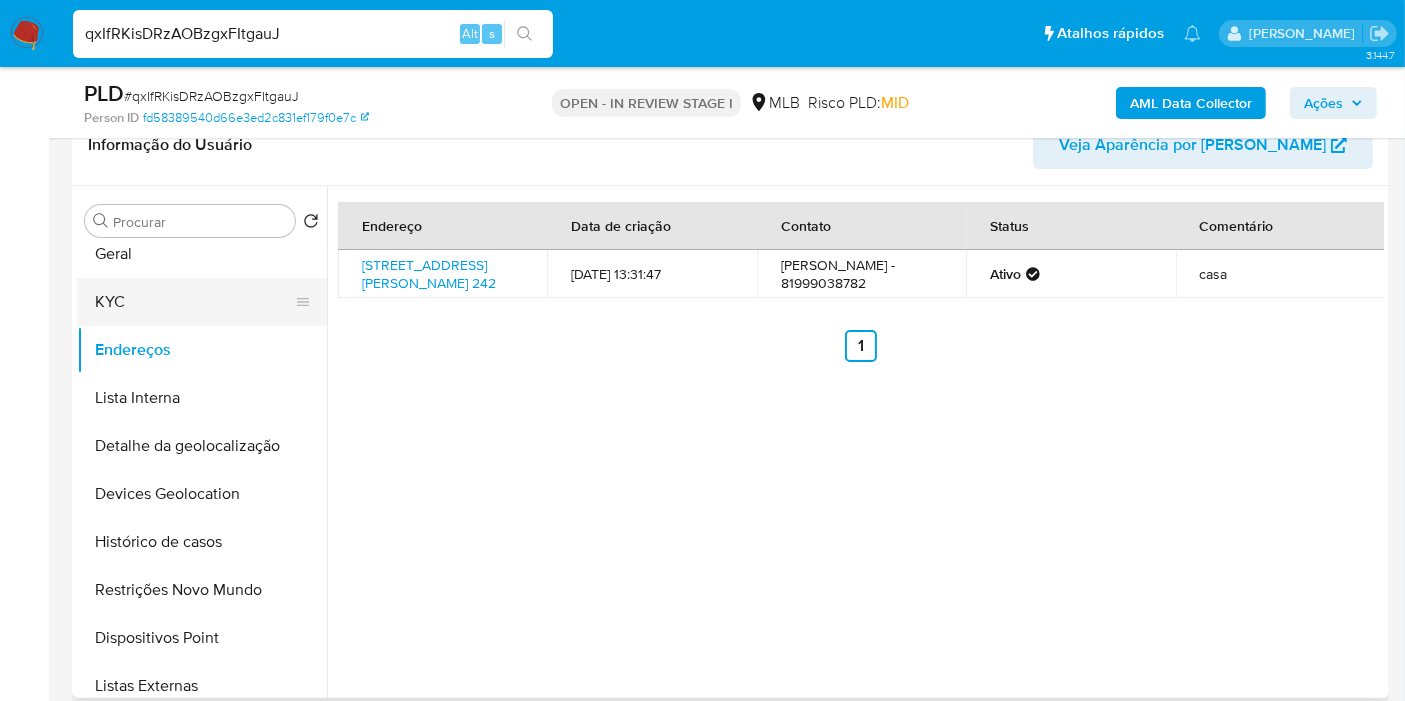 click on "KYC" at bounding box center (194, 302) 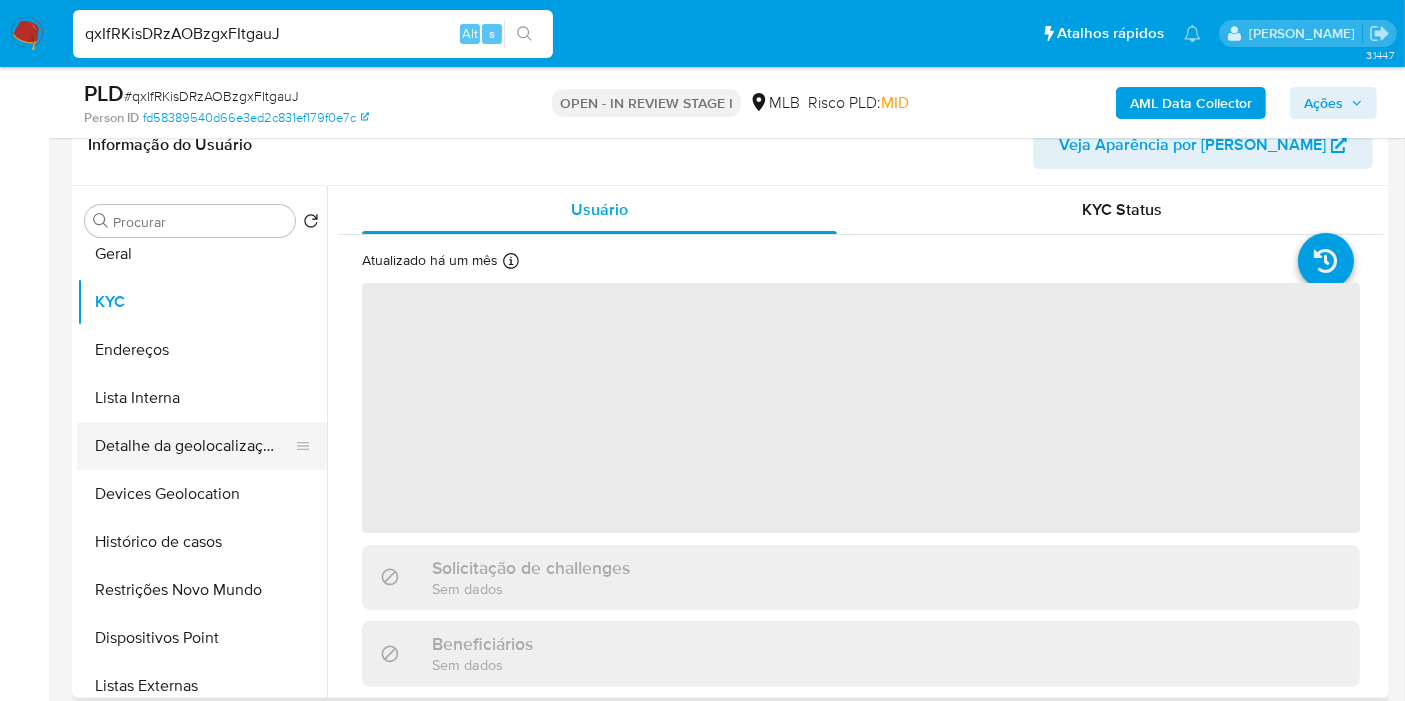 scroll, scrollTop: 0, scrollLeft: 0, axis: both 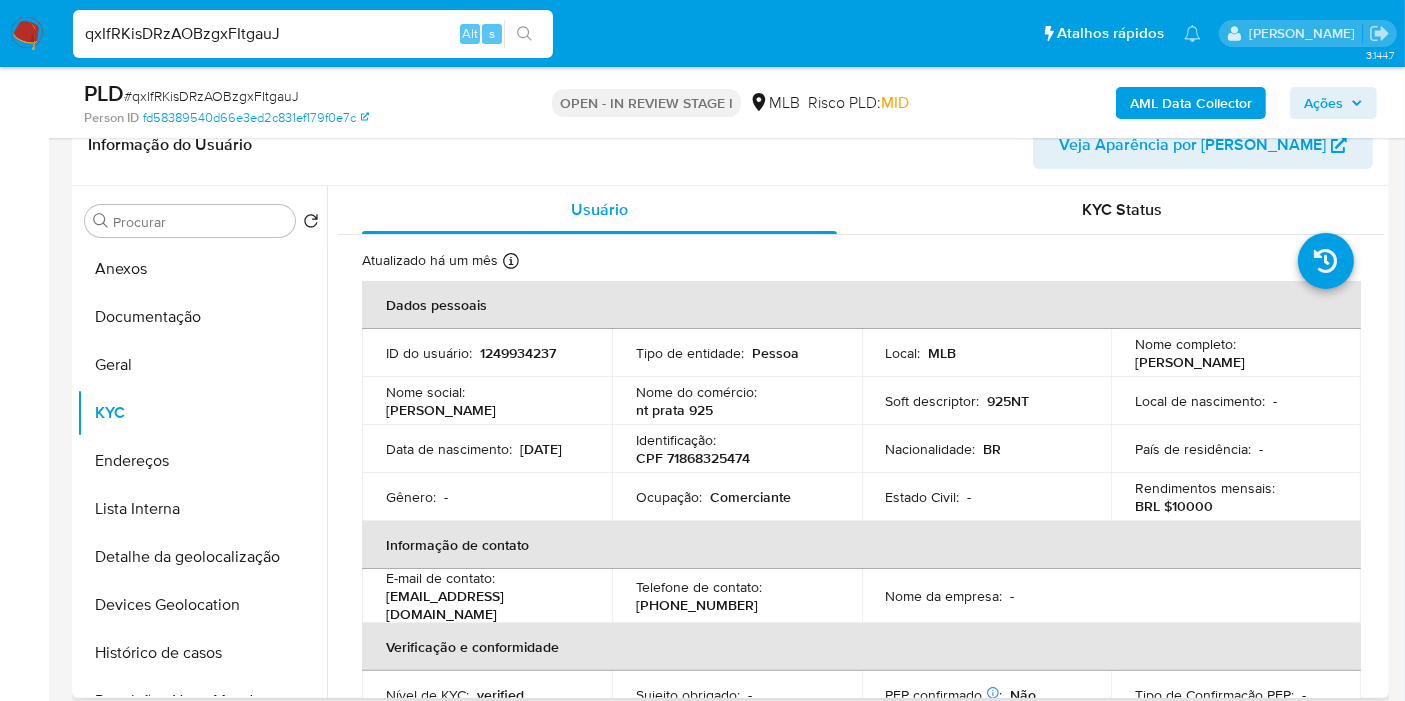 click on "CPF 71868325474" at bounding box center [693, 458] 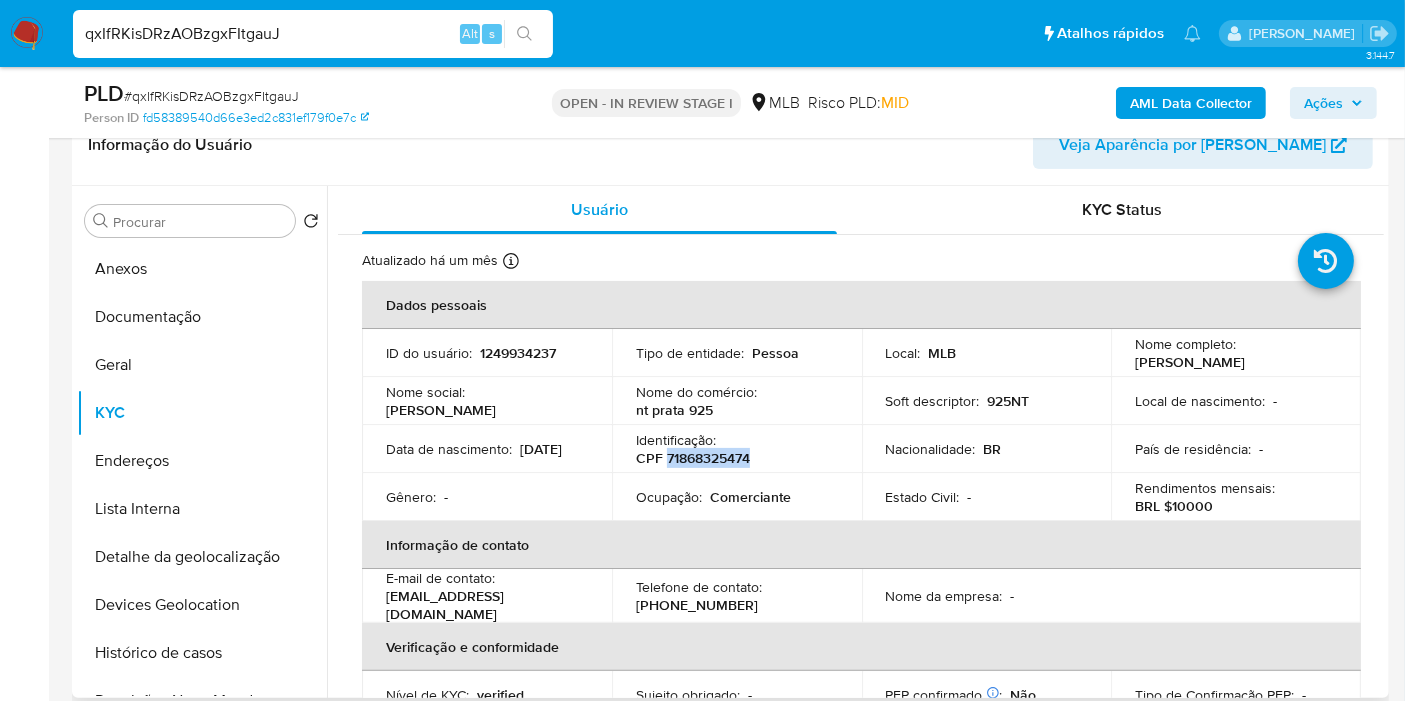 click on "CPF 71868325474" at bounding box center [693, 458] 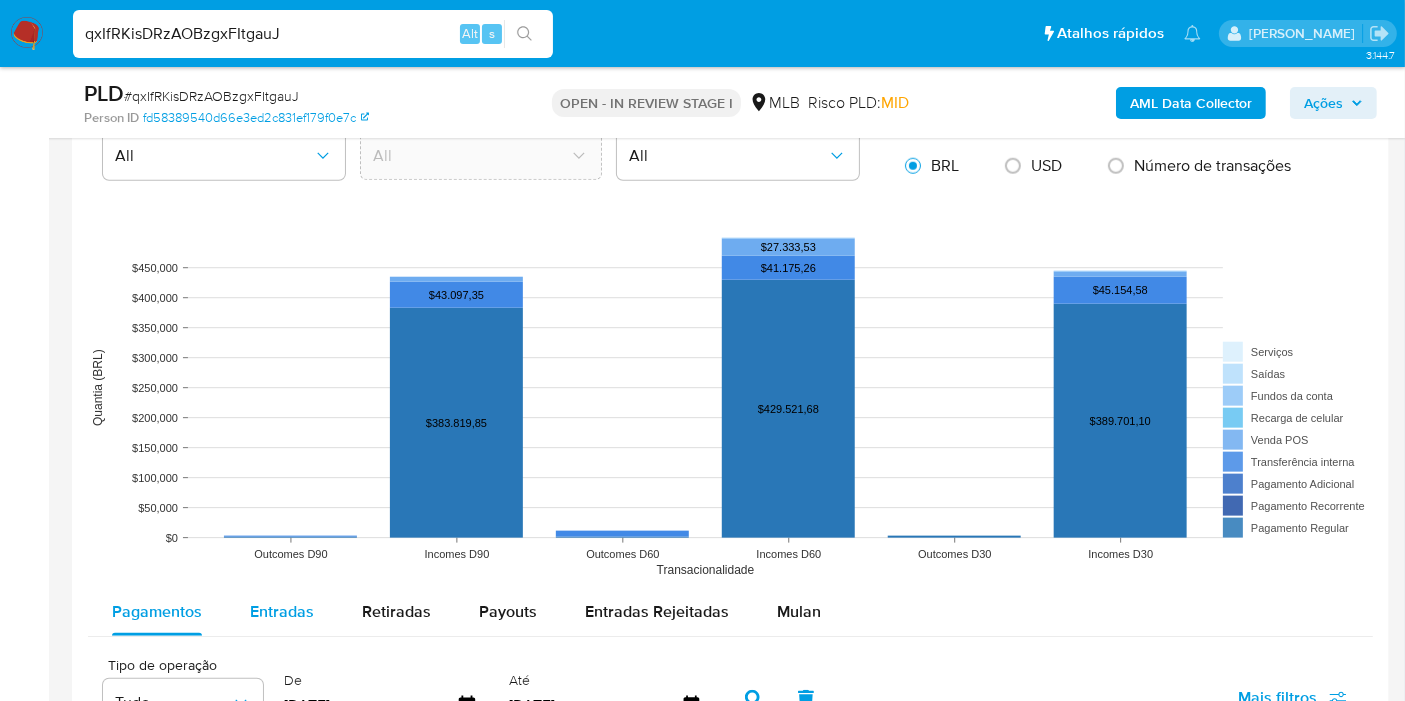 click on "Entradas" at bounding box center [282, 611] 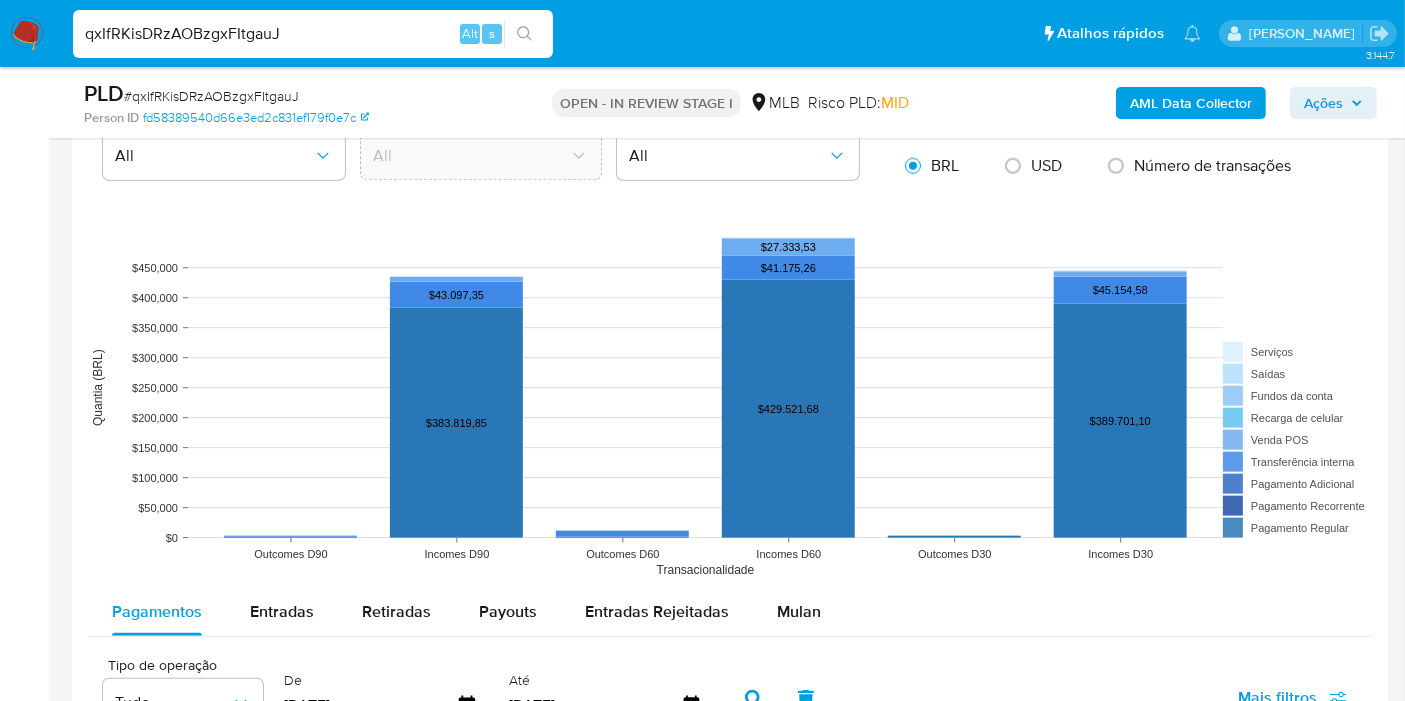 select on "10" 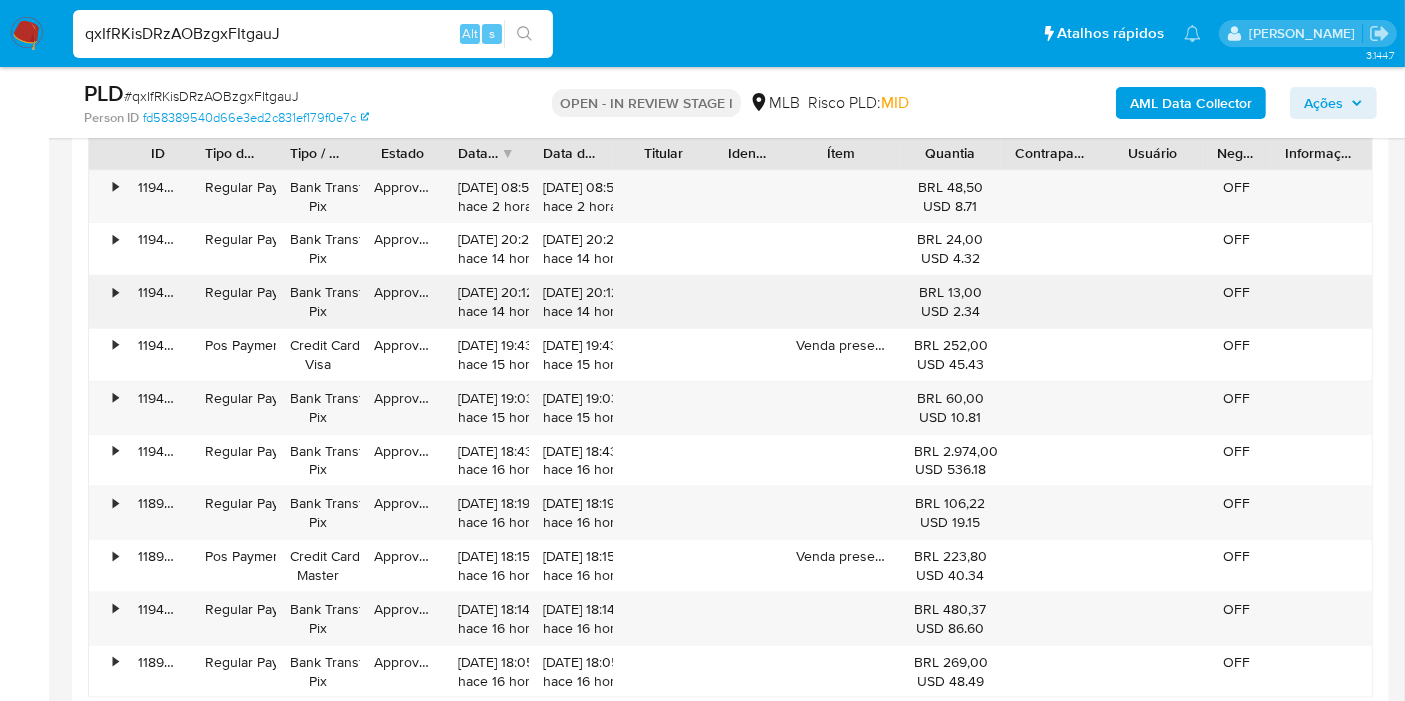 scroll, scrollTop: 2555, scrollLeft: 0, axis: vertical 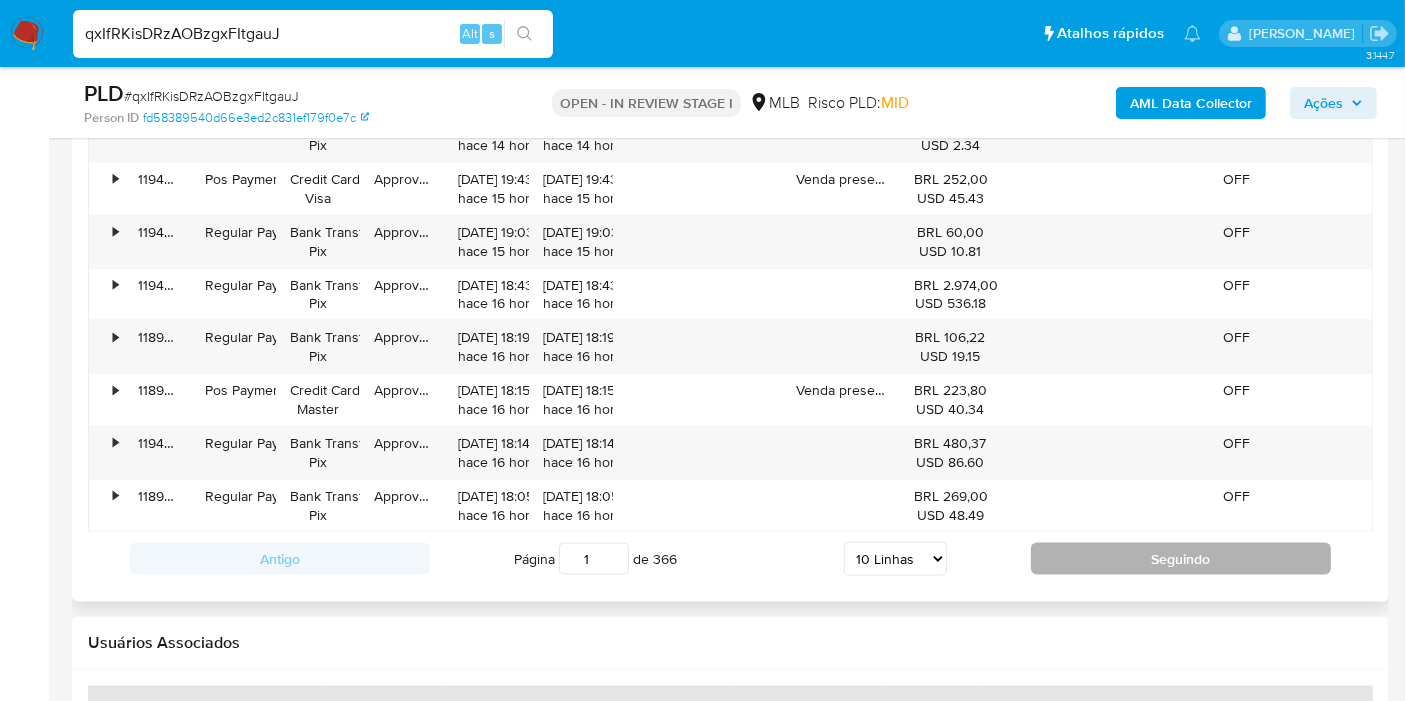 click on "Seguindo" at bounding box center (1181, 559) 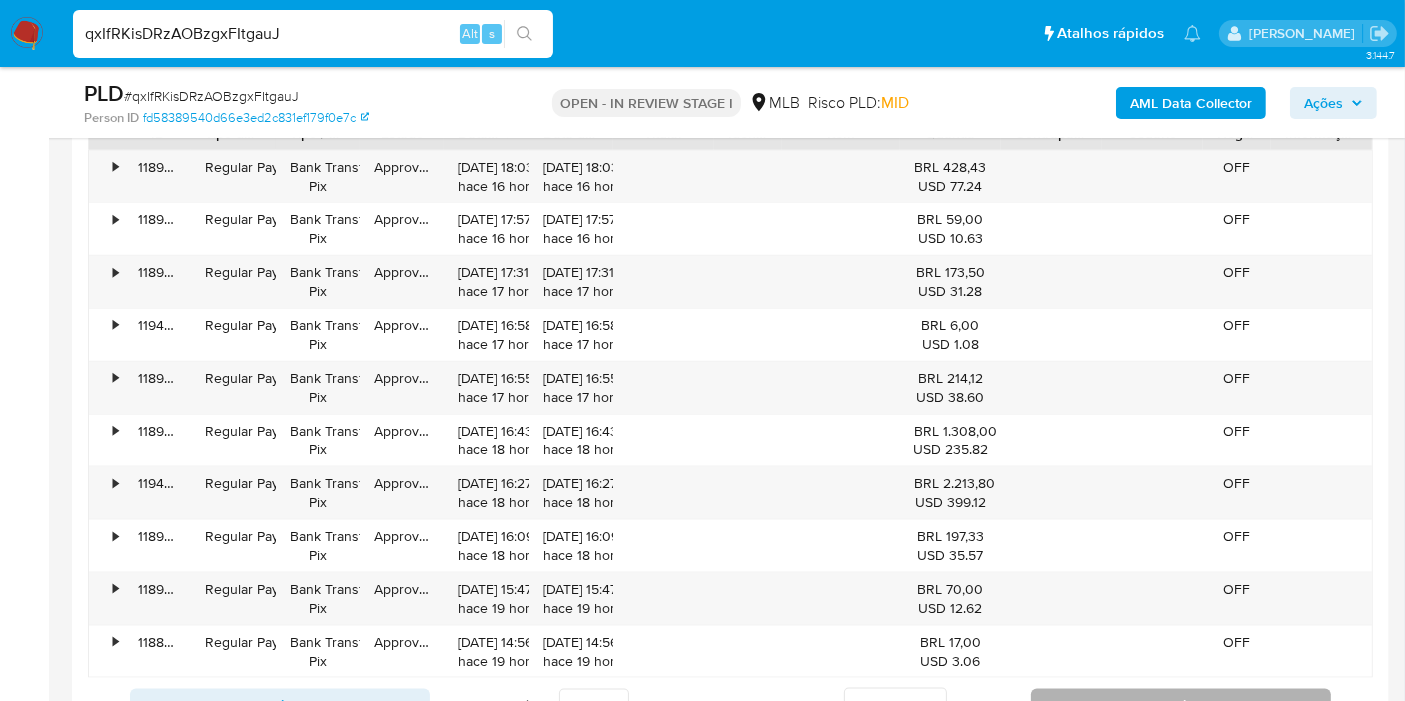 scroll, scrollTop: 2444, scrollLeft: 0, axis: vertical 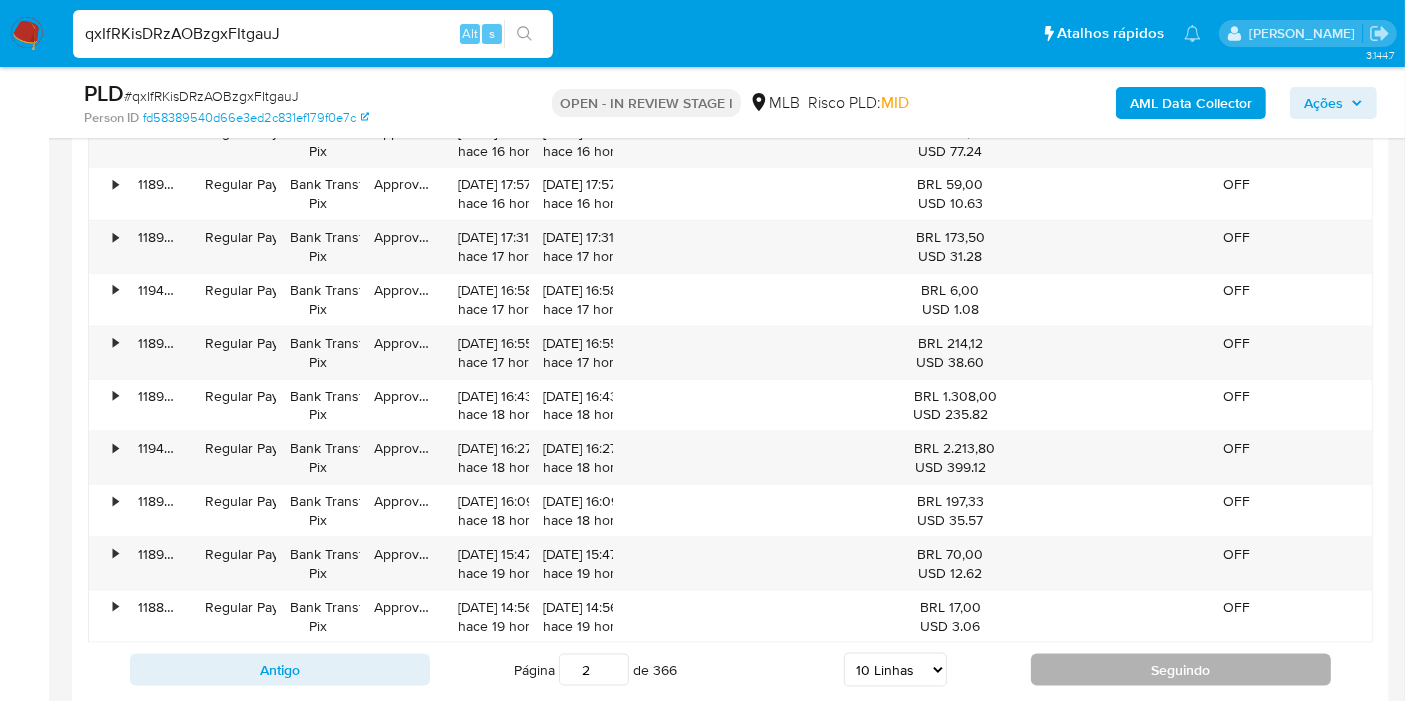 click on "Seguindo" at bounding box center (1181, 670) 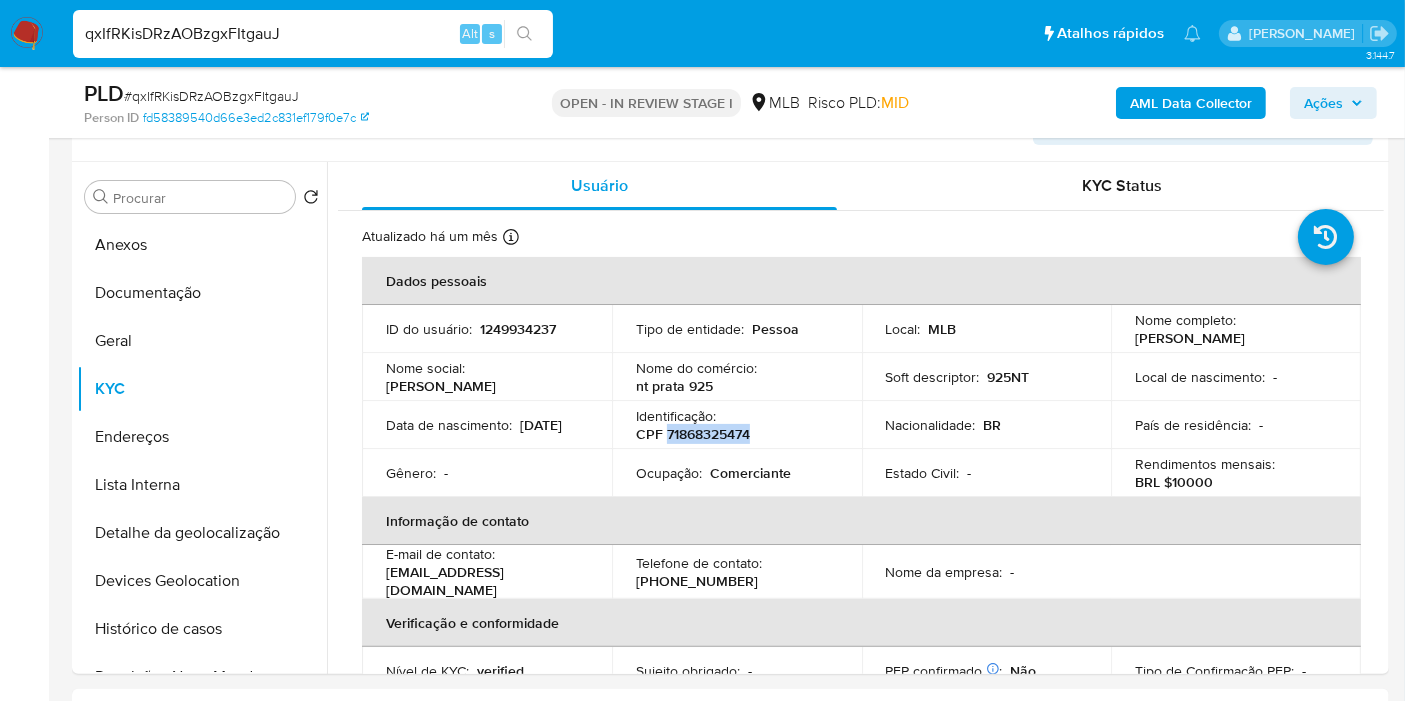 scroll, scrollTop: 333, scrollLeft: 0, axis: vertical 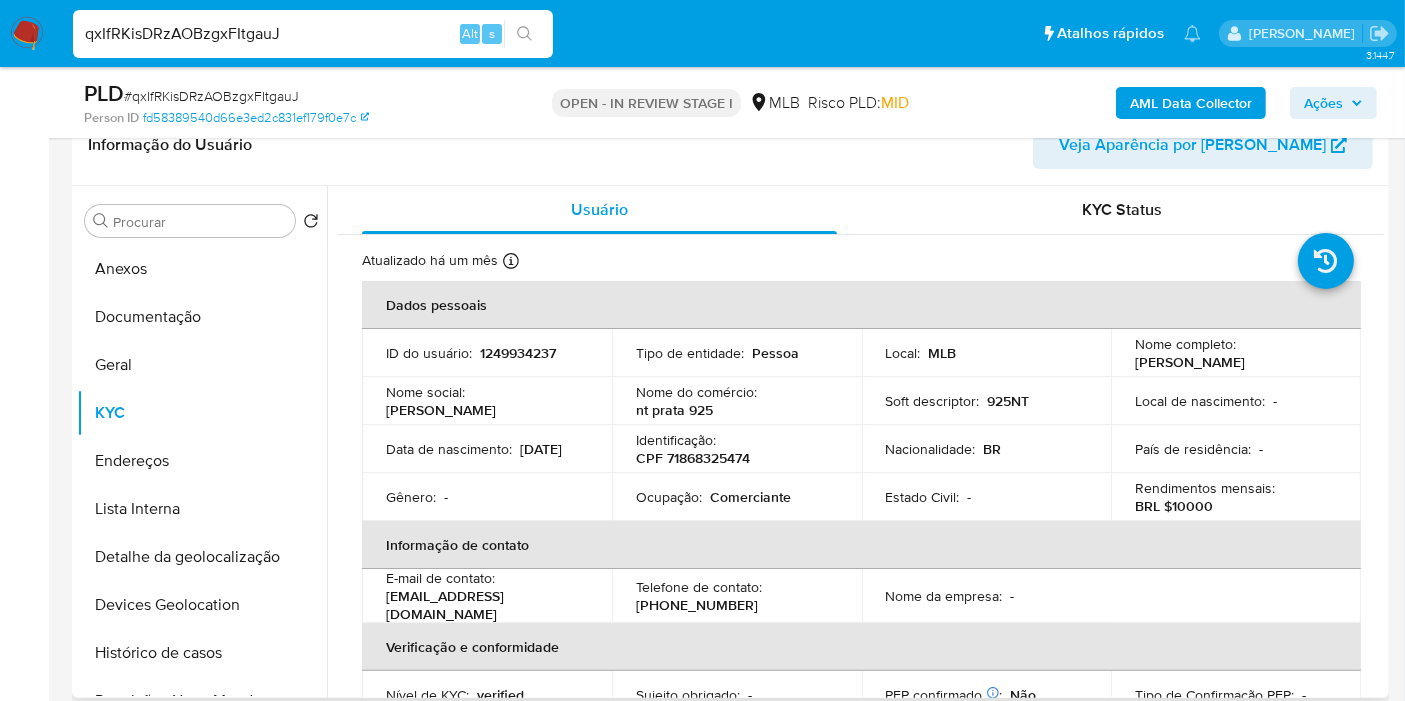 click on "nt prata 925" at bounding box center [674, 410] 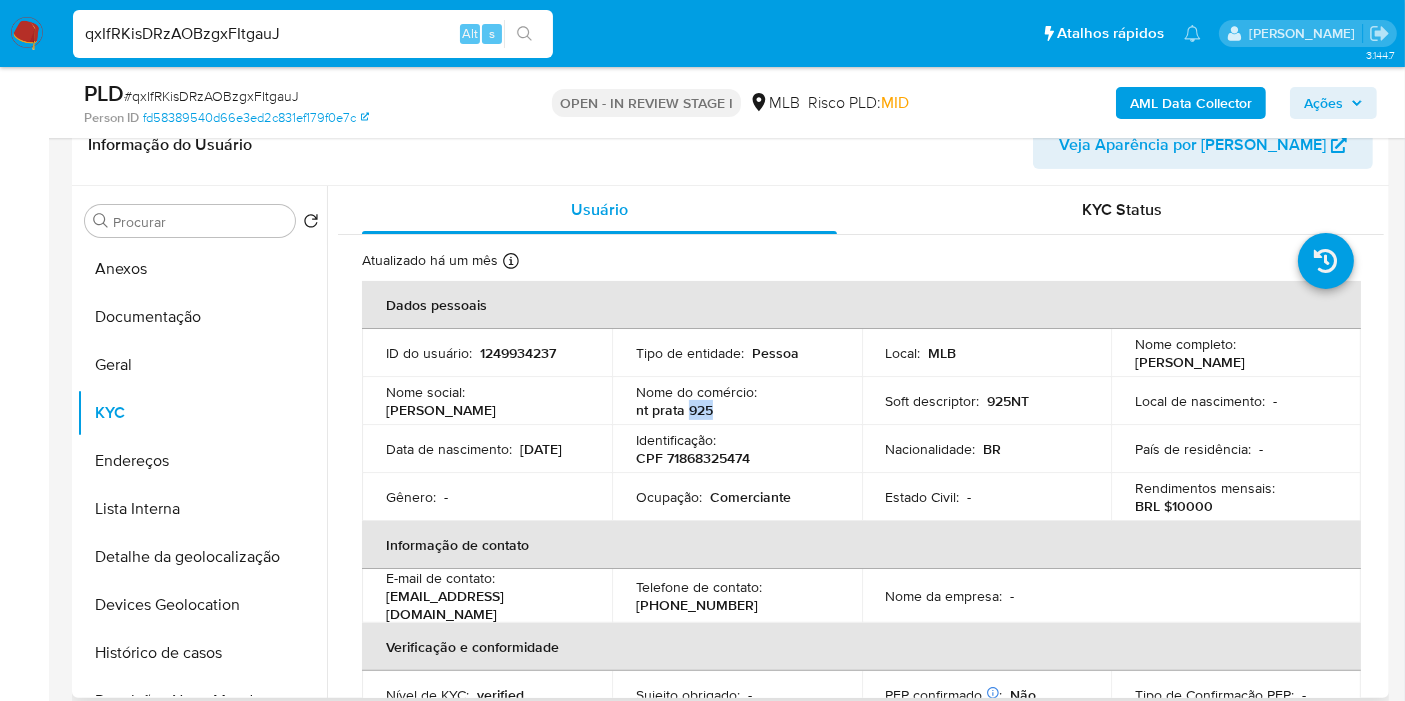 click on "nt prata 925" at bounding box center (674, 410) 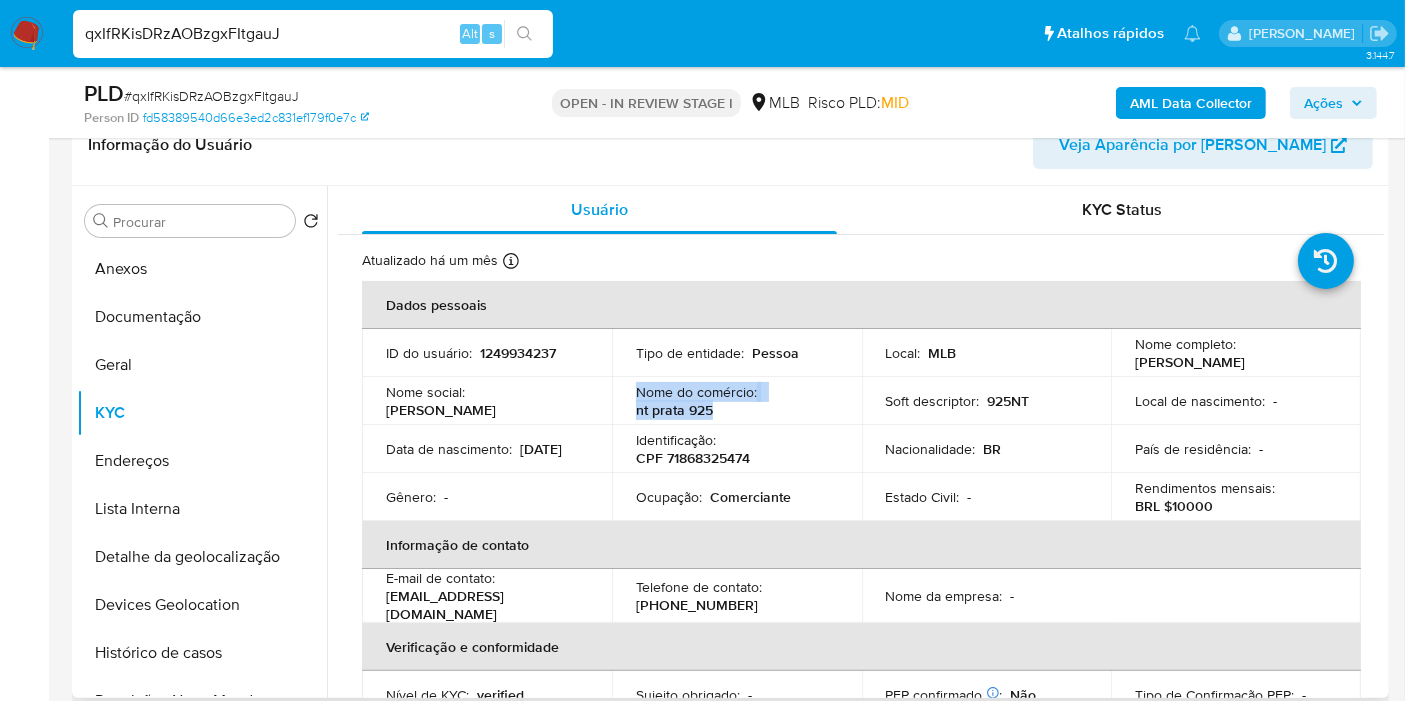click on "nt prata 925" at bounding box center [674, 410] 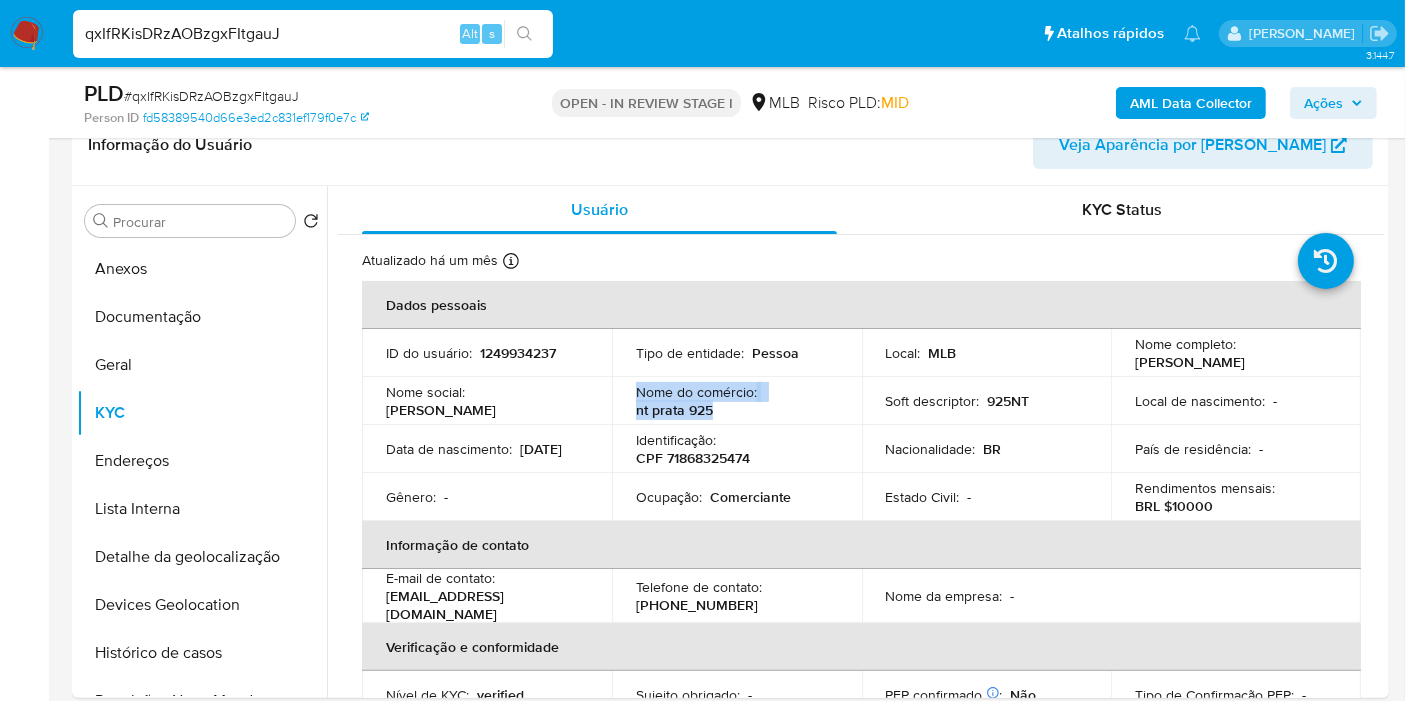 copy on "Nome do comércio :    nt prata 925" 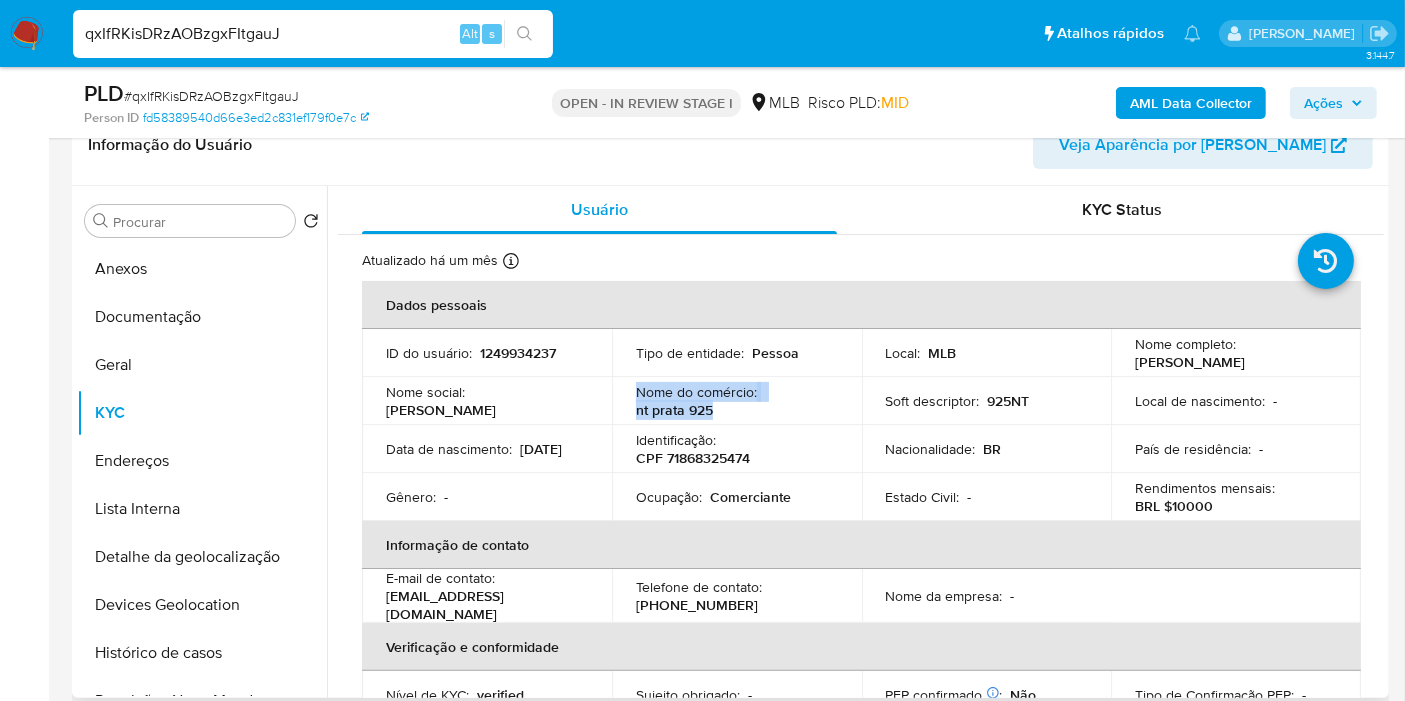 click on "Nome do comércio :    nt prata 925" at bounding box center [737, 401] 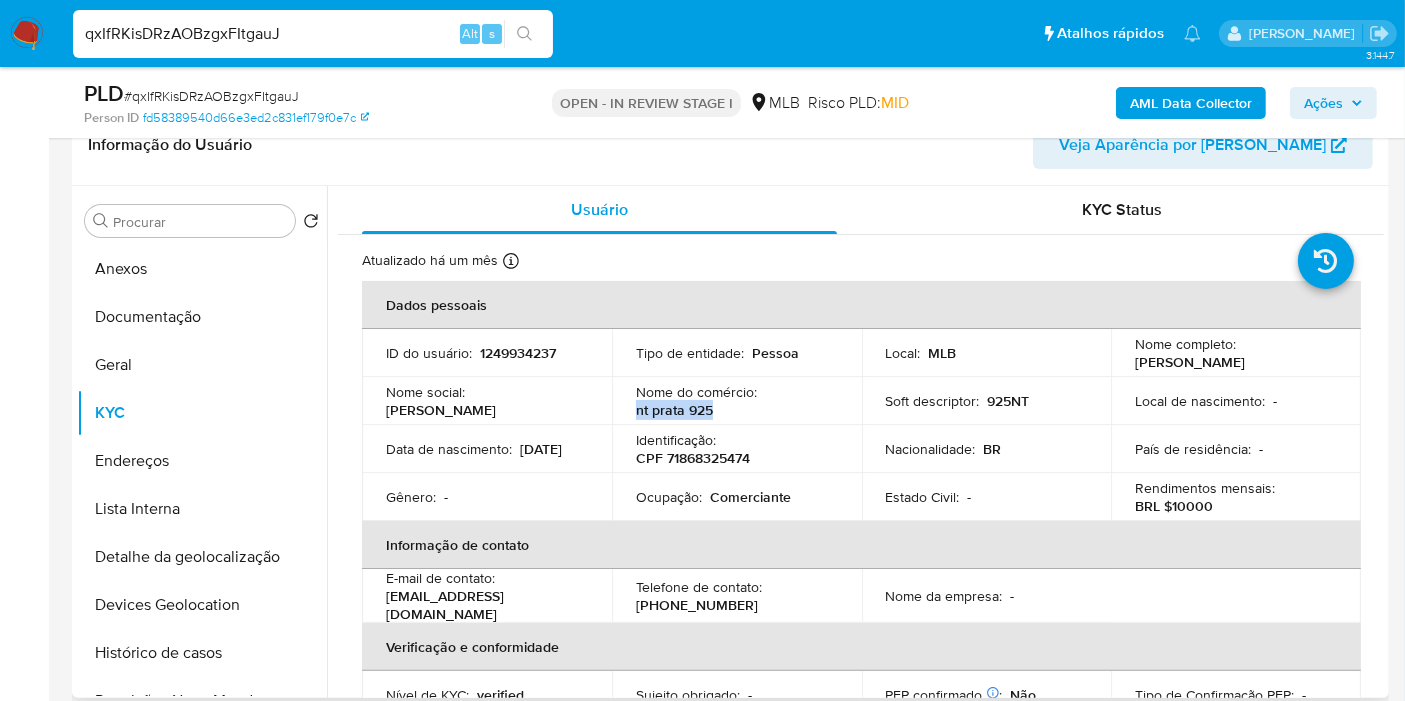 drag, startPoint x: 745, startPoint y: 410, endPoint x: 622, endPoint y: 400, distance: 123.40584 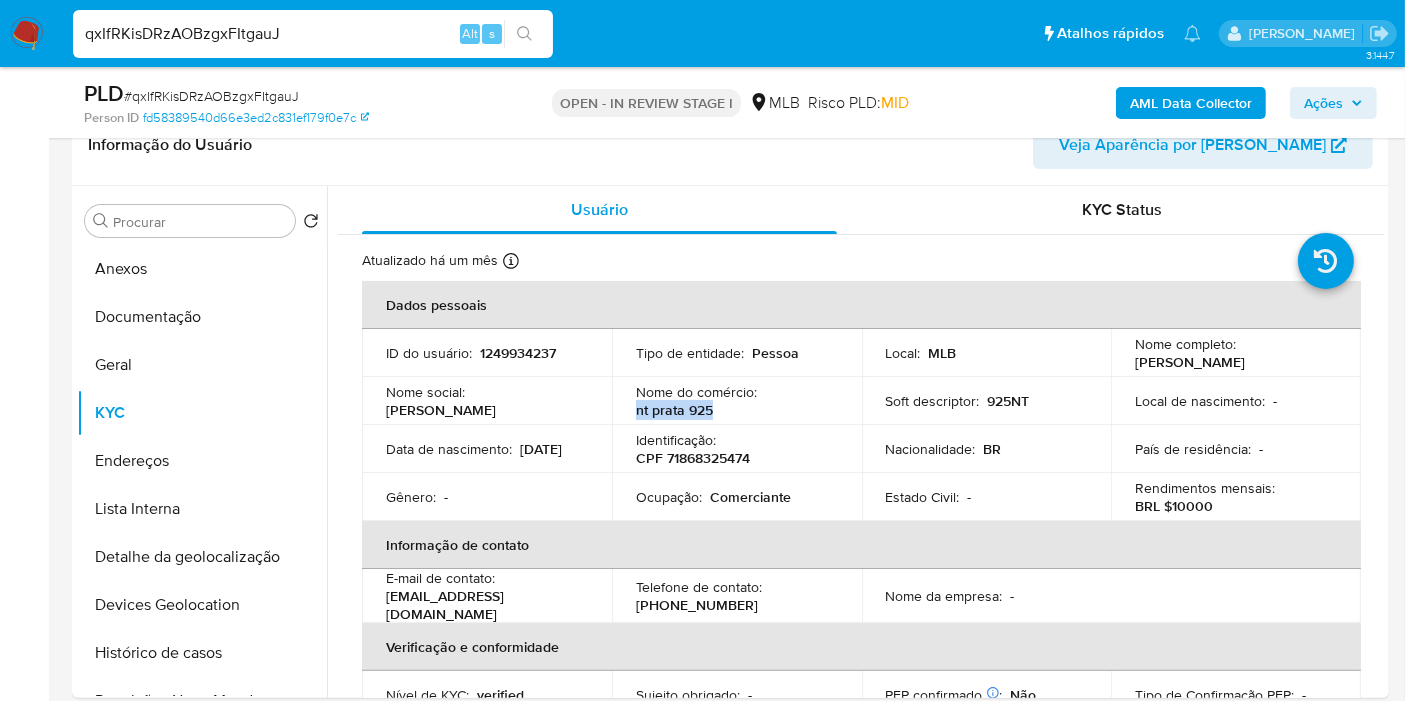 copy on "nt prata 925" 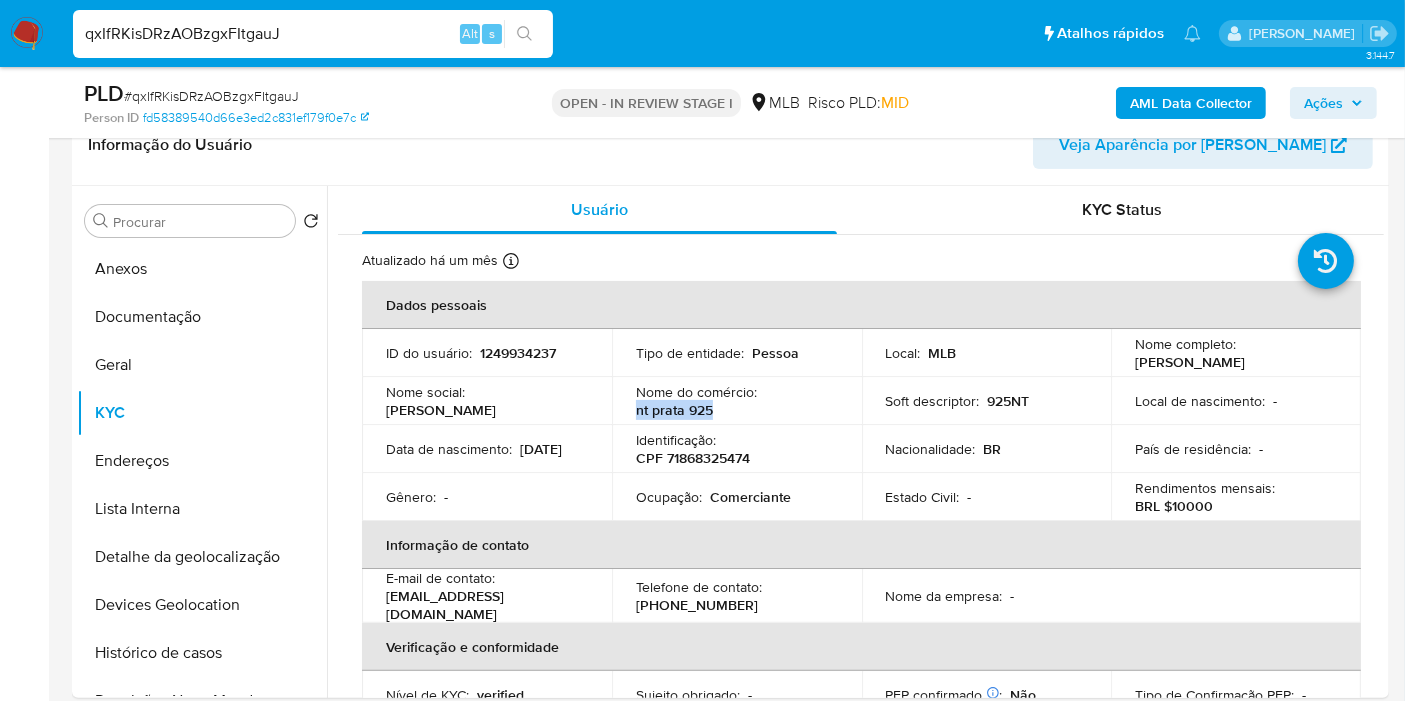 scroll, scrollTop: 777, scrollLeft: 0, axis: vertical 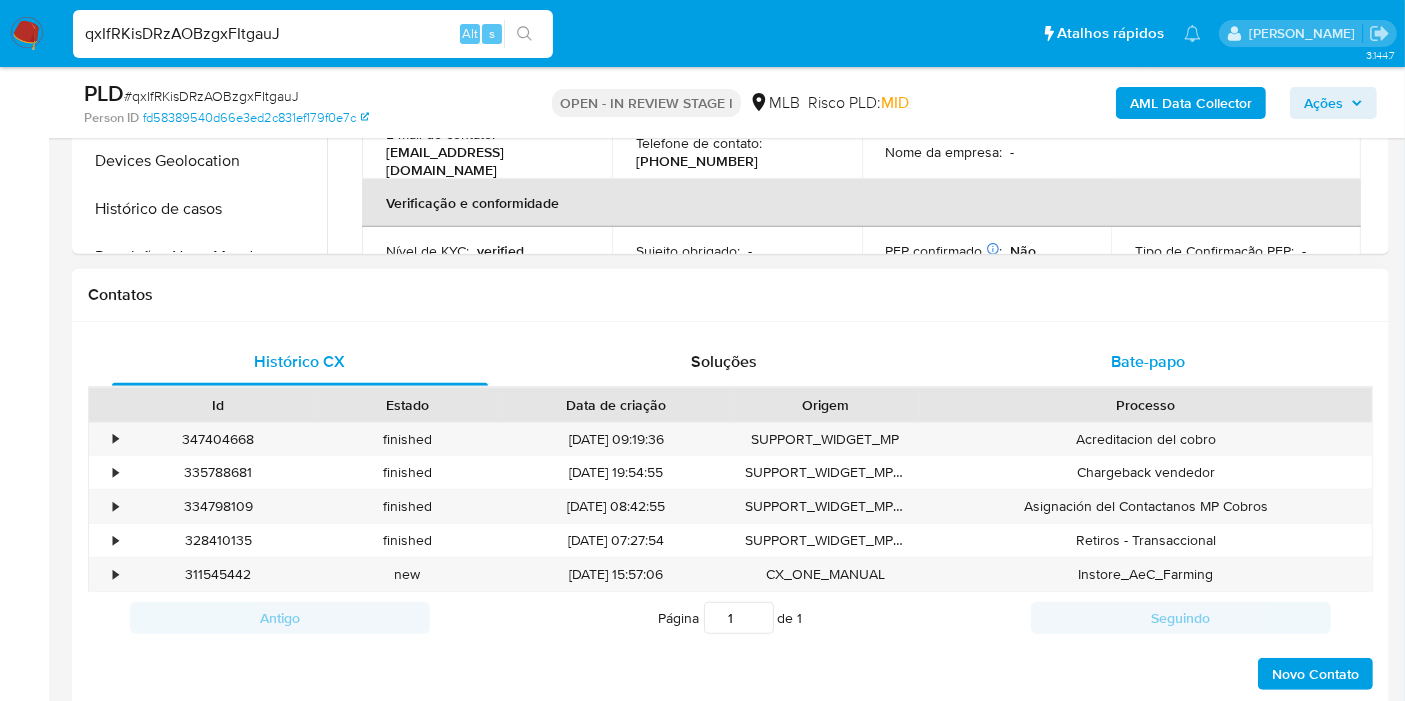 click on "Bate-papo" at bounding box center (1148, 362) 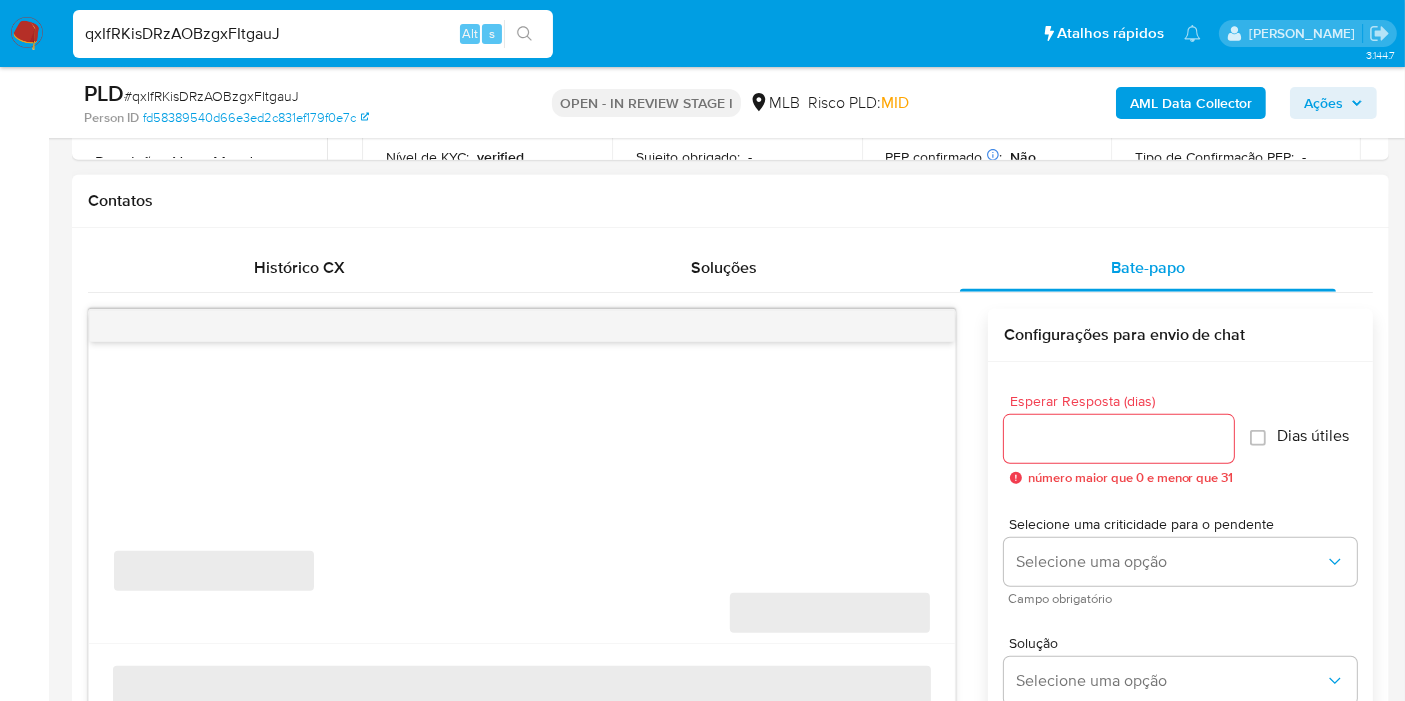 scroll, scrollTop: 1000, scrollLeft: 0, axis: vertical 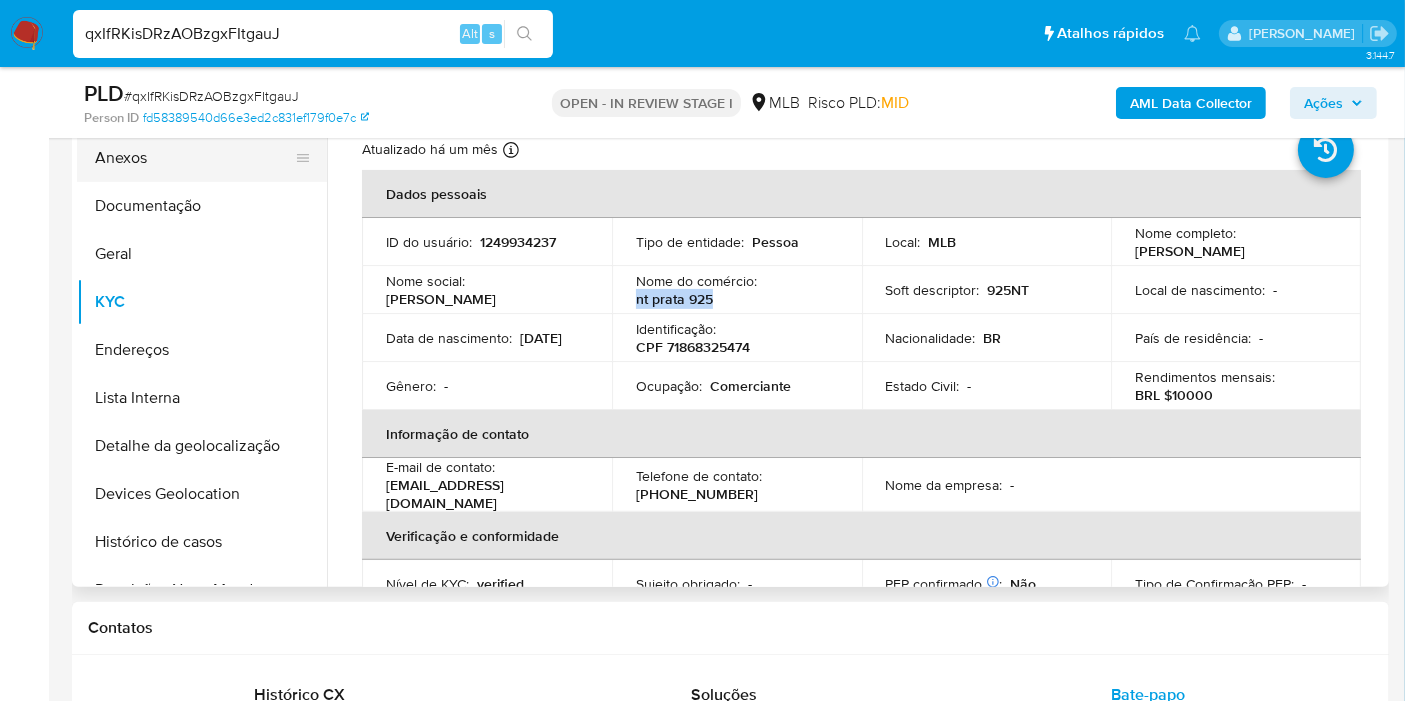 click on "Anexos" at bounding box center [194, 158] 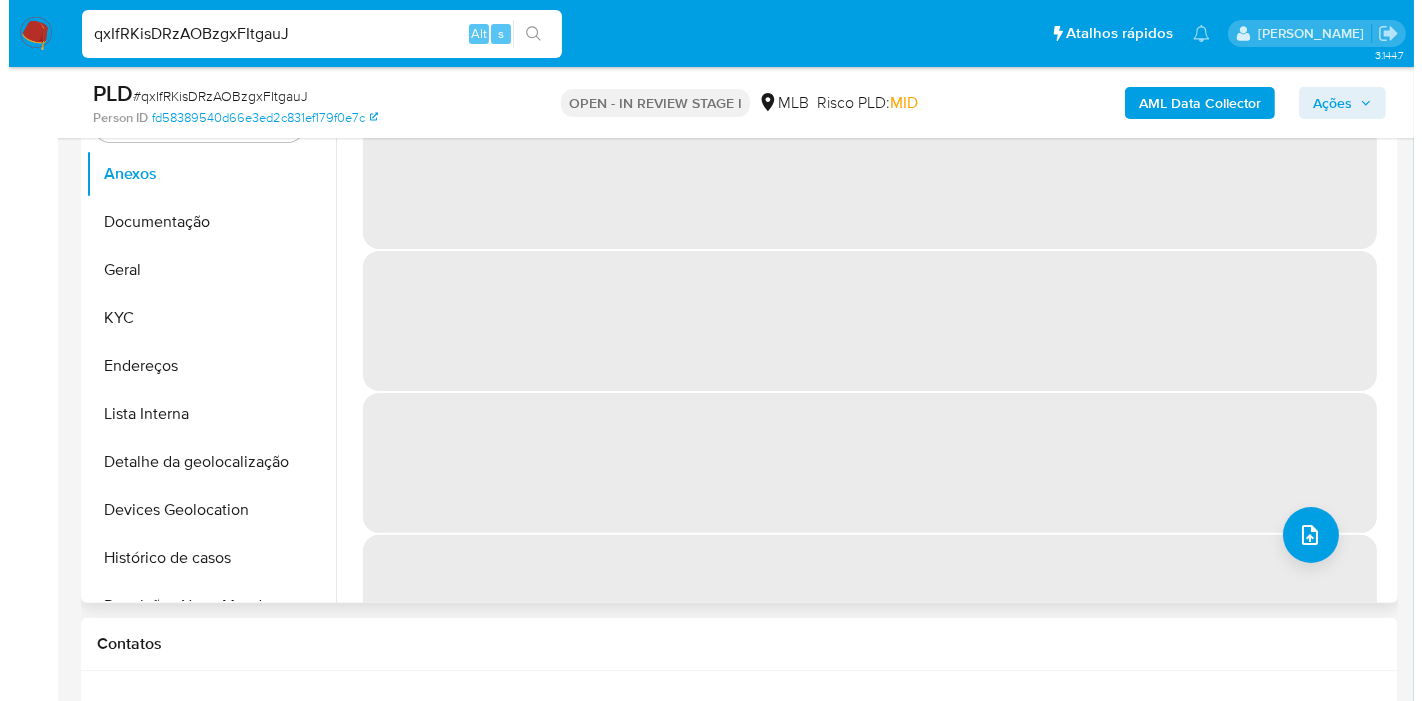 scroll, scrollTop: 333, scrollLeft: 0, axis: vertical 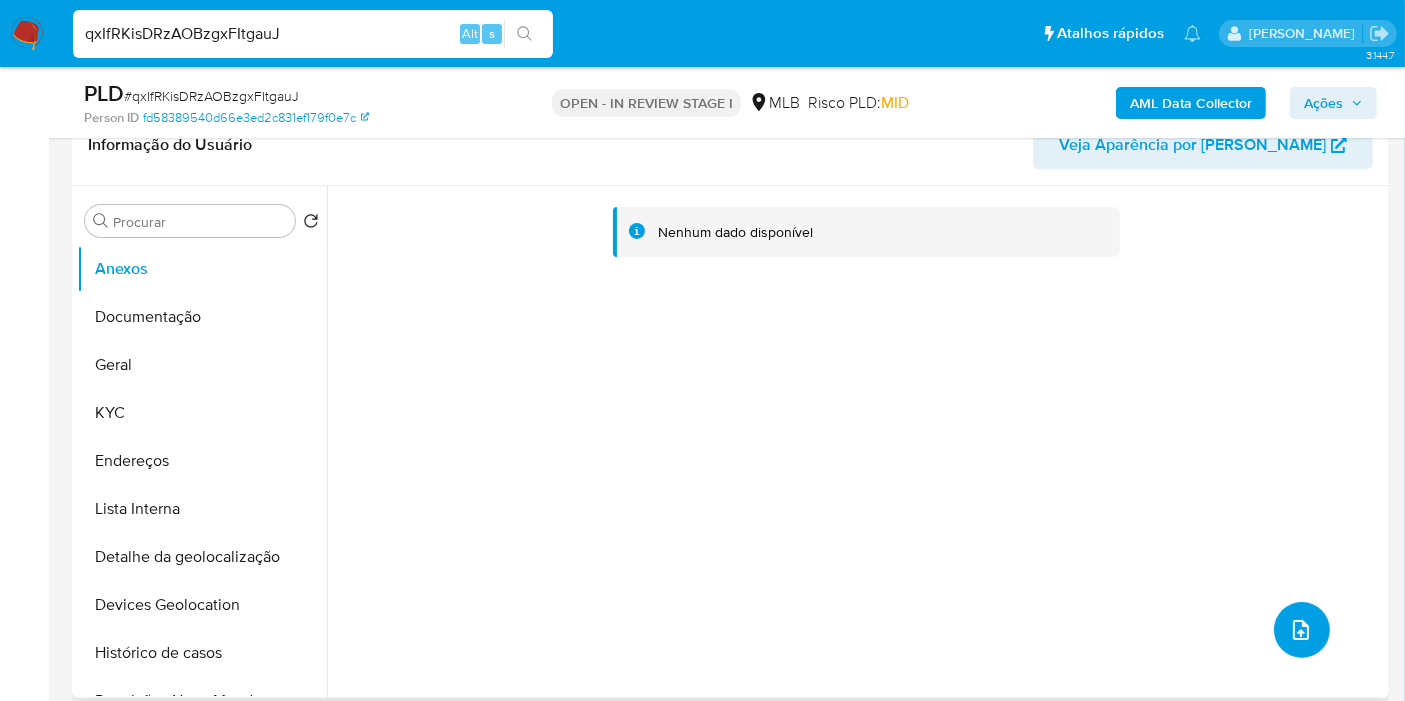 click at bounding box center (1302, 630) 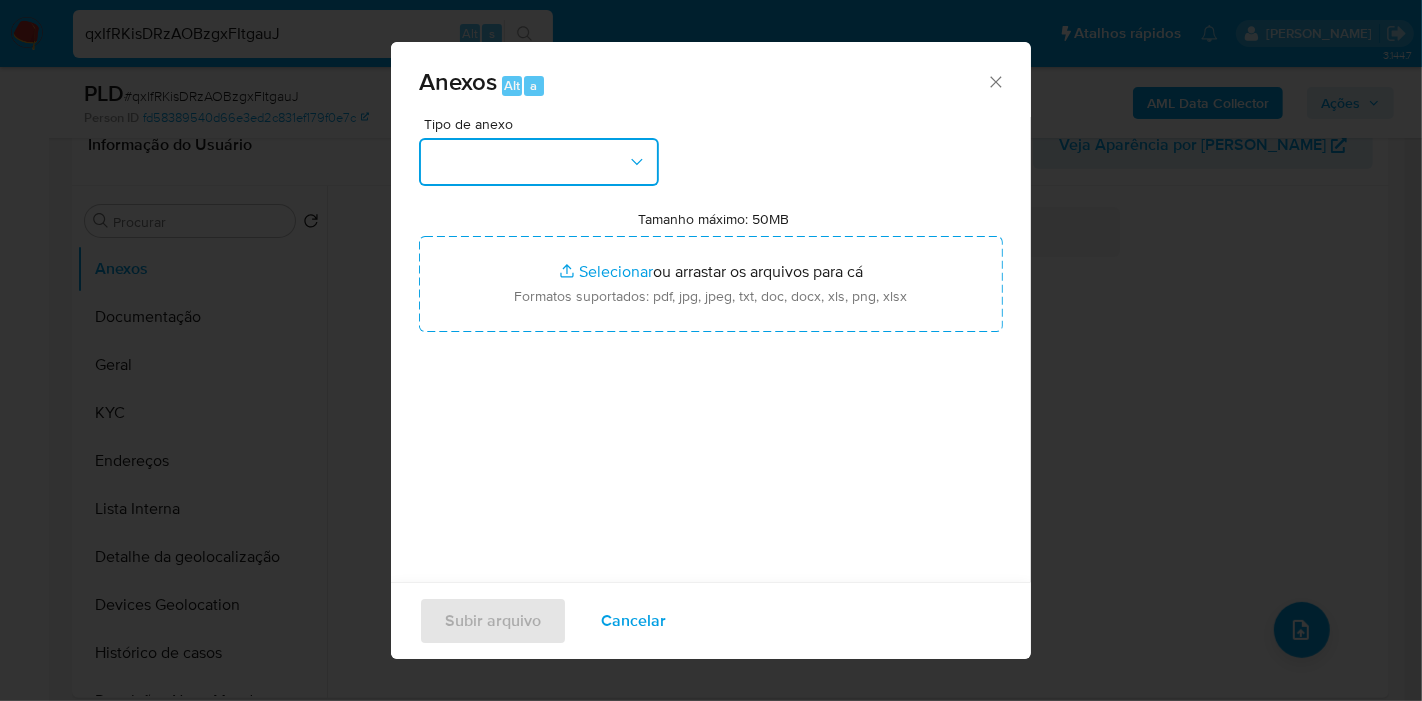 click at bounding box center (539, 162) 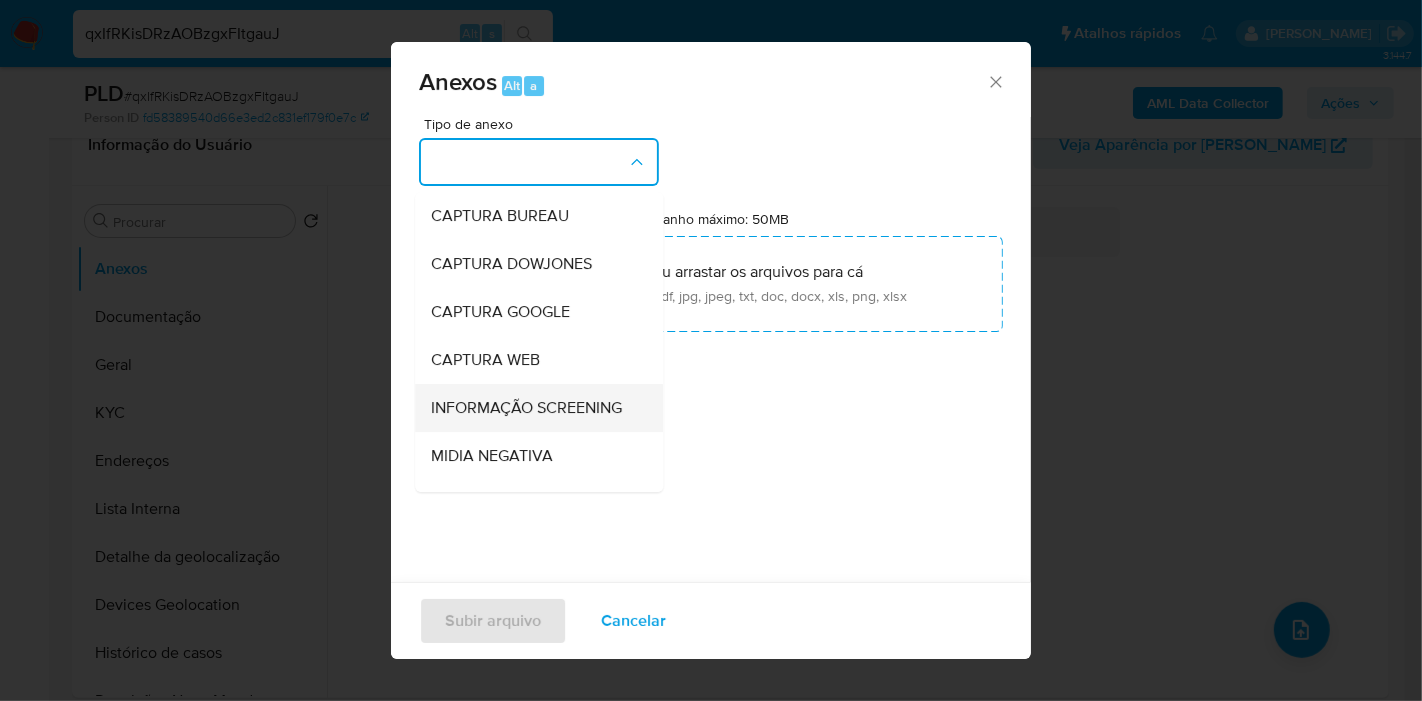 scroll, scrollTop: 222, scrollLeft: 0, axis: vertical 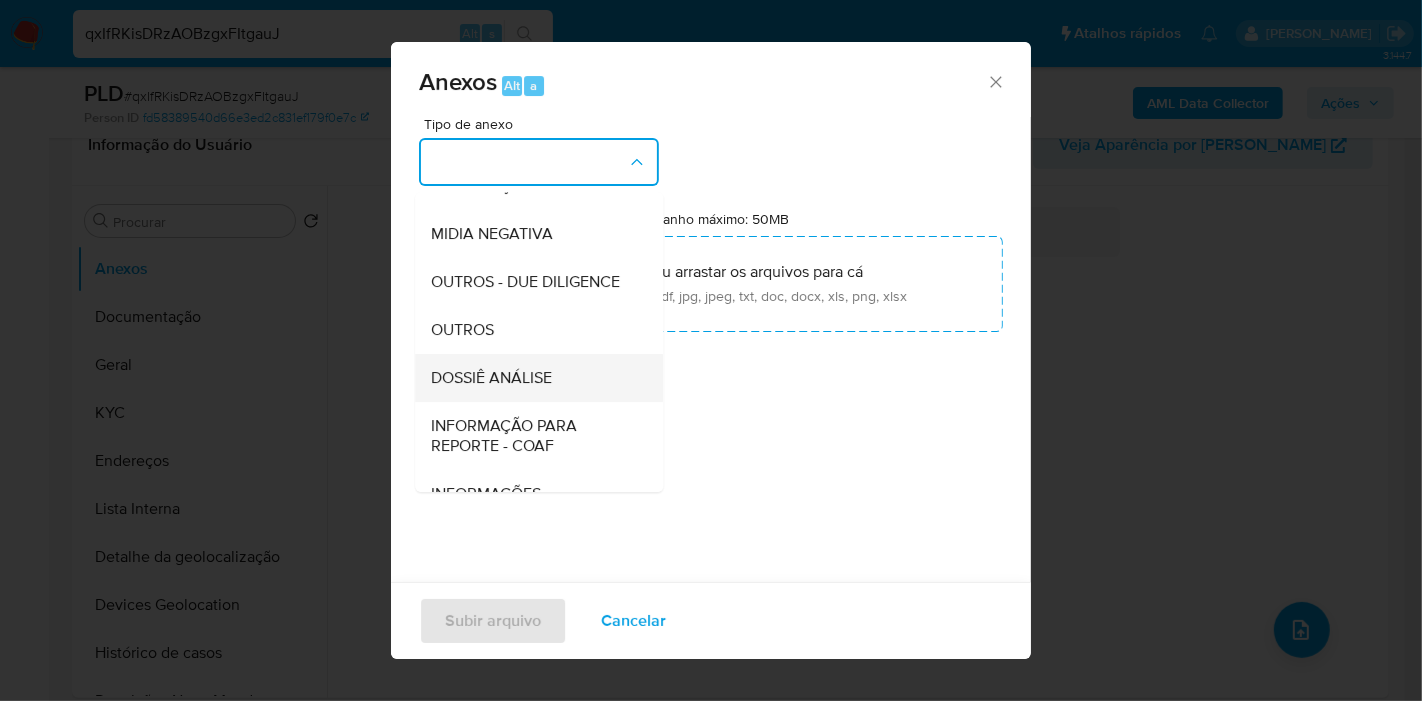 click on "DOSSIÊ ANÁLISE" at bounding box center [533, 378] 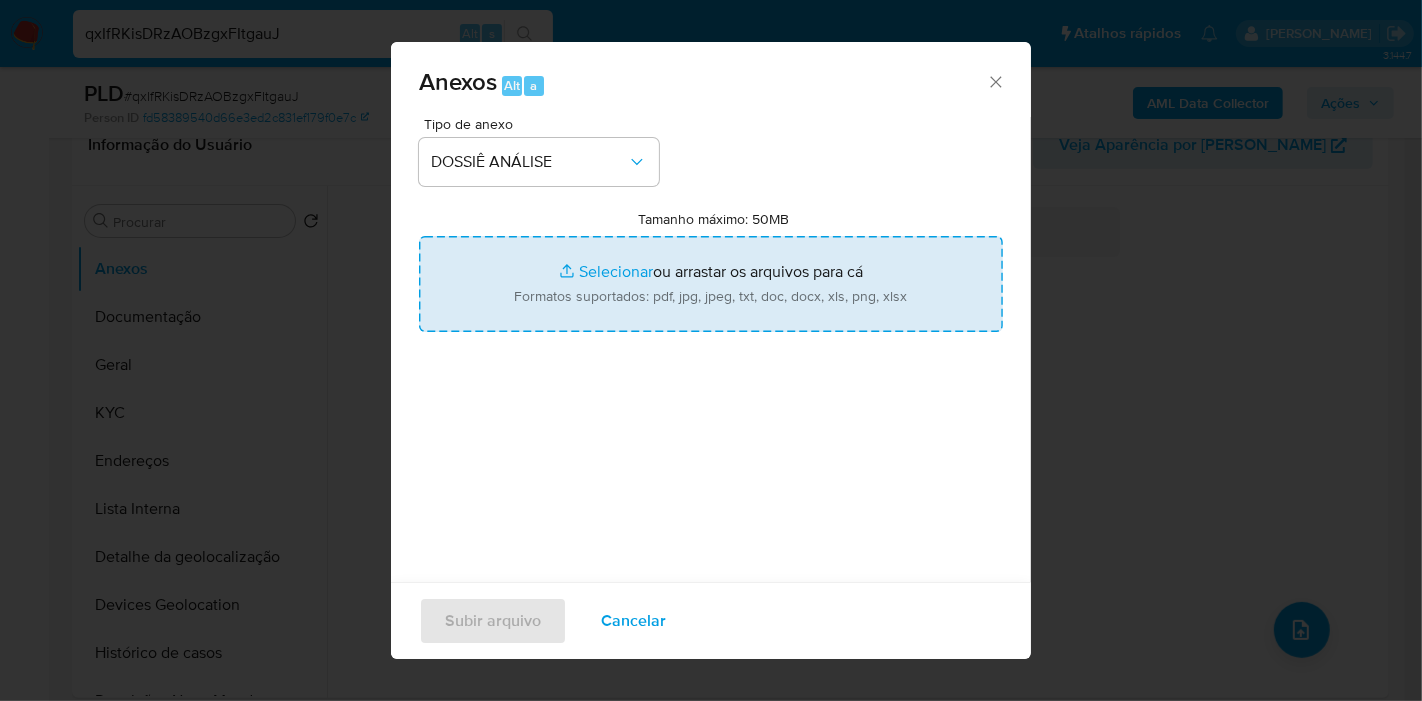 click on "Tamanho máximo: 50MB Selecionar arquivos" at bounding box center [711, 284] 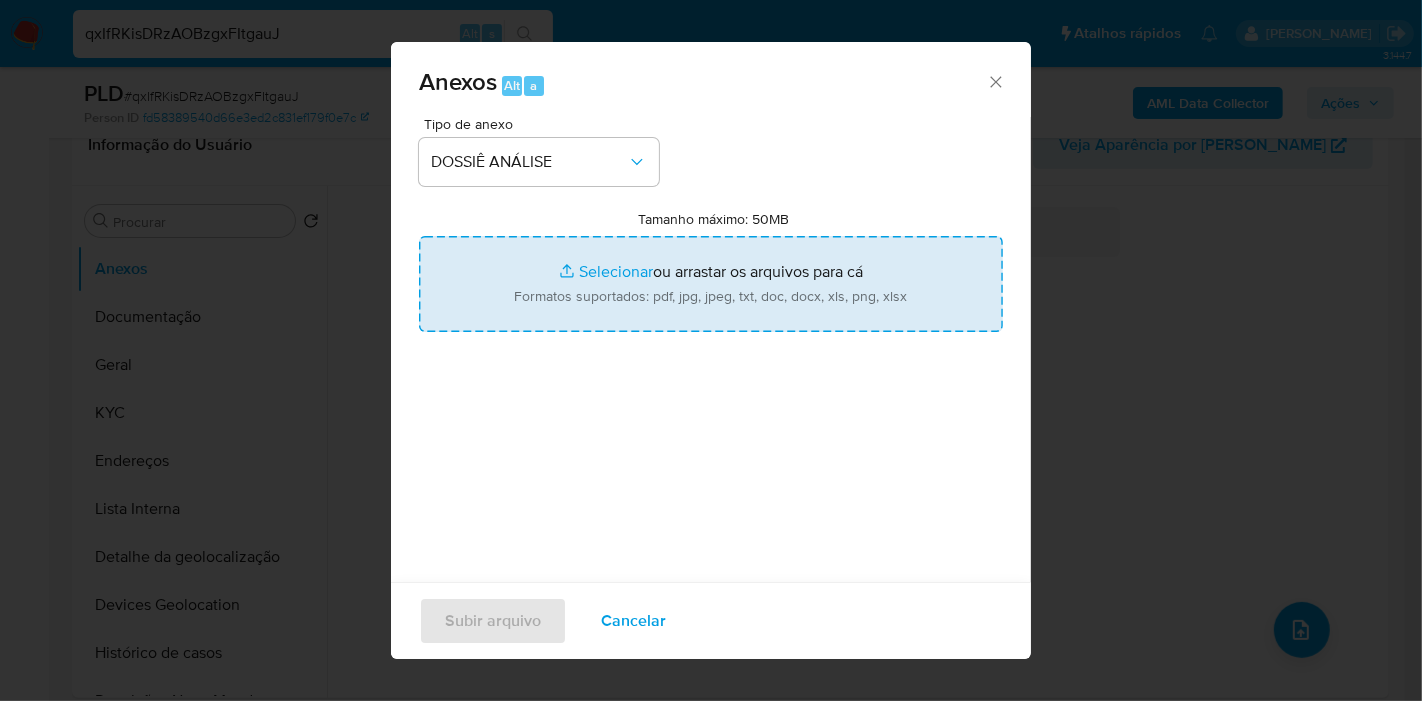 type on "C:\fakepath\SAR - XXXXXX - CPF 71868325474 - JOSE MENDES NETO.pdf" 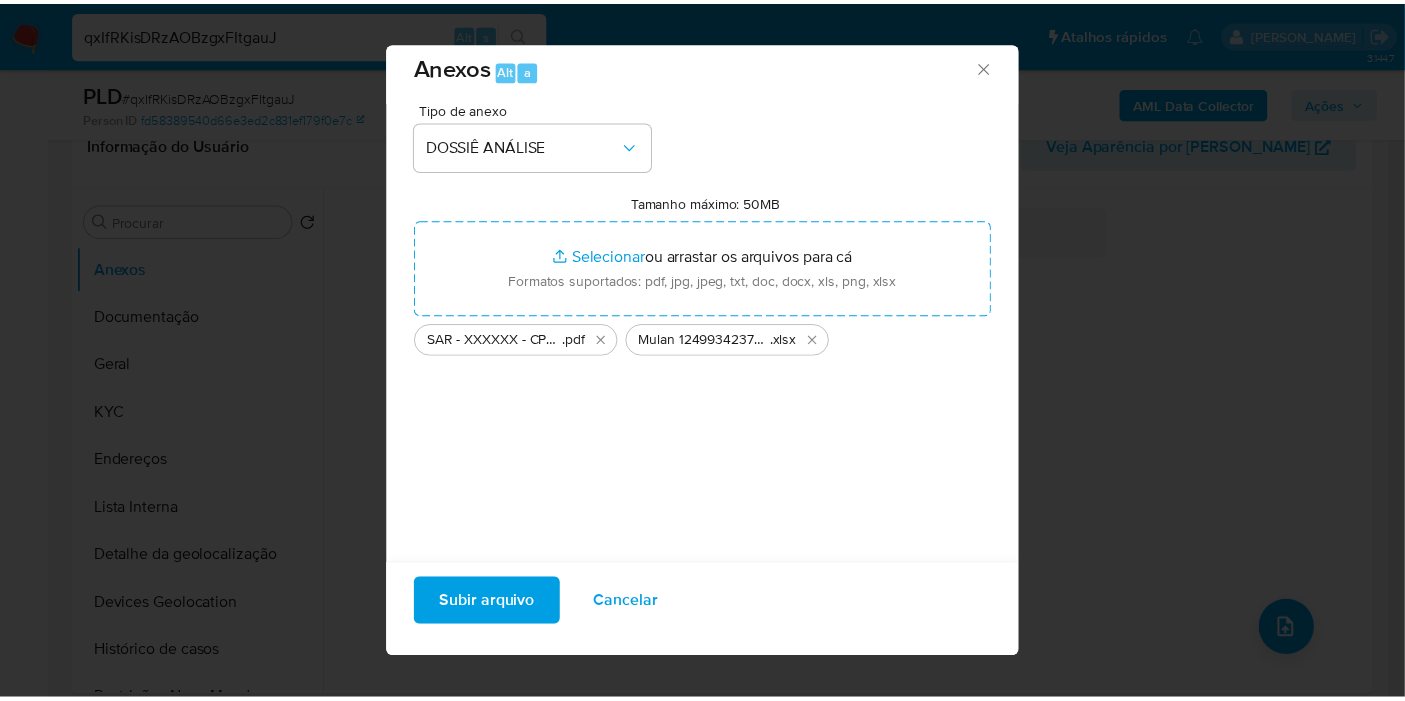 scroll, scrollTop: 20, scrollLeft: 0, axis: vertical 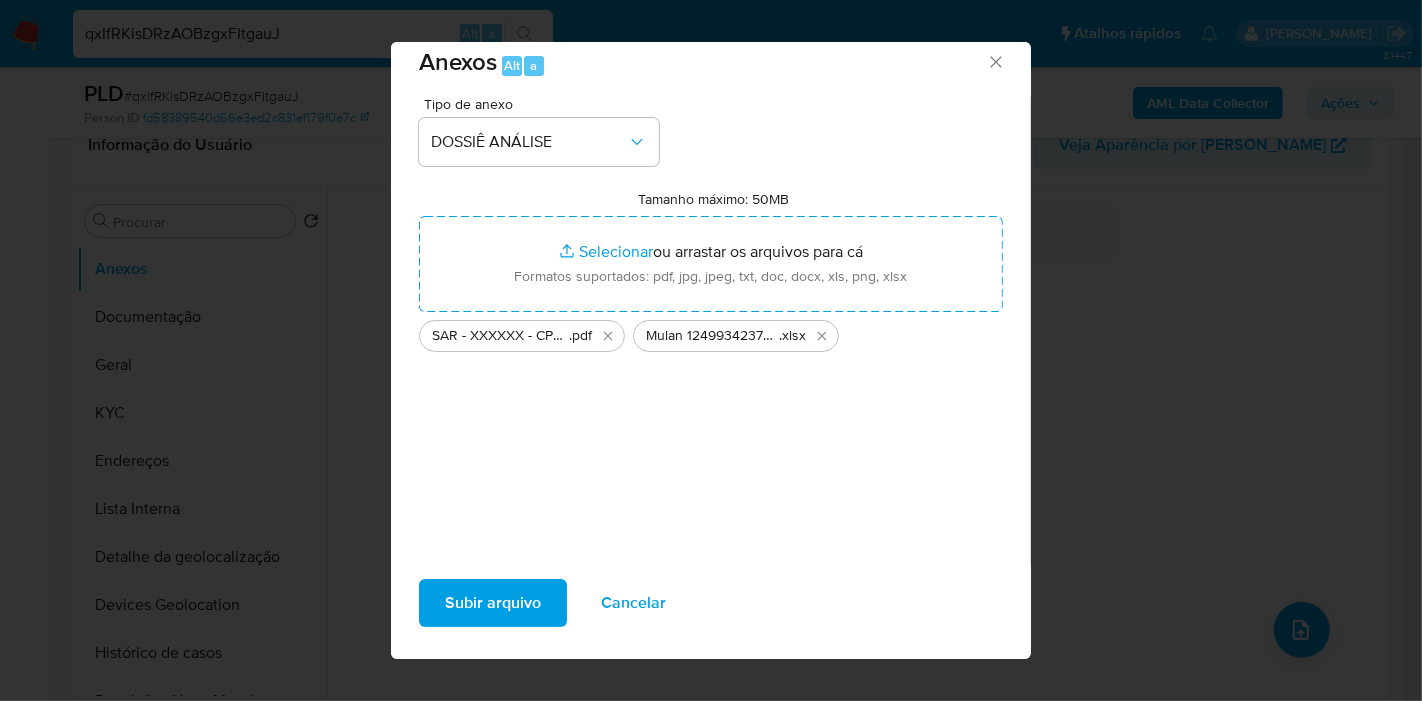 click on "Subir arquivo" at bounding box center (493, 603) 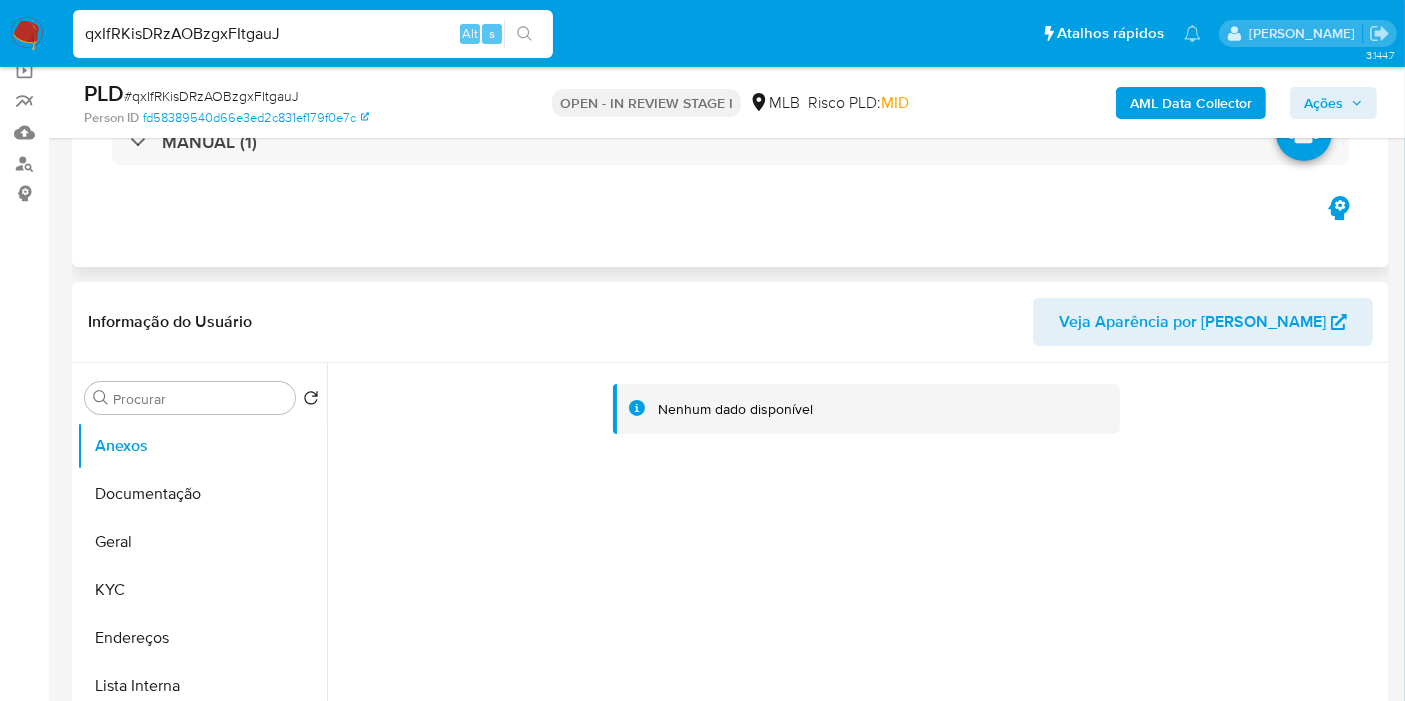 scroll, scrollTop: 0, scrollLeft: 0, axis: both 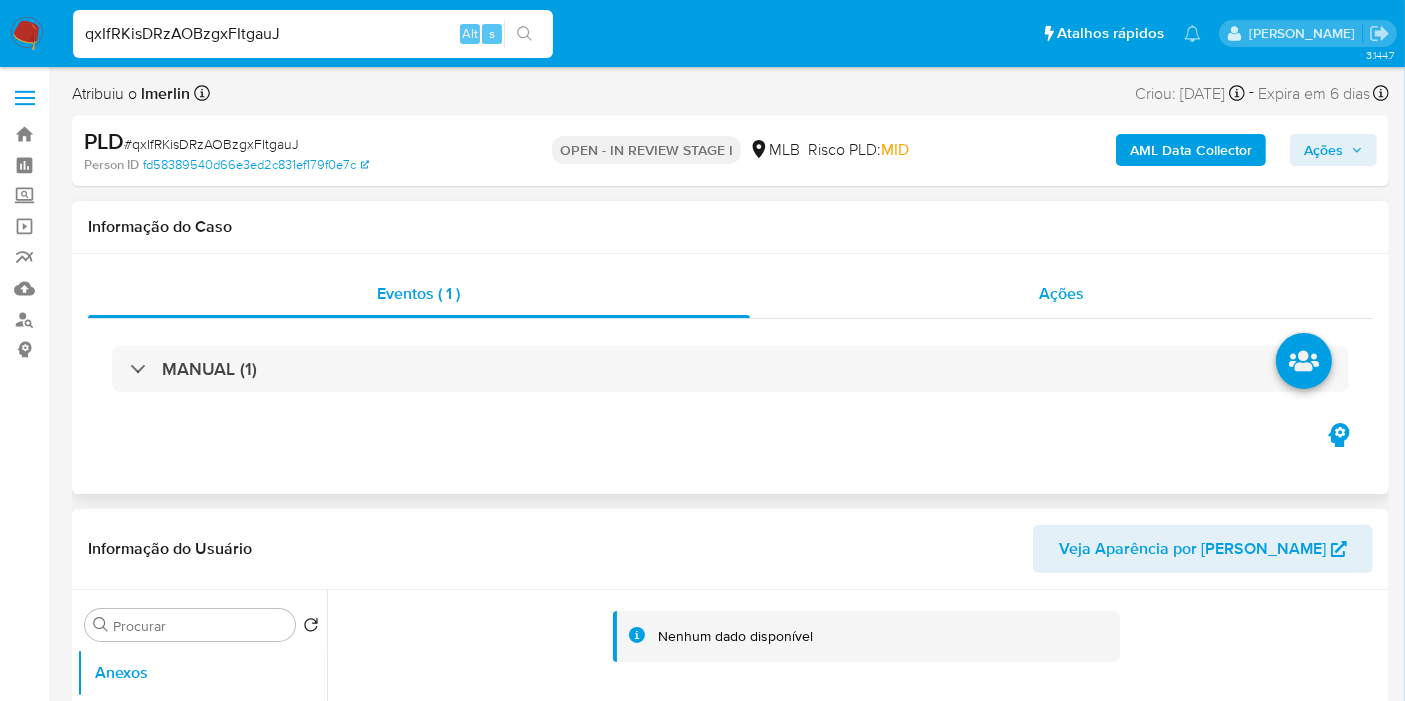 click on "Ações" at bounding box center [1062, 294] 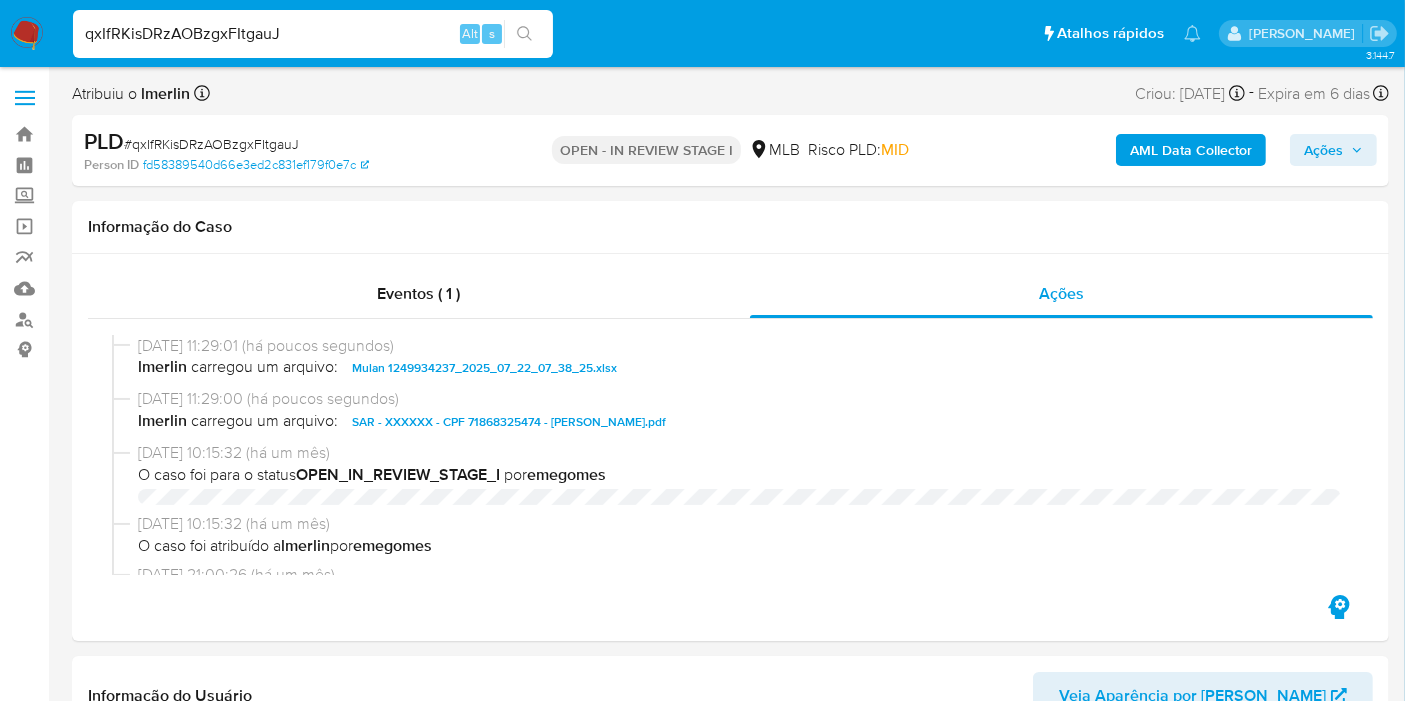click on "Ações" at bounding box center (1323, 150) 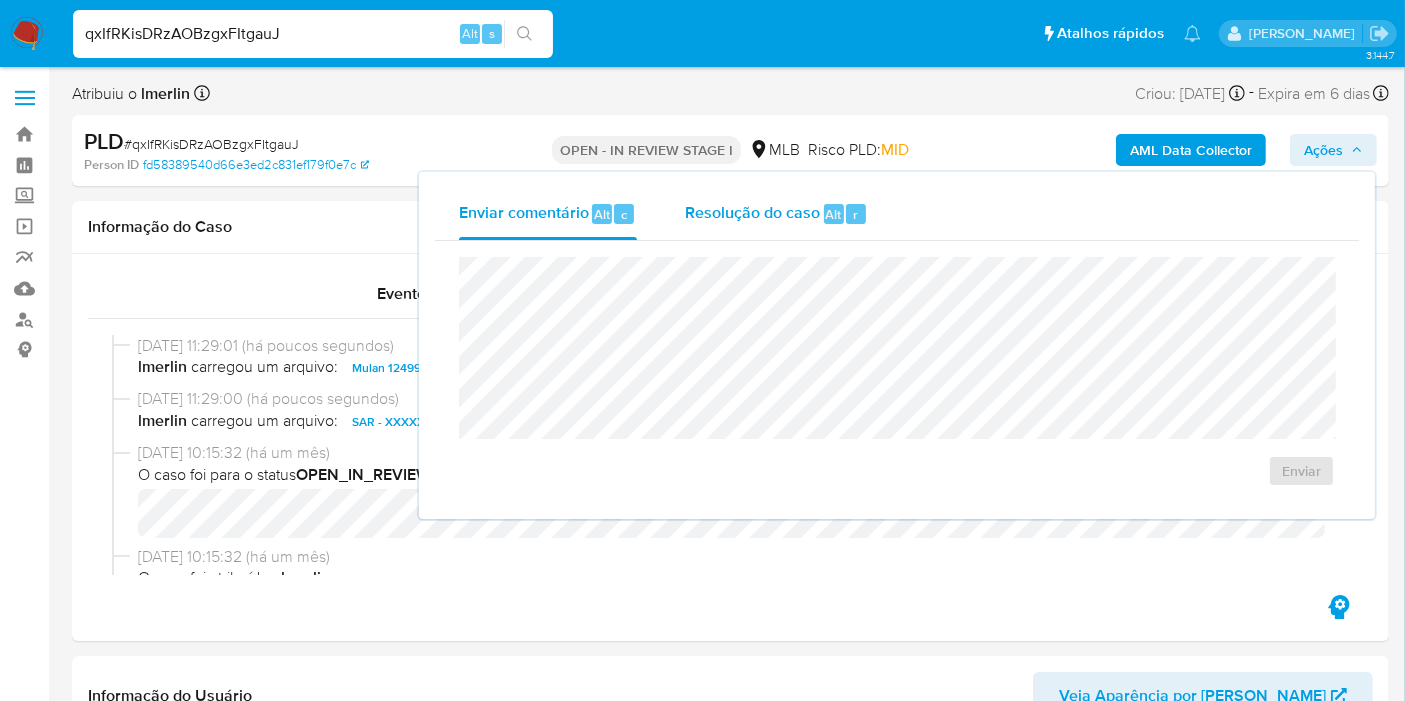 click on "Resolução do caso Alt r" at bounding box center [776, 214] 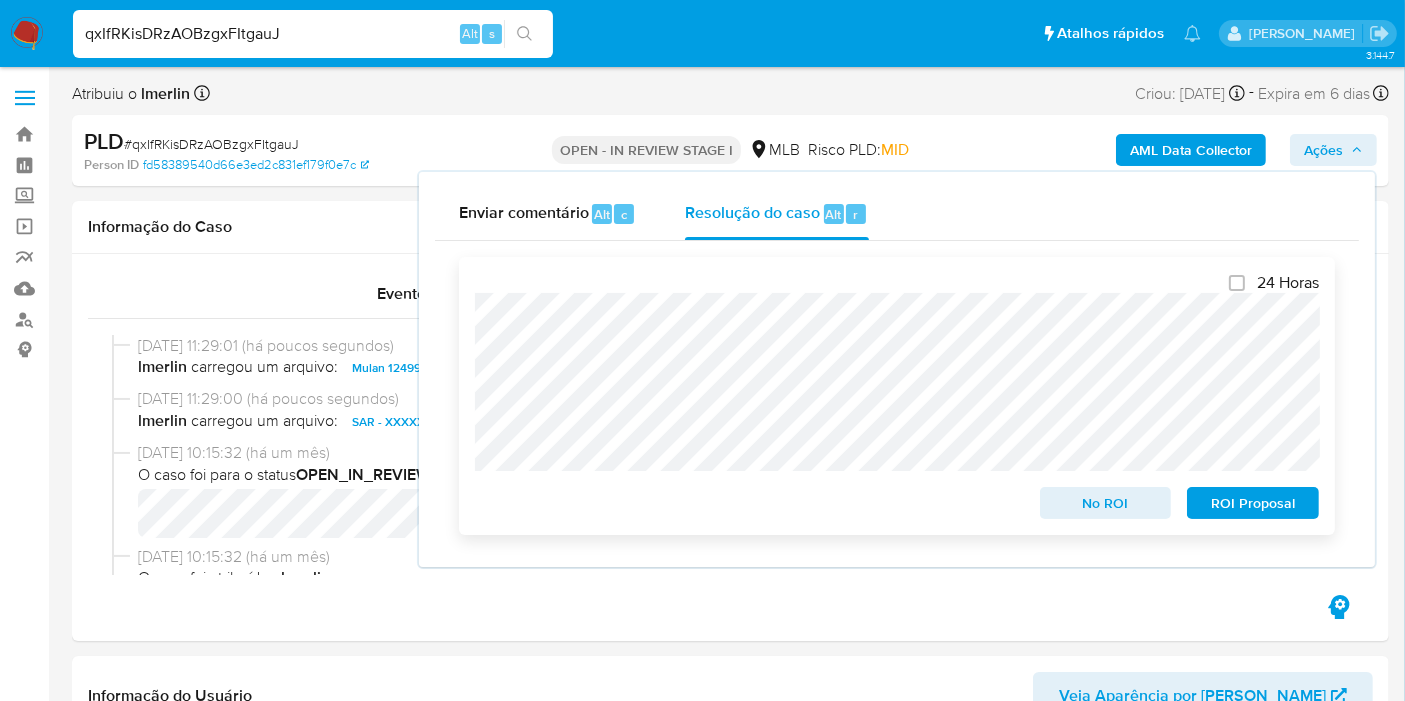 click on "ROI Proposal" at bounding box center [1253, 503] 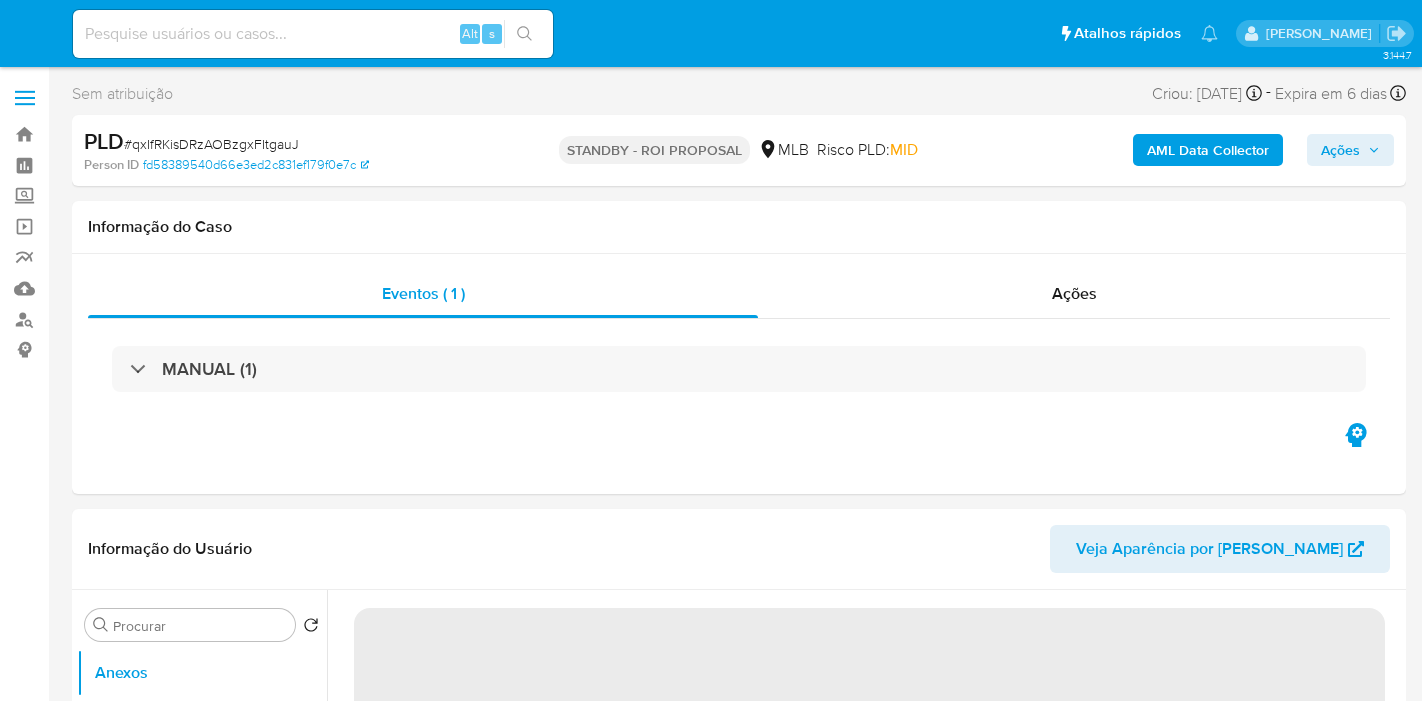 select on "10" 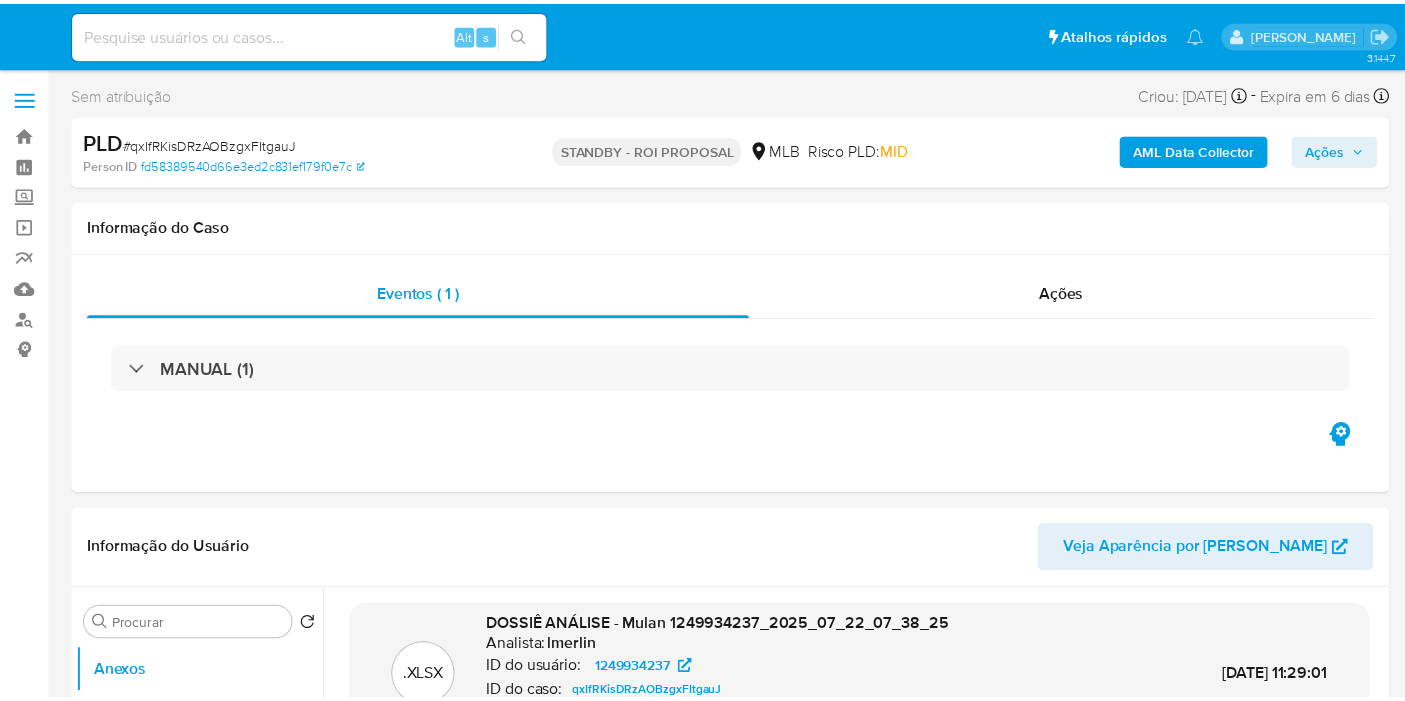 scroll, scrollTop: 0, scrollLeft: 0, axis: both 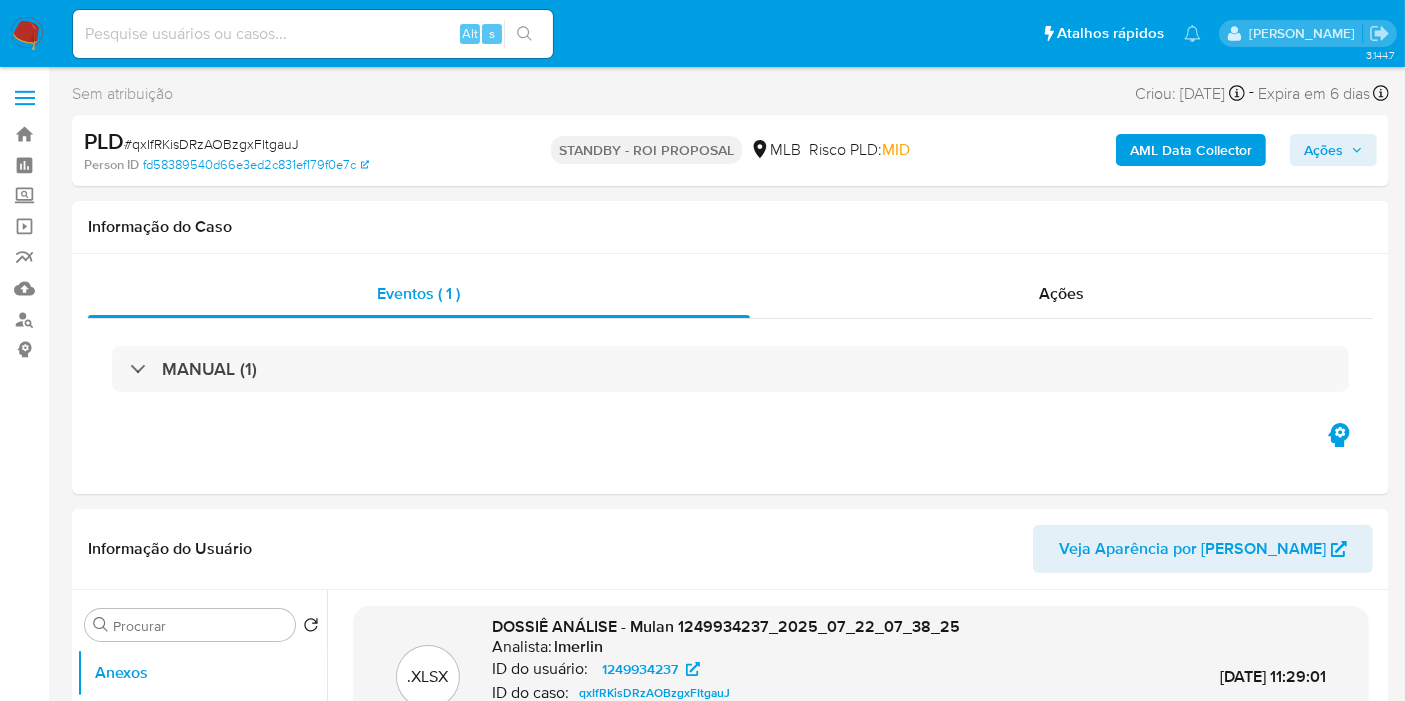 click at bounding box center (313, 34) 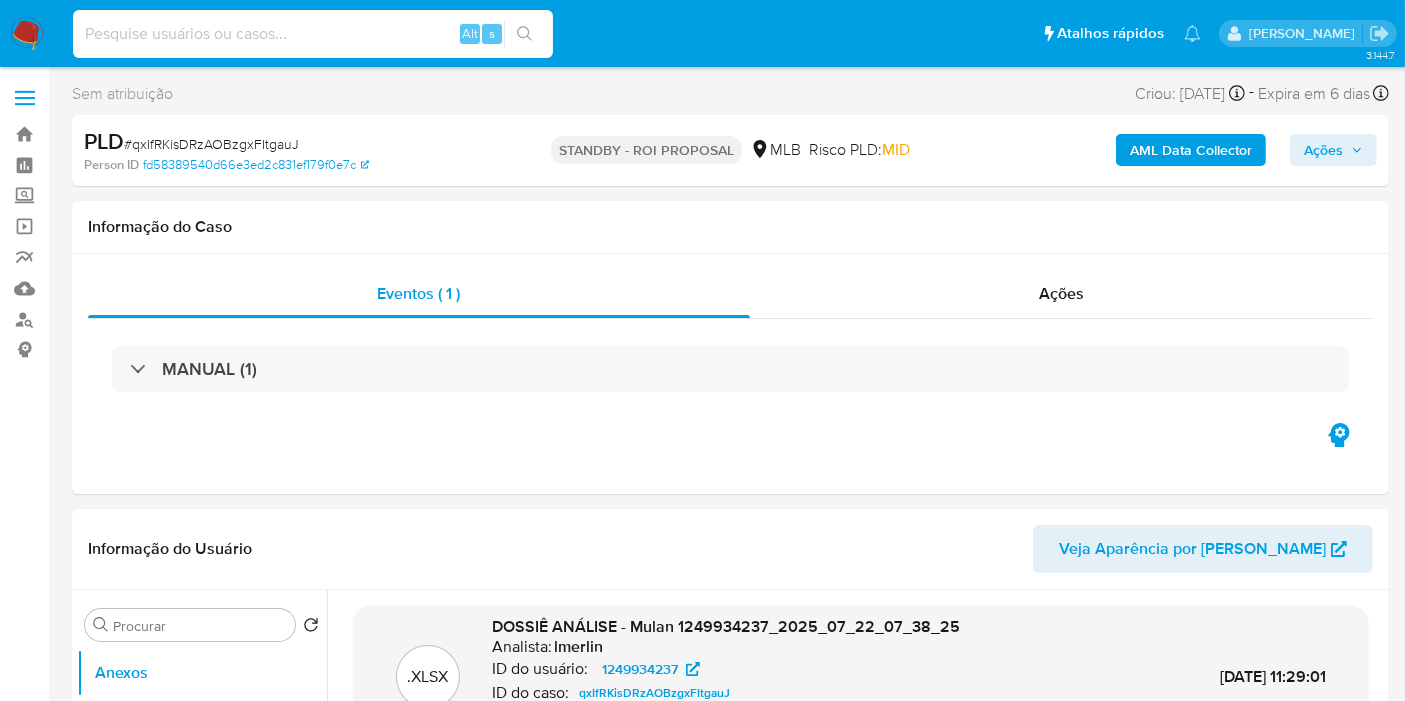 paste on "5UB5bxbN4FOanoFMbUyn2S8q" 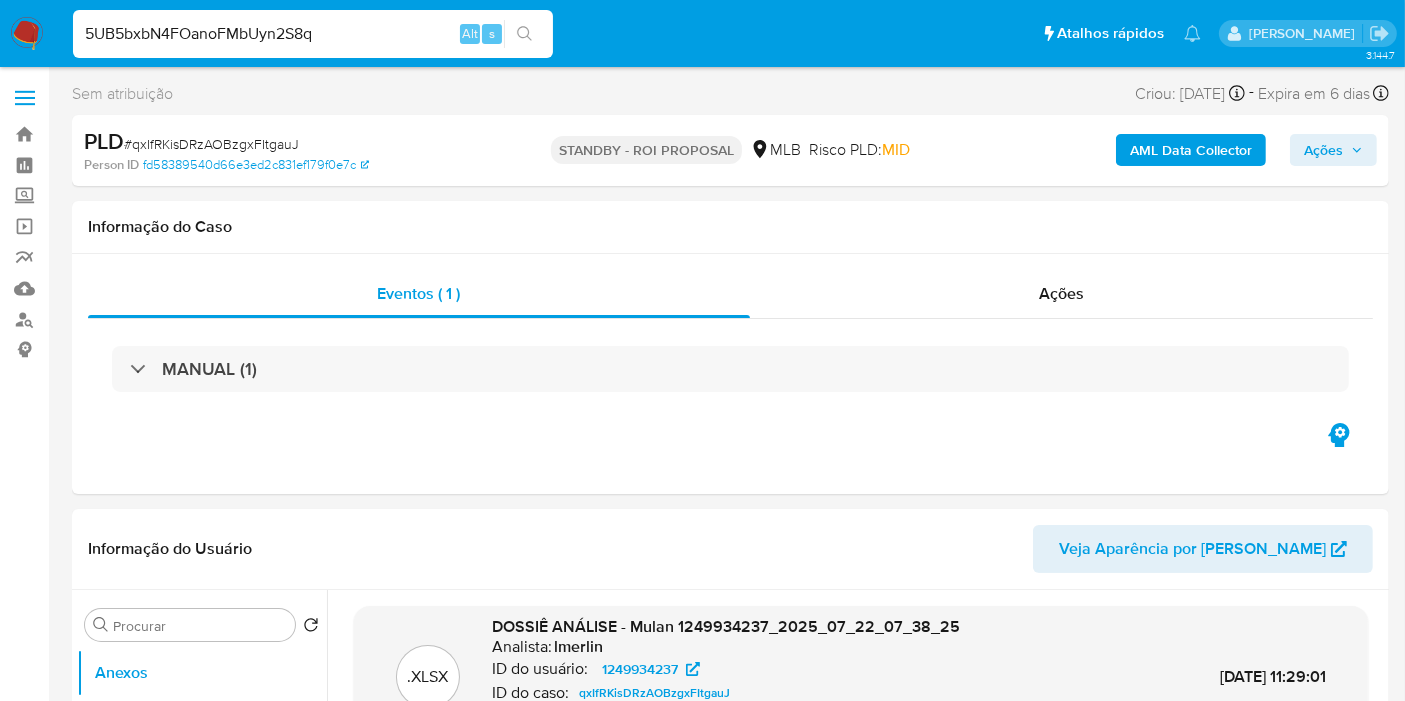type on "5UB5bxbN4FOanoFMbUyn2S8q" 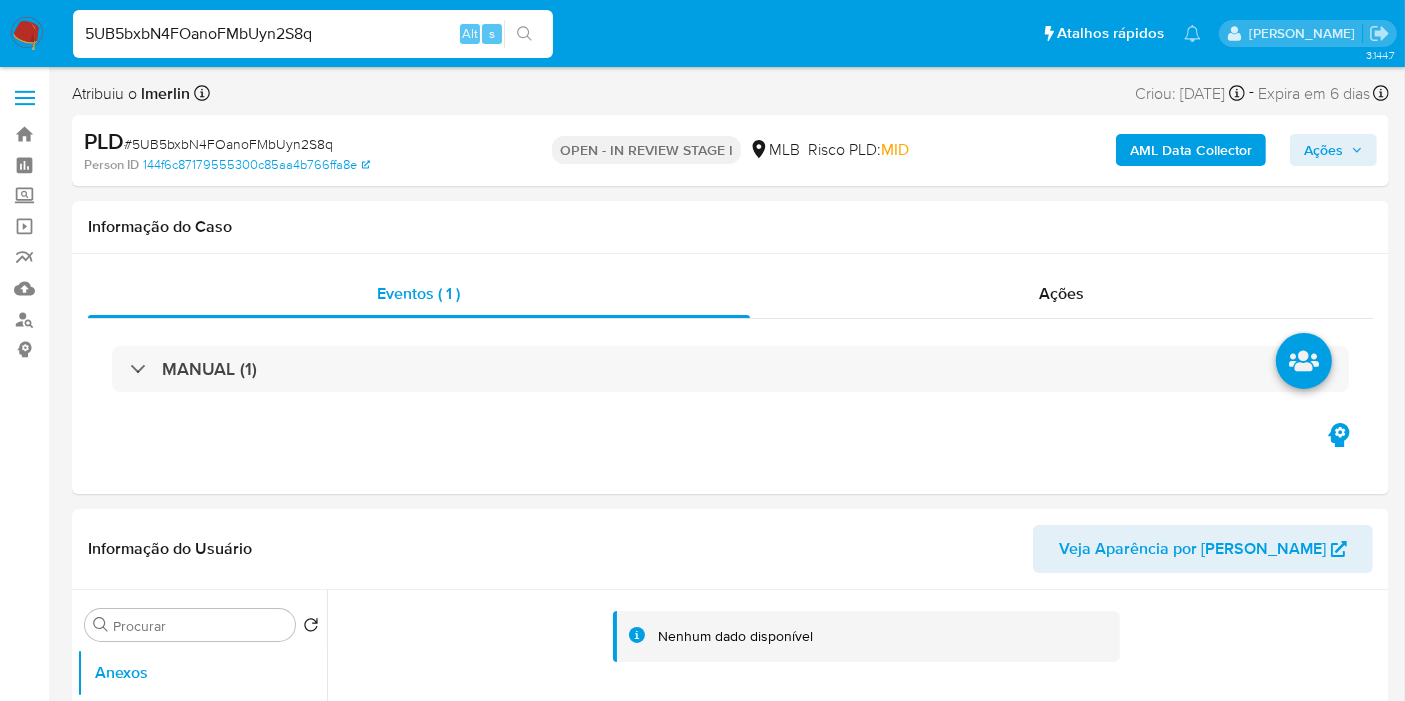 select on "10" 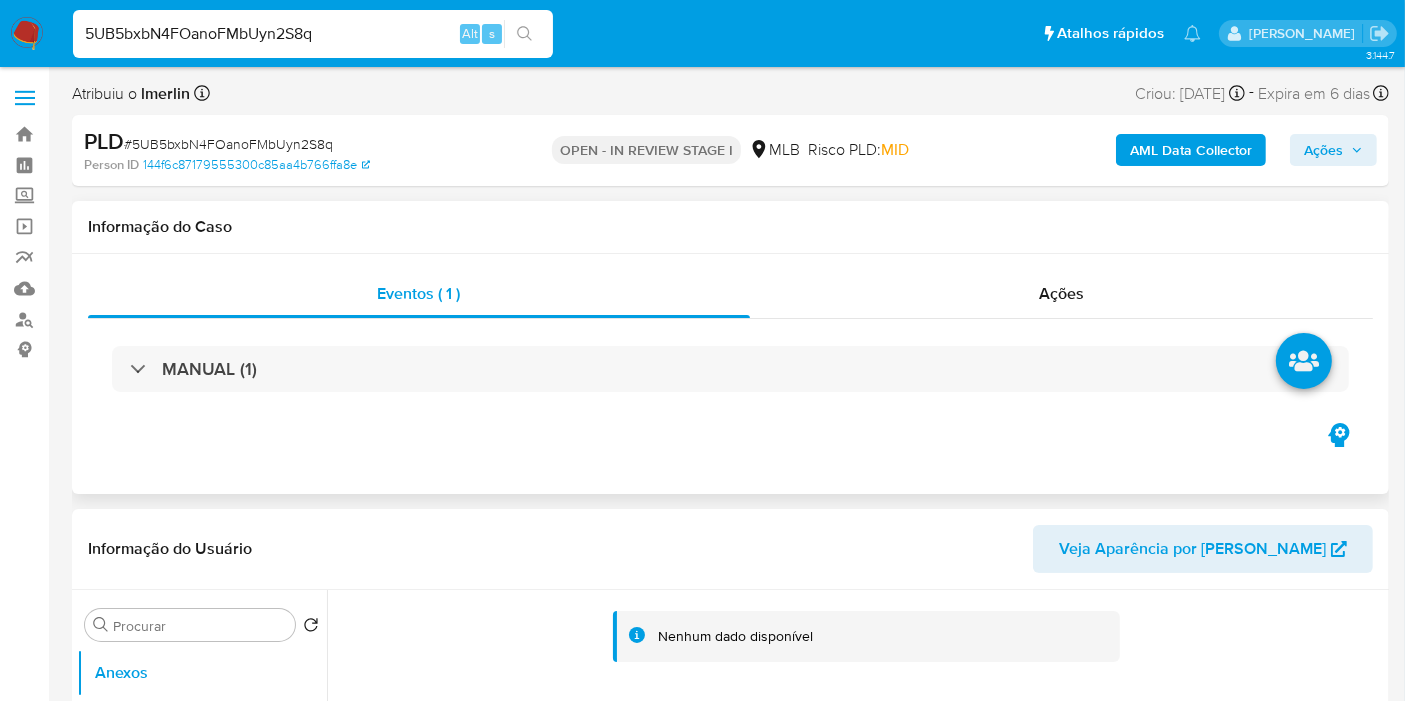 click on "Eventos ( 1 ) Ações MANUAL (1)" at bounding box center [730, 374] 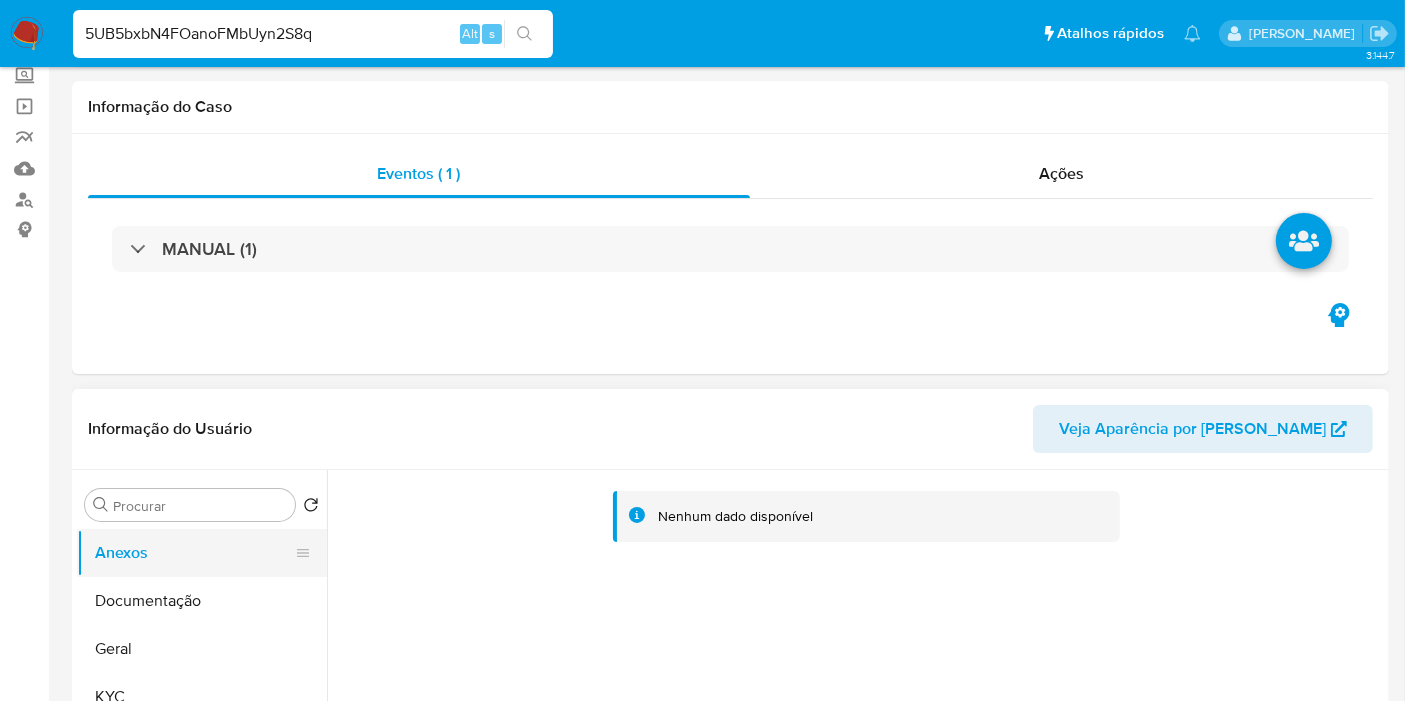 scroll, scrollTop: 333, scrollLeft: 0, axis: vertical 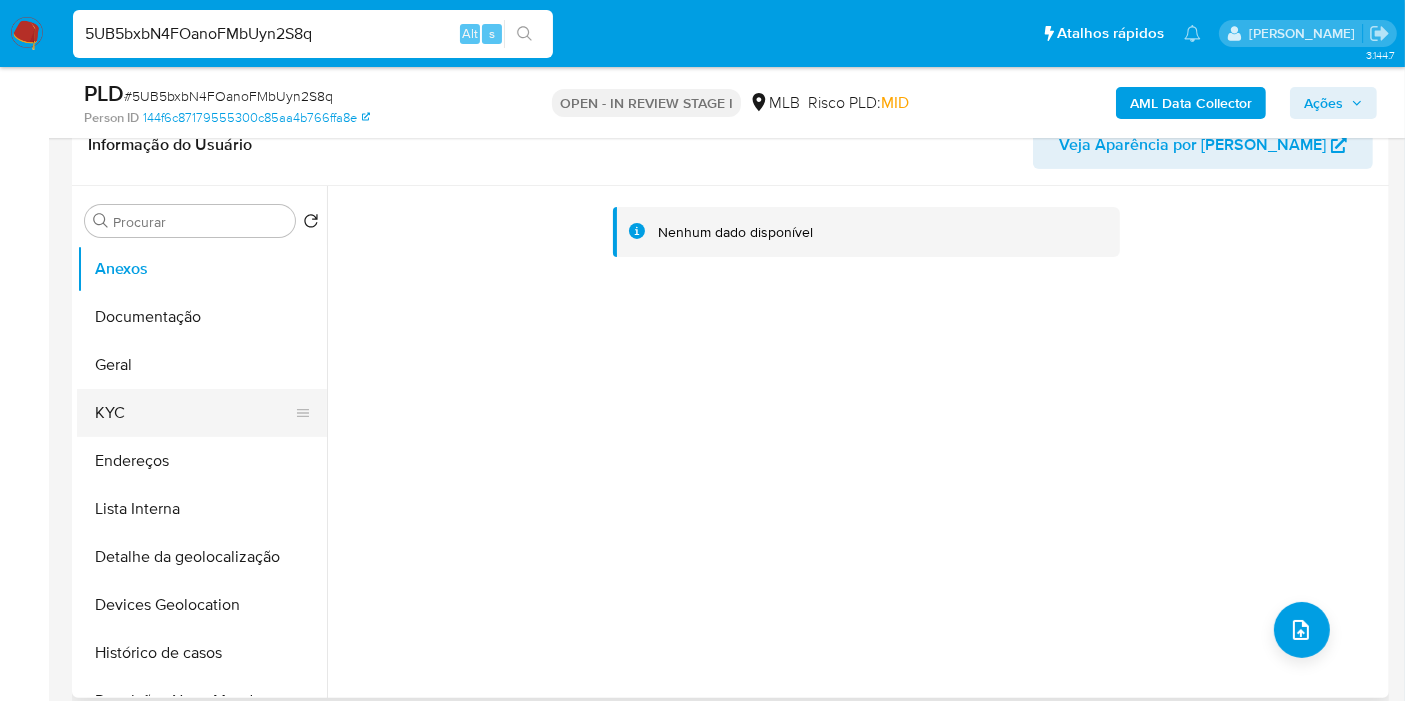 click on "KYC" at bounding box center (194, 413) 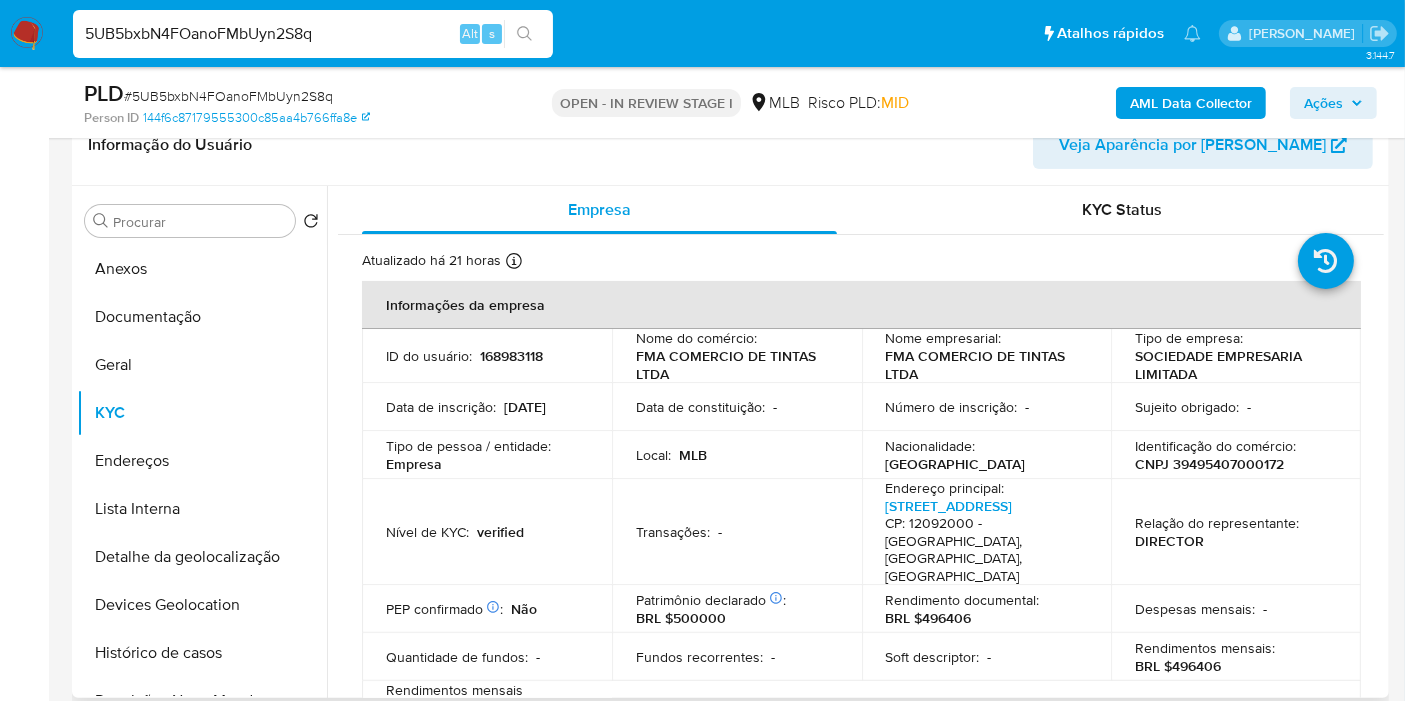 click on "CNPJ 39495407000172" at bounding box center (1209, 464) 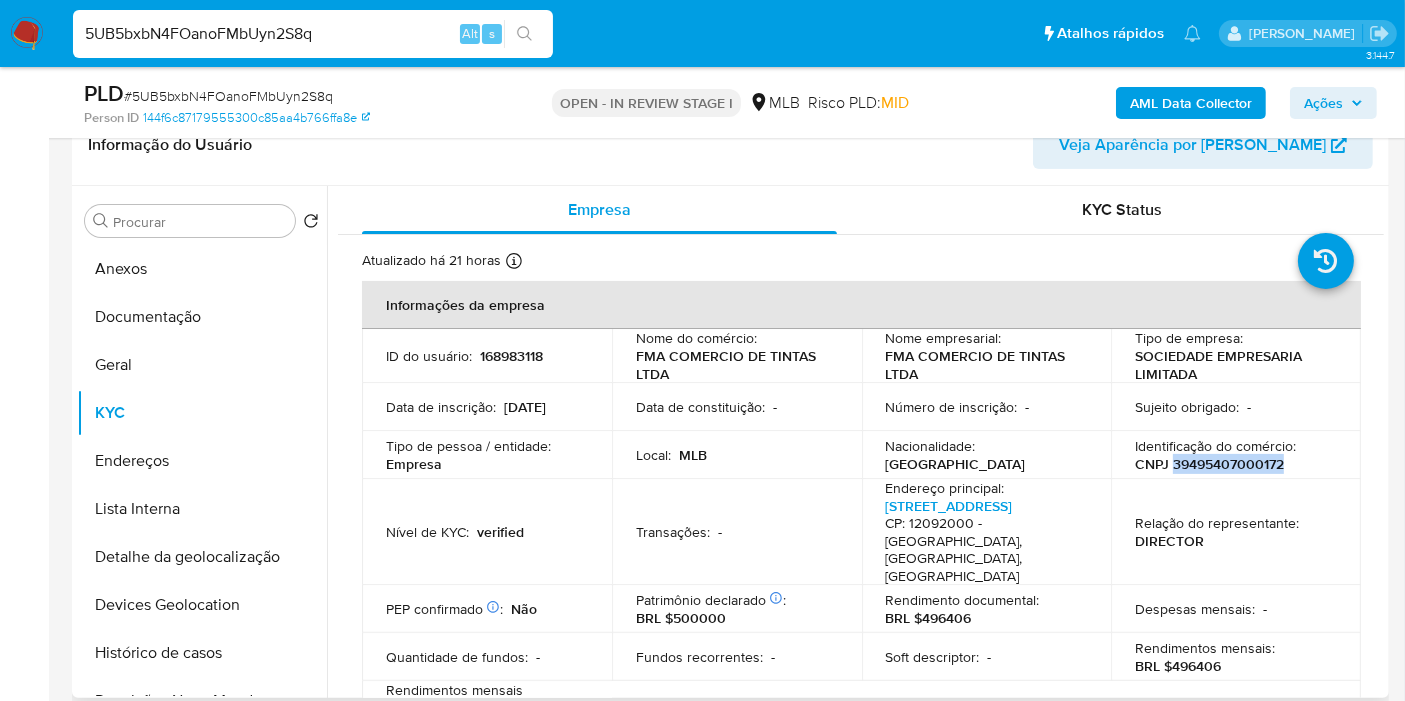 click on "CNPJ 39495407000172" at bounding box center [1209, 464] 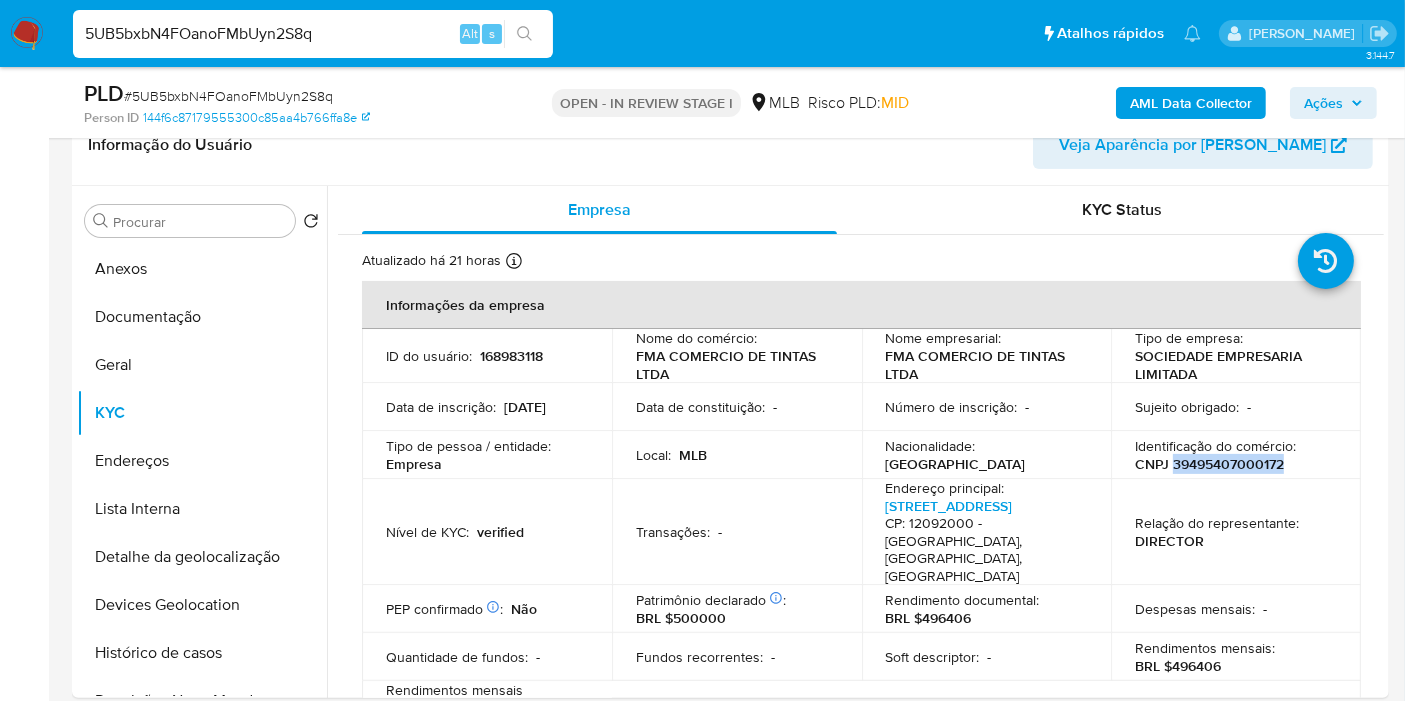 copy on "39495407000172" 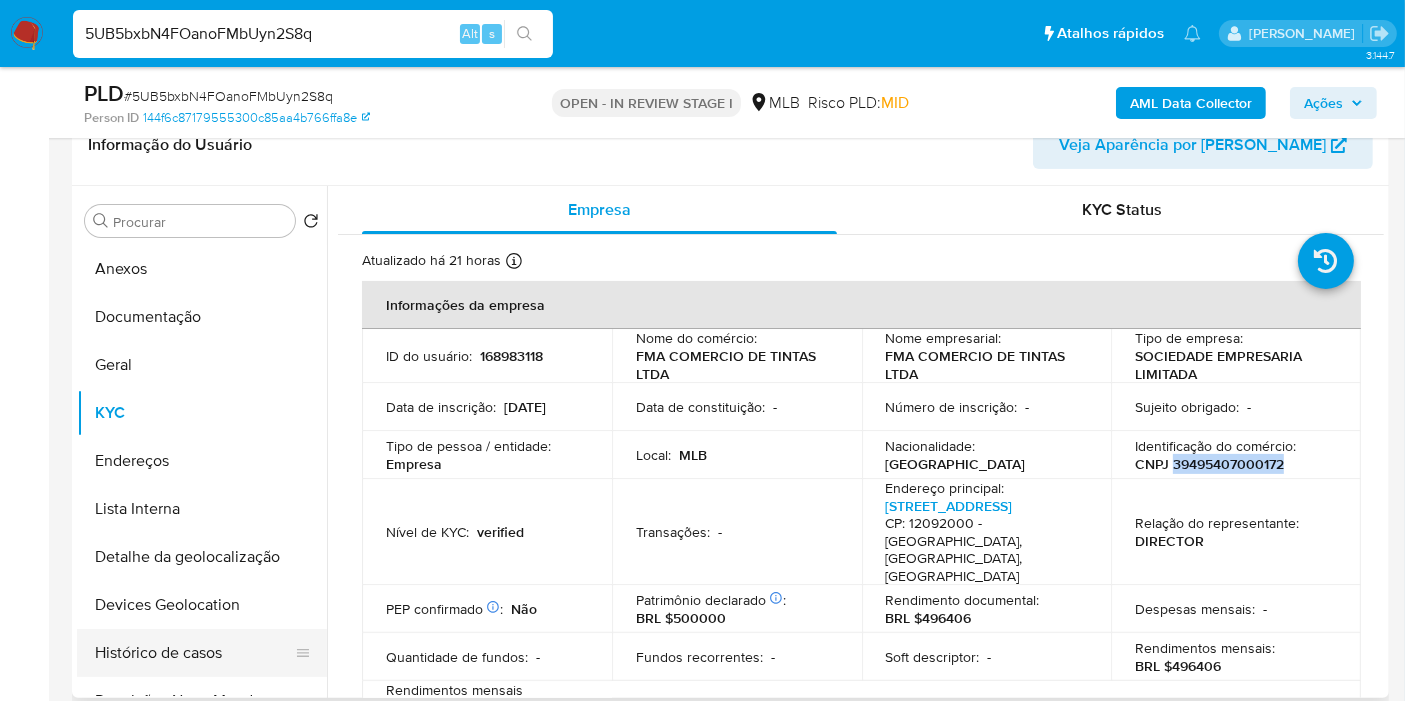 click on "Histórico de casos" at bounding box center (194, 653) 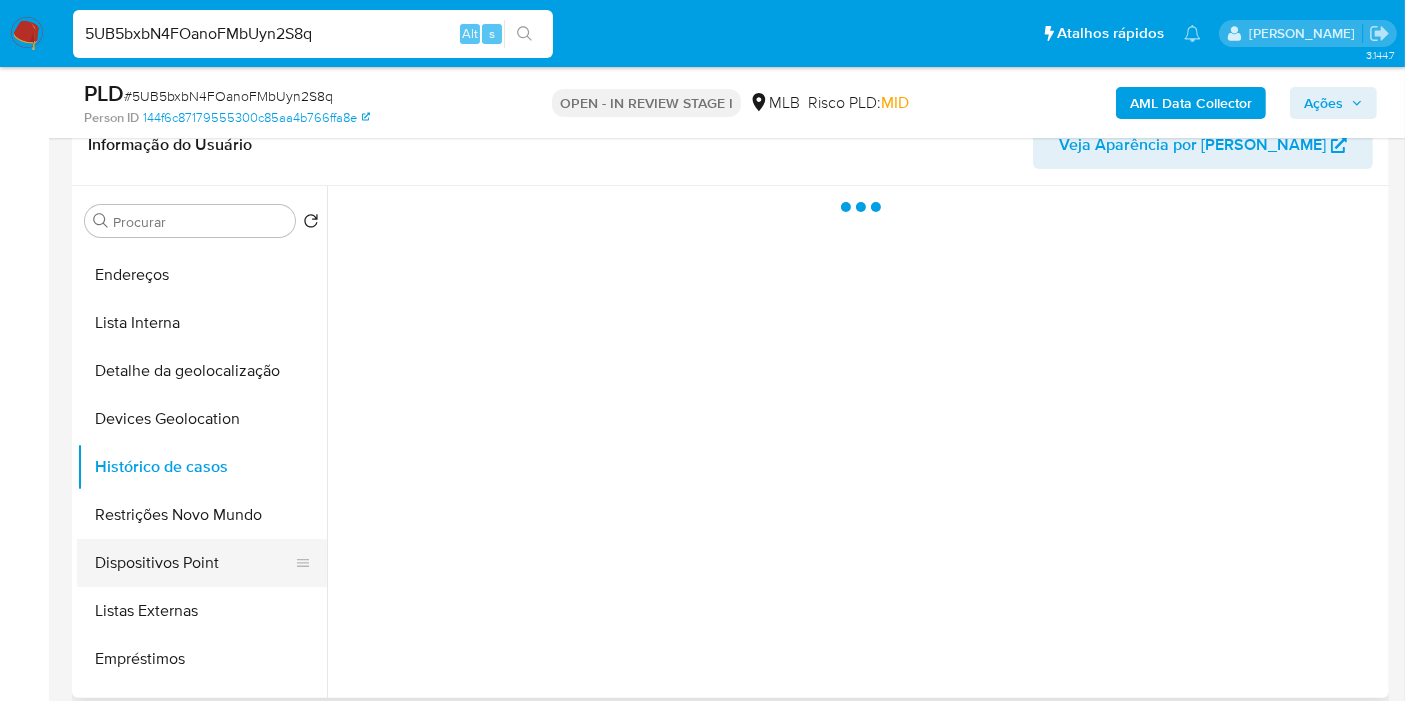 scroll, scrollTop: 222, scrollLeft: 0, axis: vertical 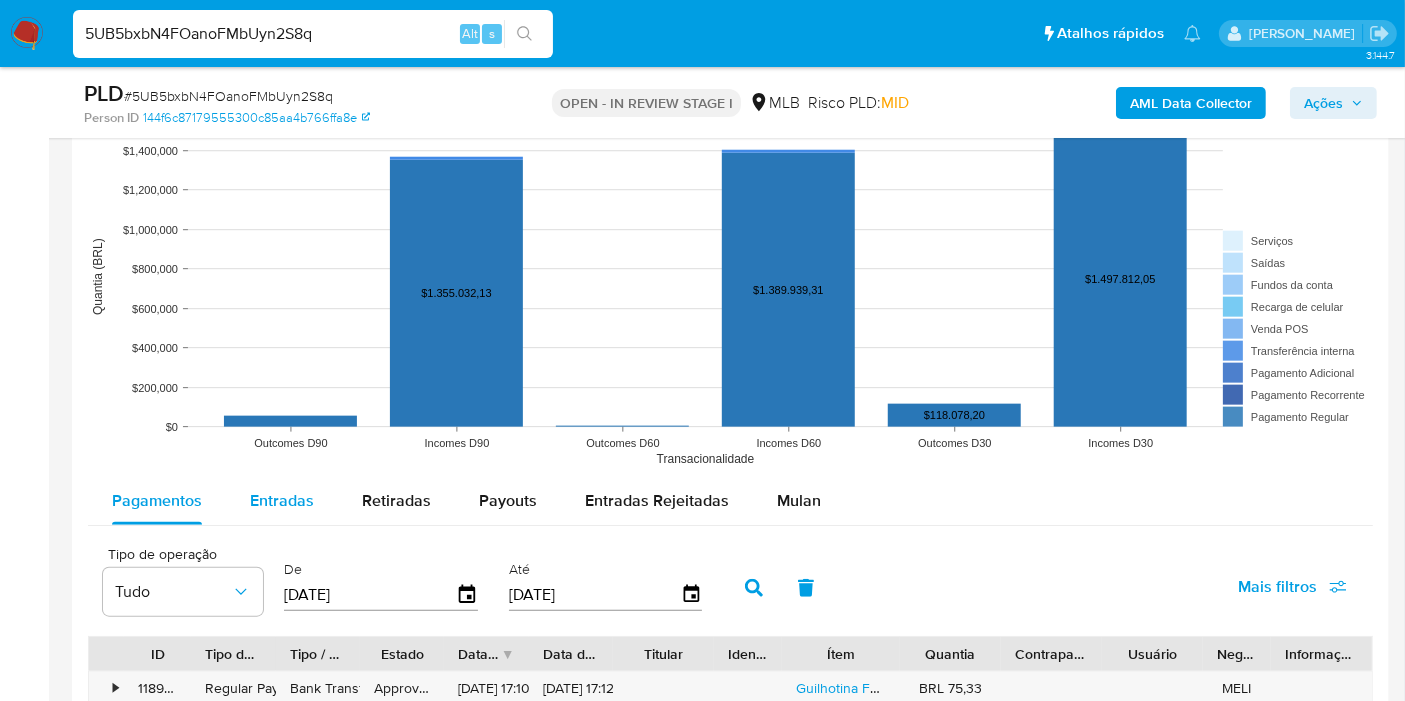 click on "Entradas" at bounding box center (282, 501) 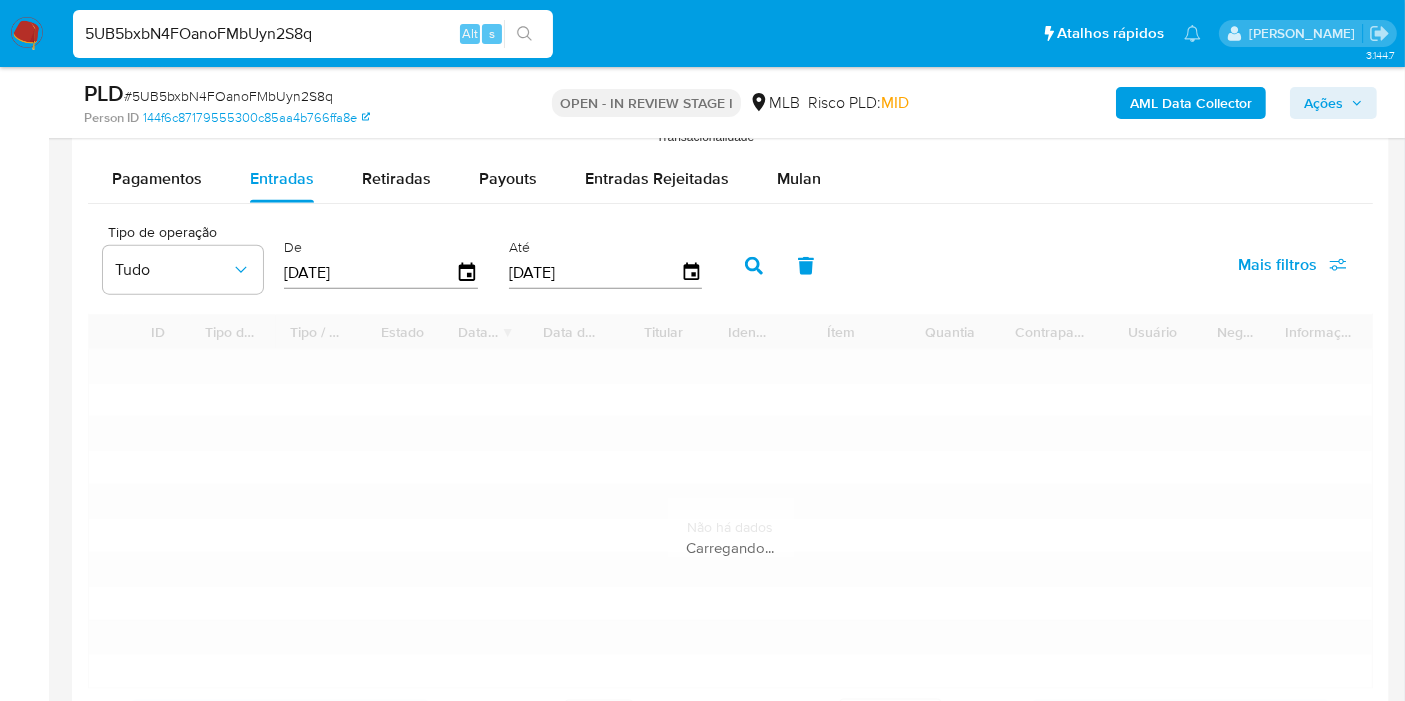 scroll, scrollTop: 2333, scrollLeft: 0, axis: vertical 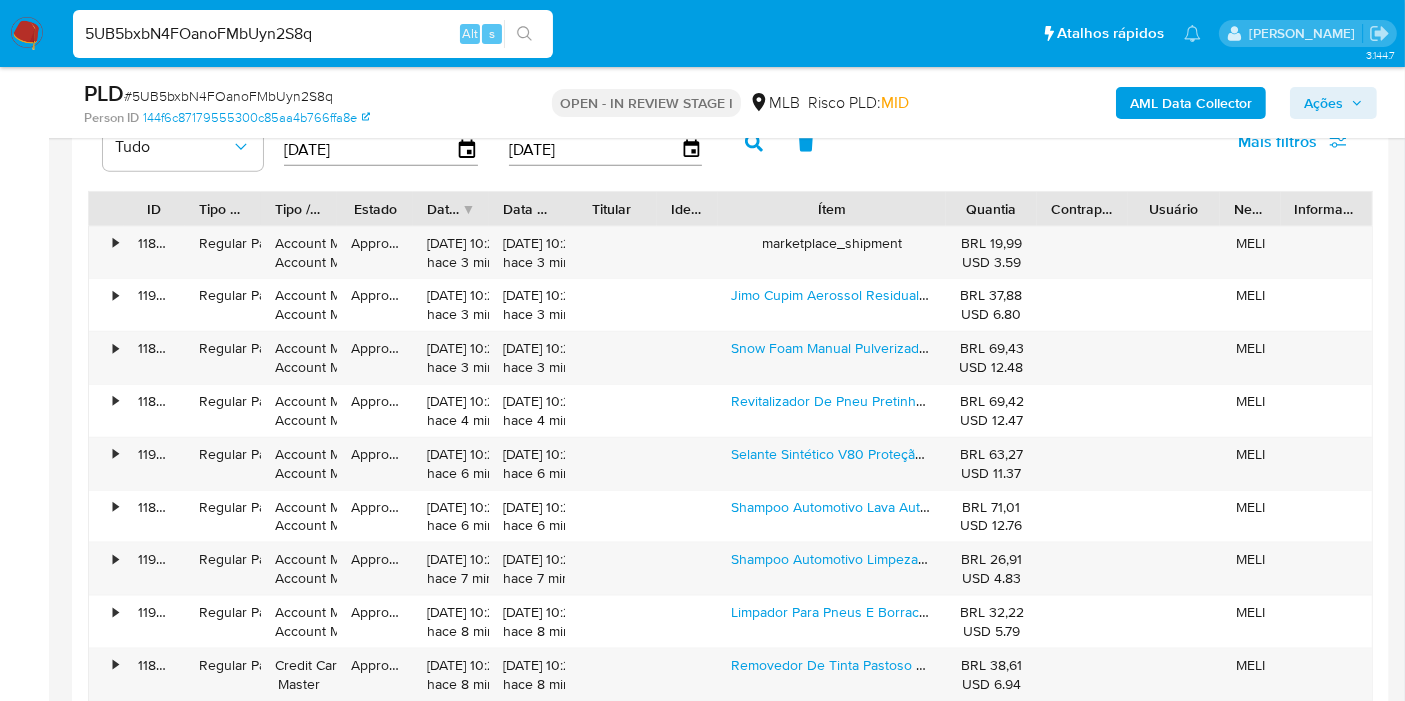 drag, startPoint x: 901, startPoint y: 194, endPoint x: 1011, endPoint y: 194, distance: 110 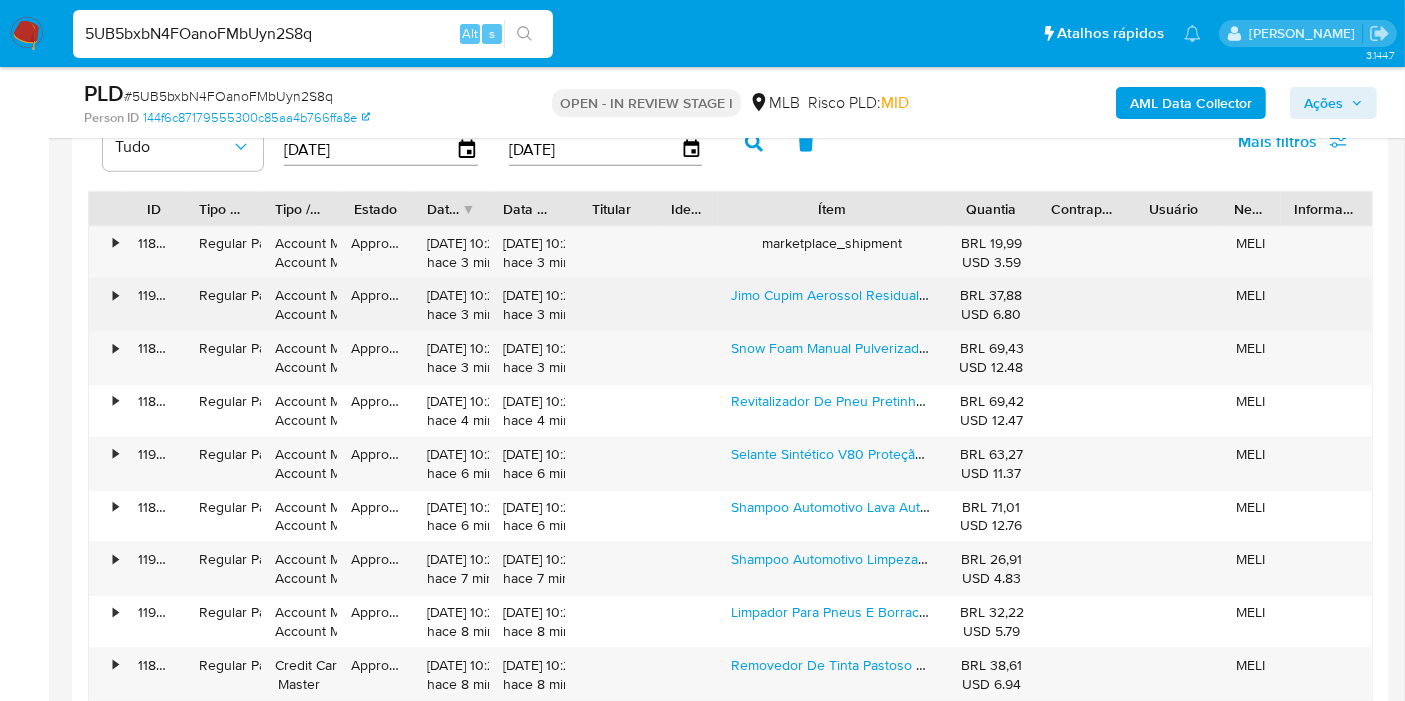 scroll, scrollTop: 2555, scrollLeft: 0, axis: vertical 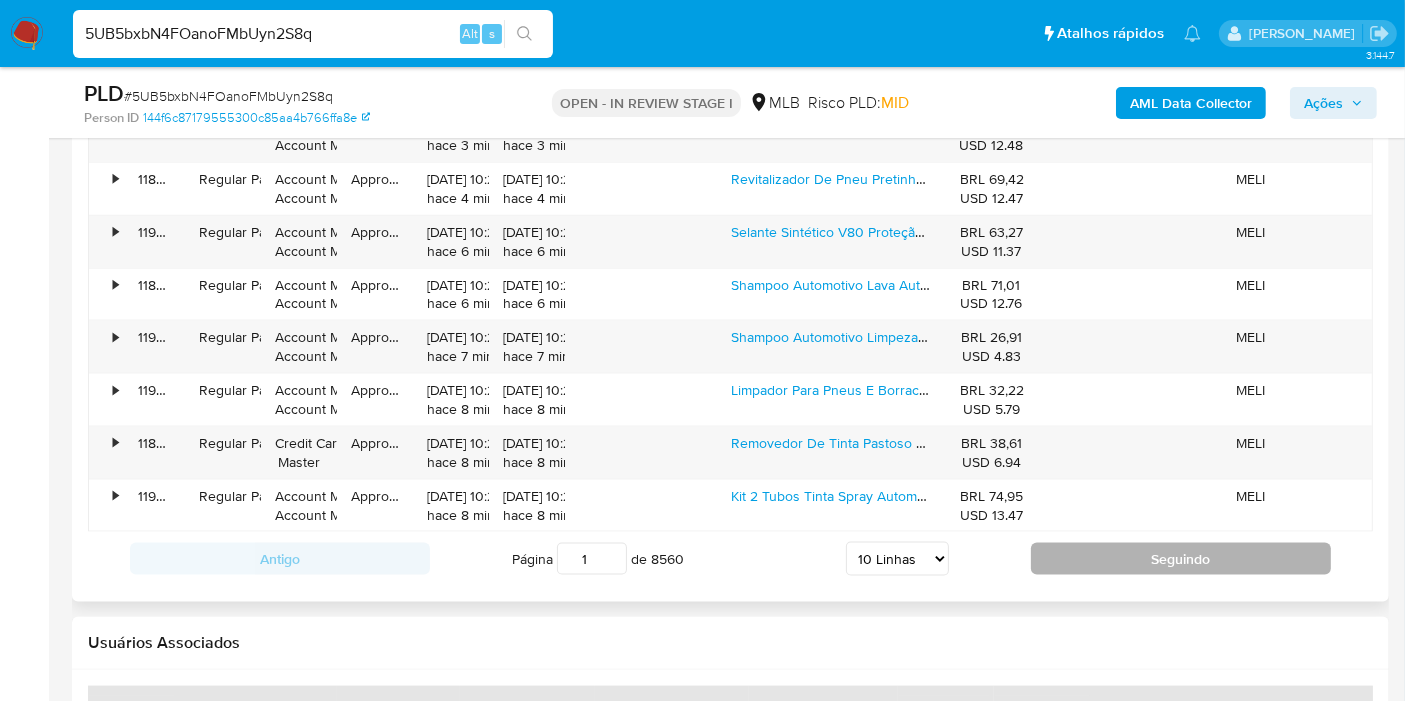 click on "Seguindo" at bounding box center [1181, 559] 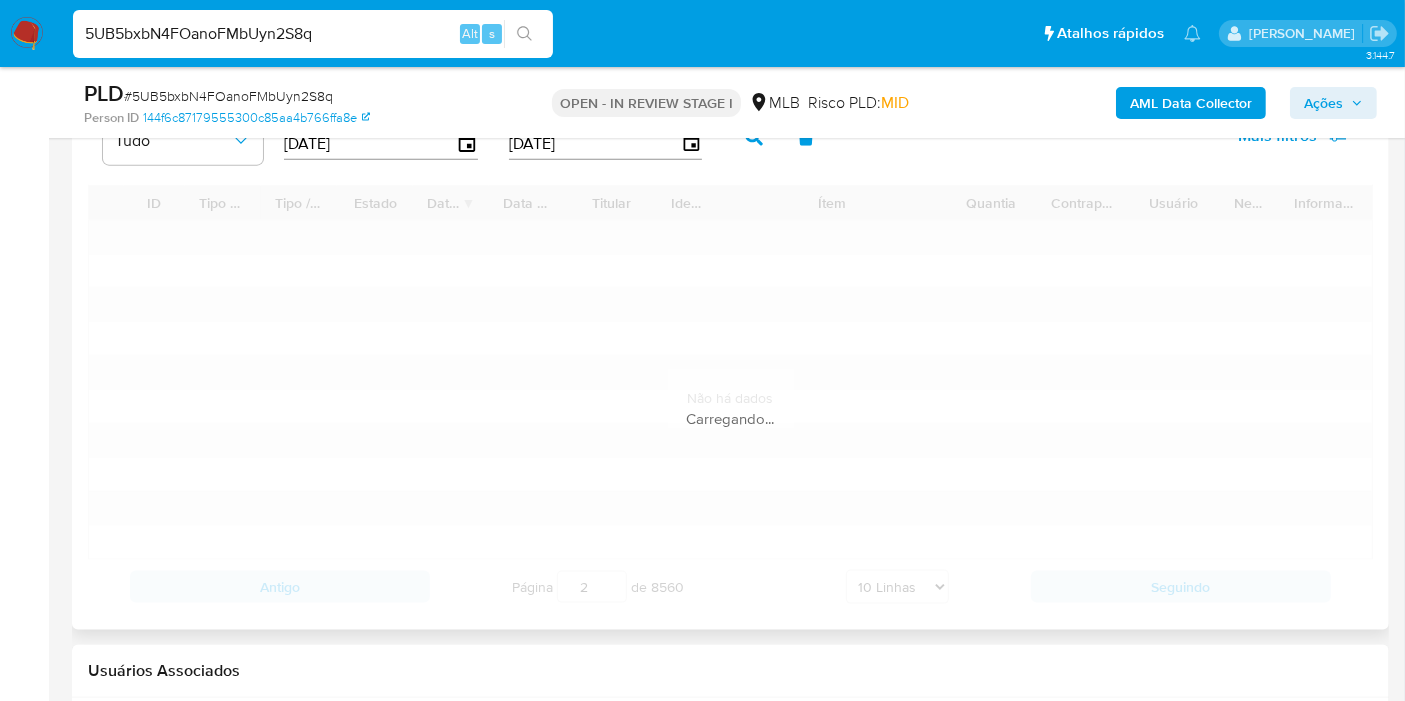 scroll, scrollTop: 2333, scrollLeft: 0, axis: vertical 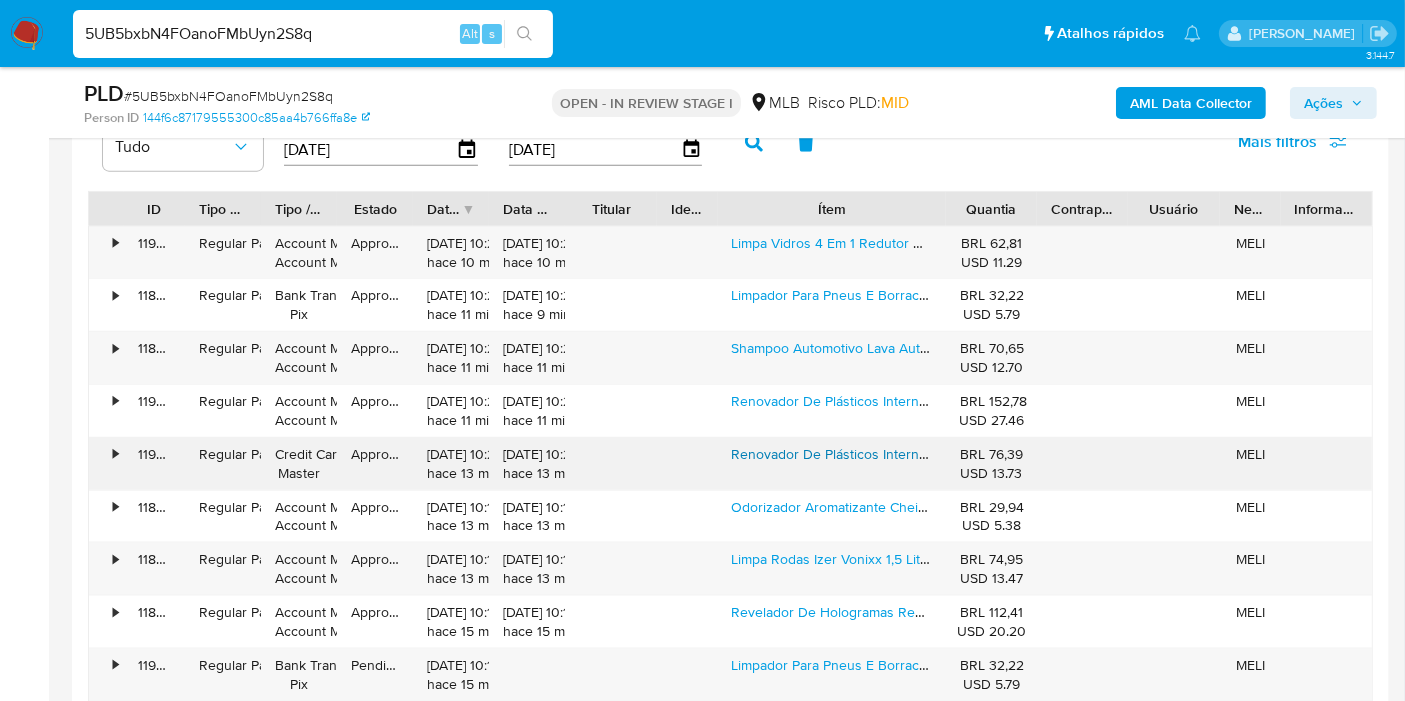 click on "Renovador De Plásticos Internos Intense 1,5l Vonixx" at bounding box center [892, 454] 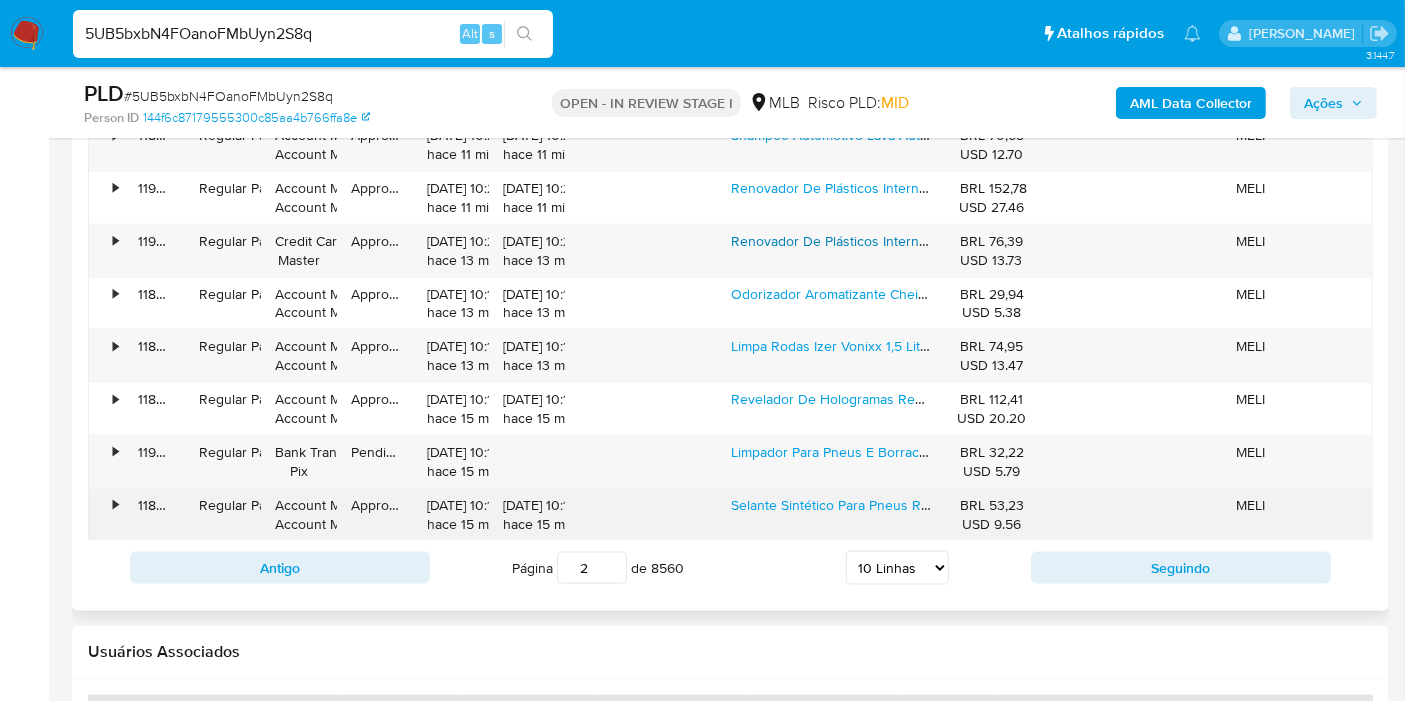 scroll, scrollTop: 2555, scrollLeft: 0, axis: vertical 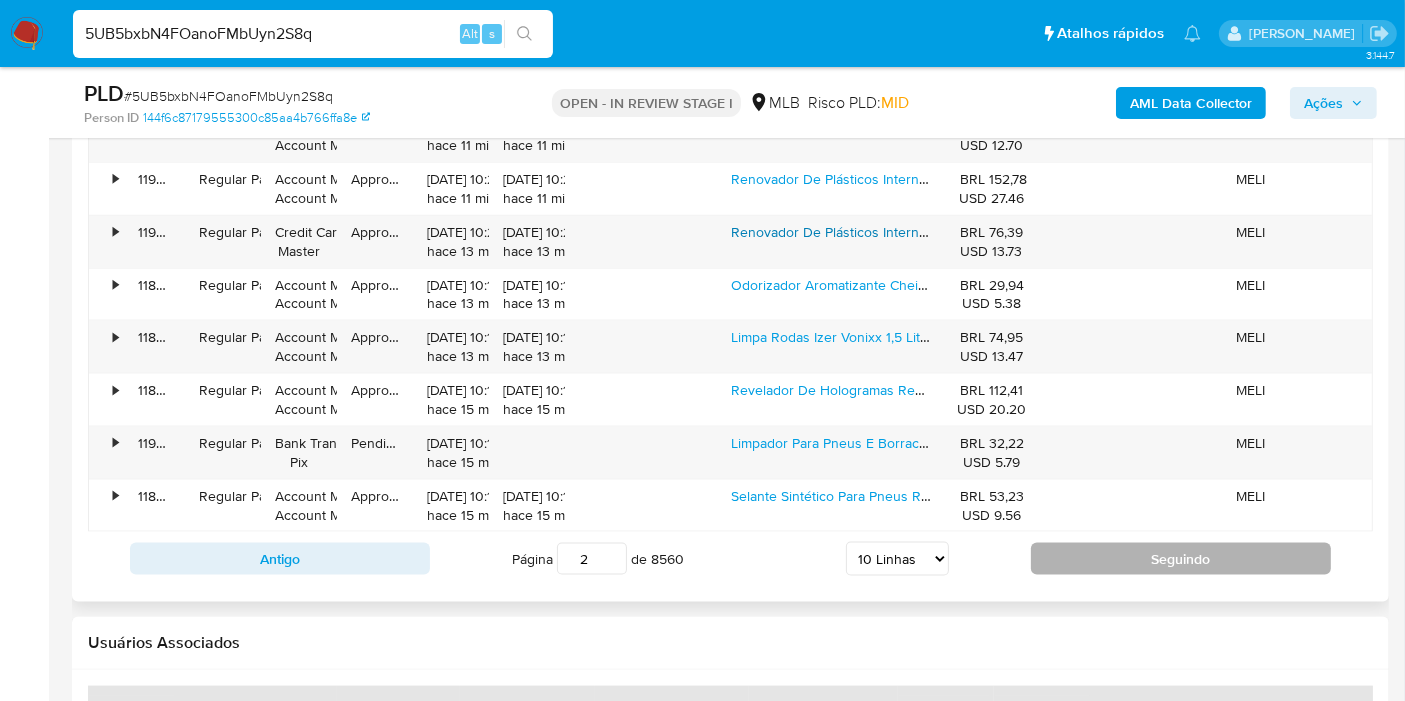 click on "Seguindo" at bounding box center [1181, 559] 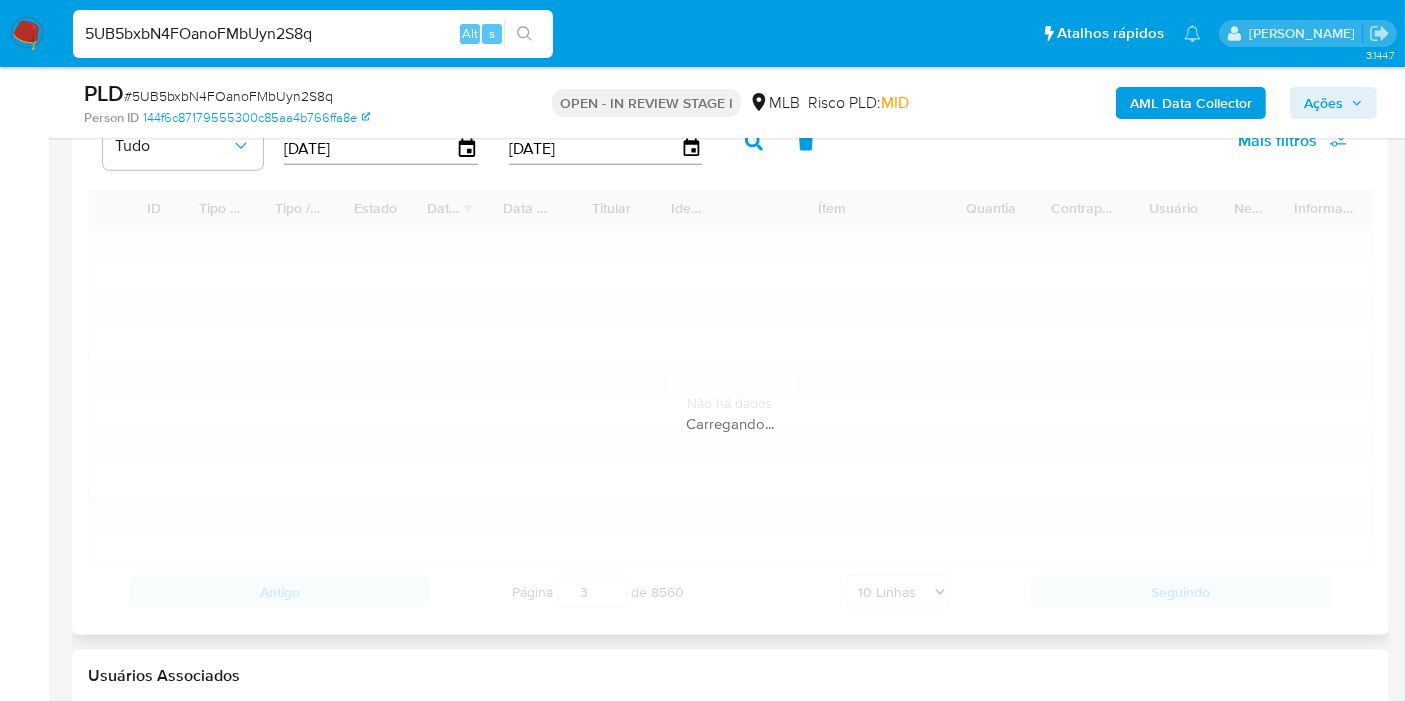 scroll, scrollTop: 2333, scrollLeft: 0, axis: vertical 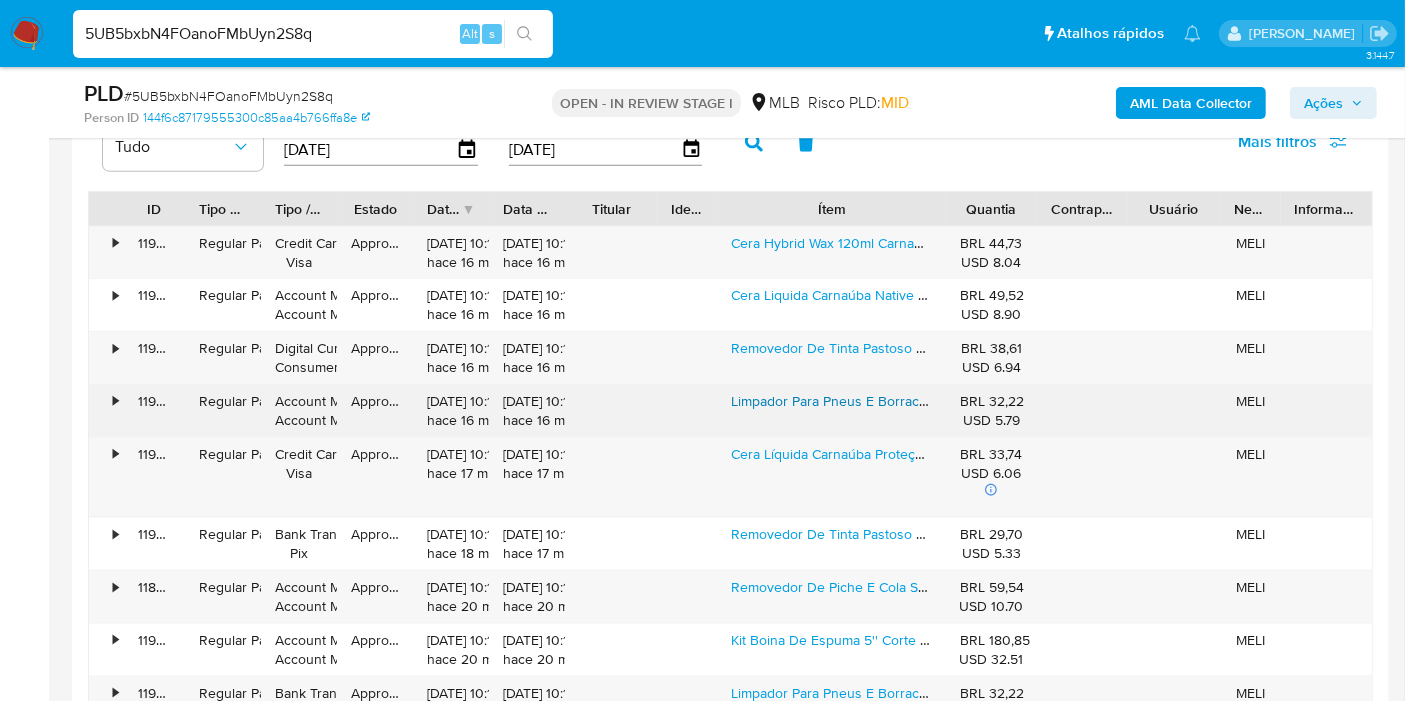 click on "Limpador Para Pneus E Borrachas Delet 500ml Vonixx" at bounding box center (900, 401) 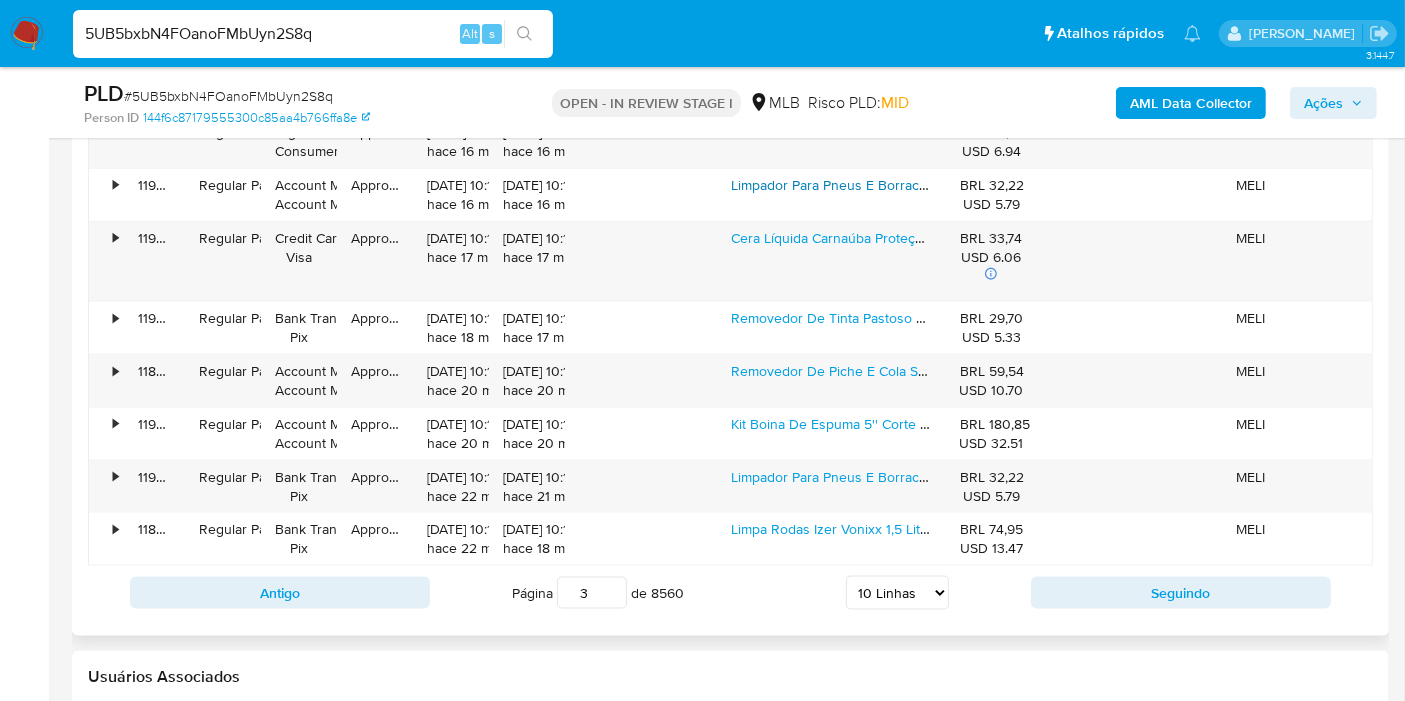 scroll, scrollTop: 2555, scrollLeft: 0, axis: vertical 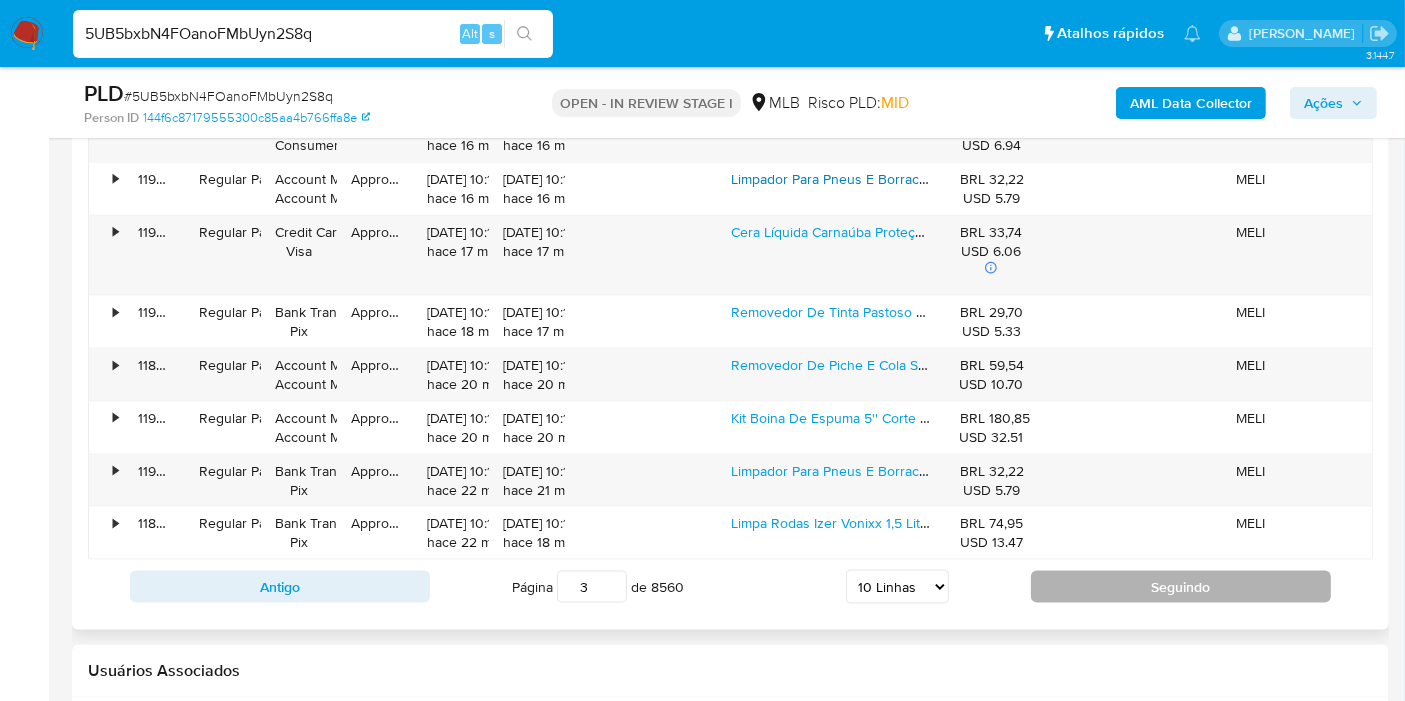 click on "Seguindo" at bounding box center [1181, 587] 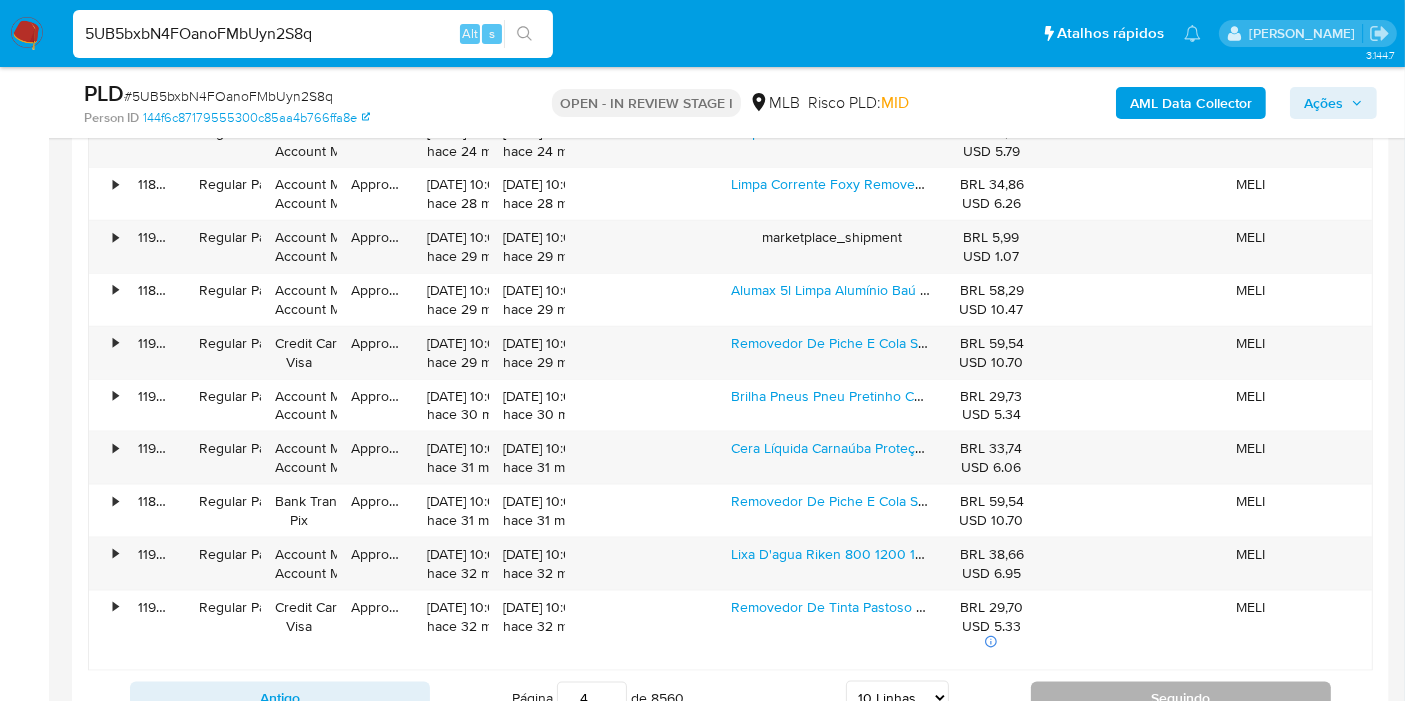 scroll, scrollTop: 2333, scrollLeft: 0, axis: vertical 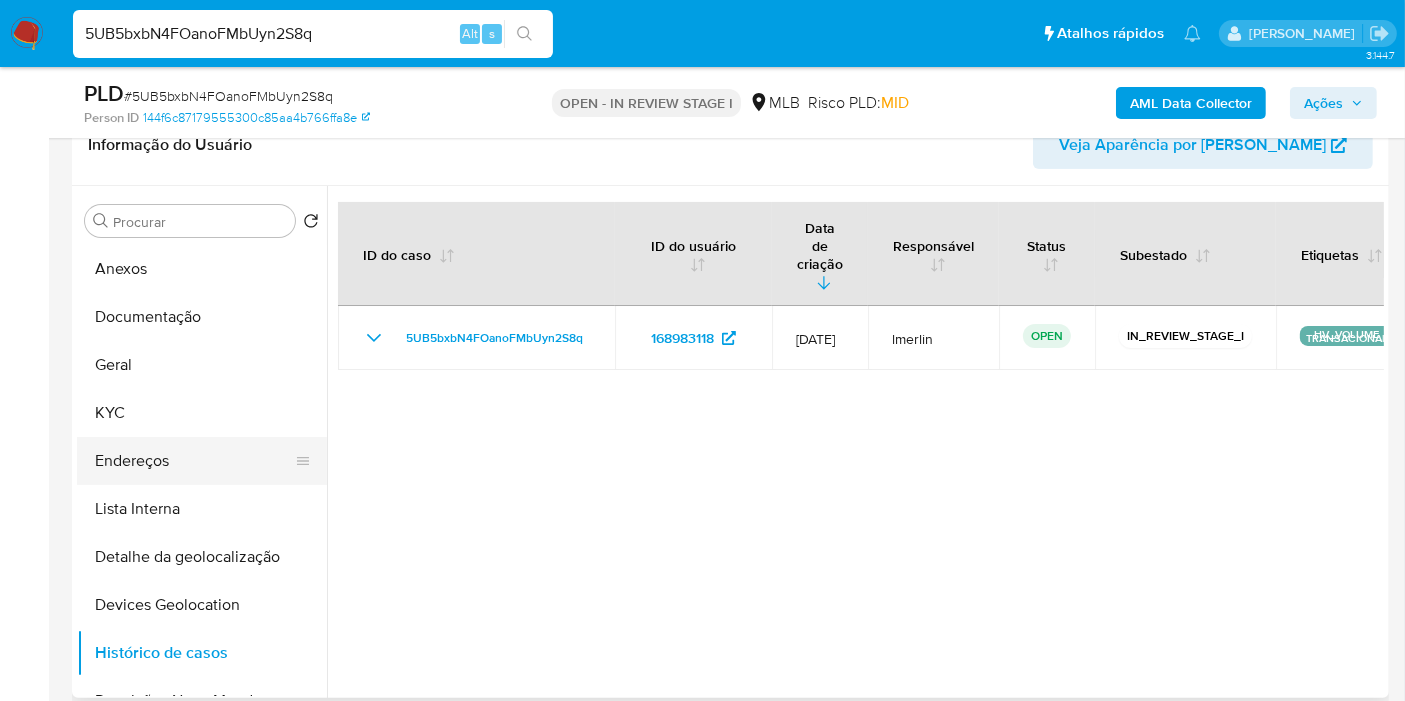 click on "Endereços" at bounding box center (194, 461) 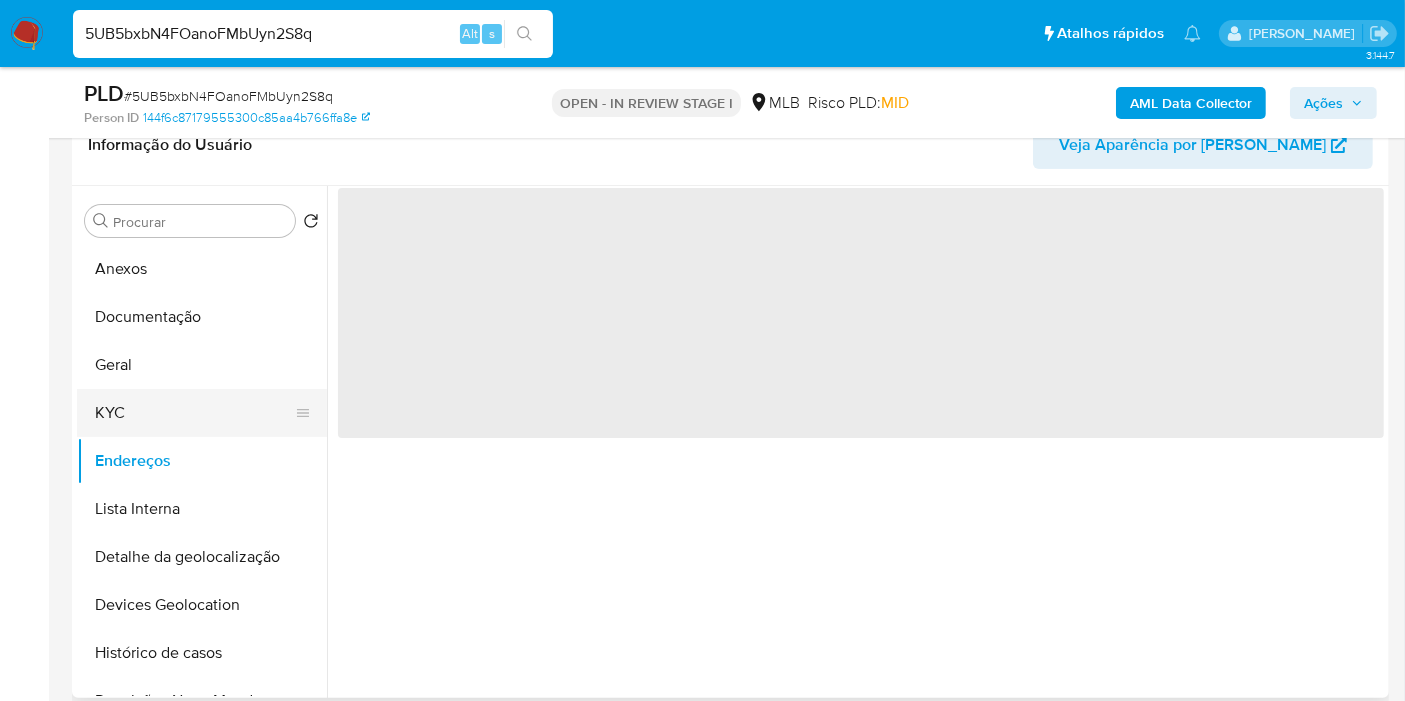 click on "KYC" at bounding box center [194, 413] 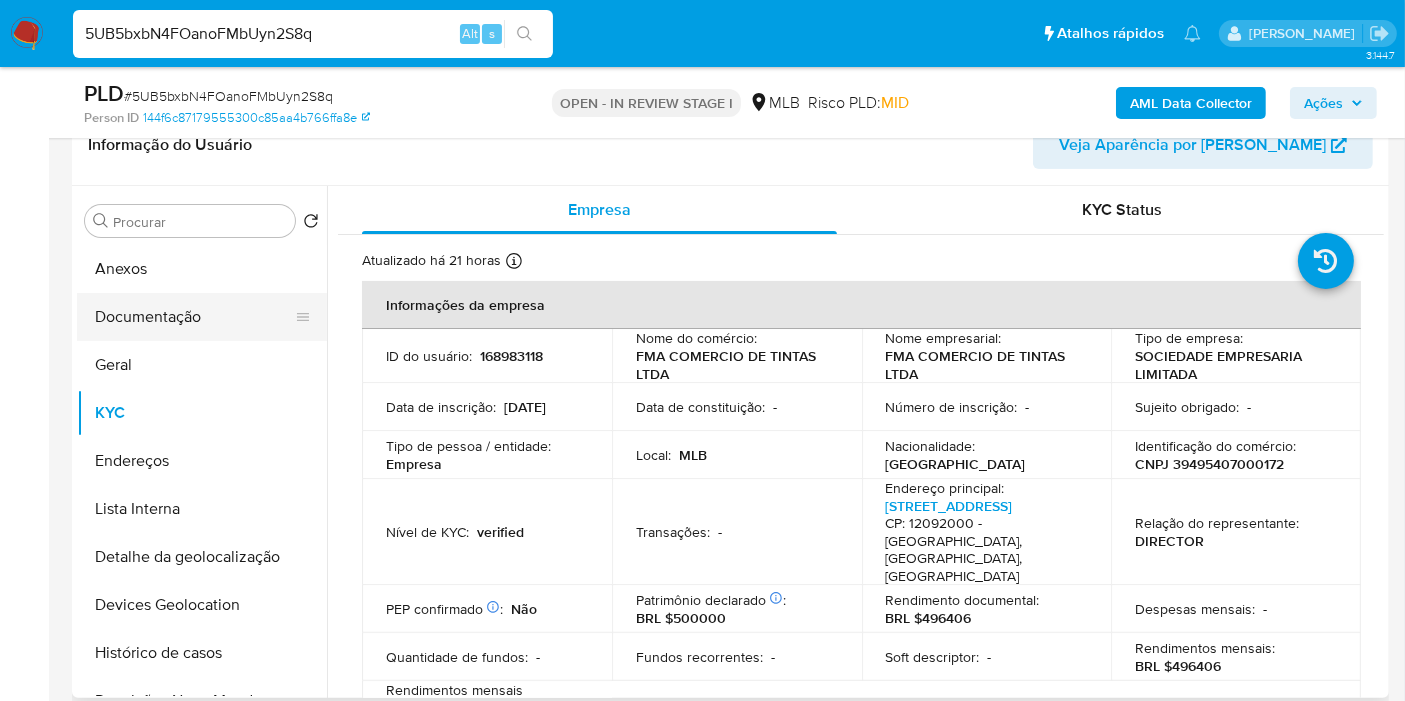 click on "Documentação" at bounding box center (194, 317) 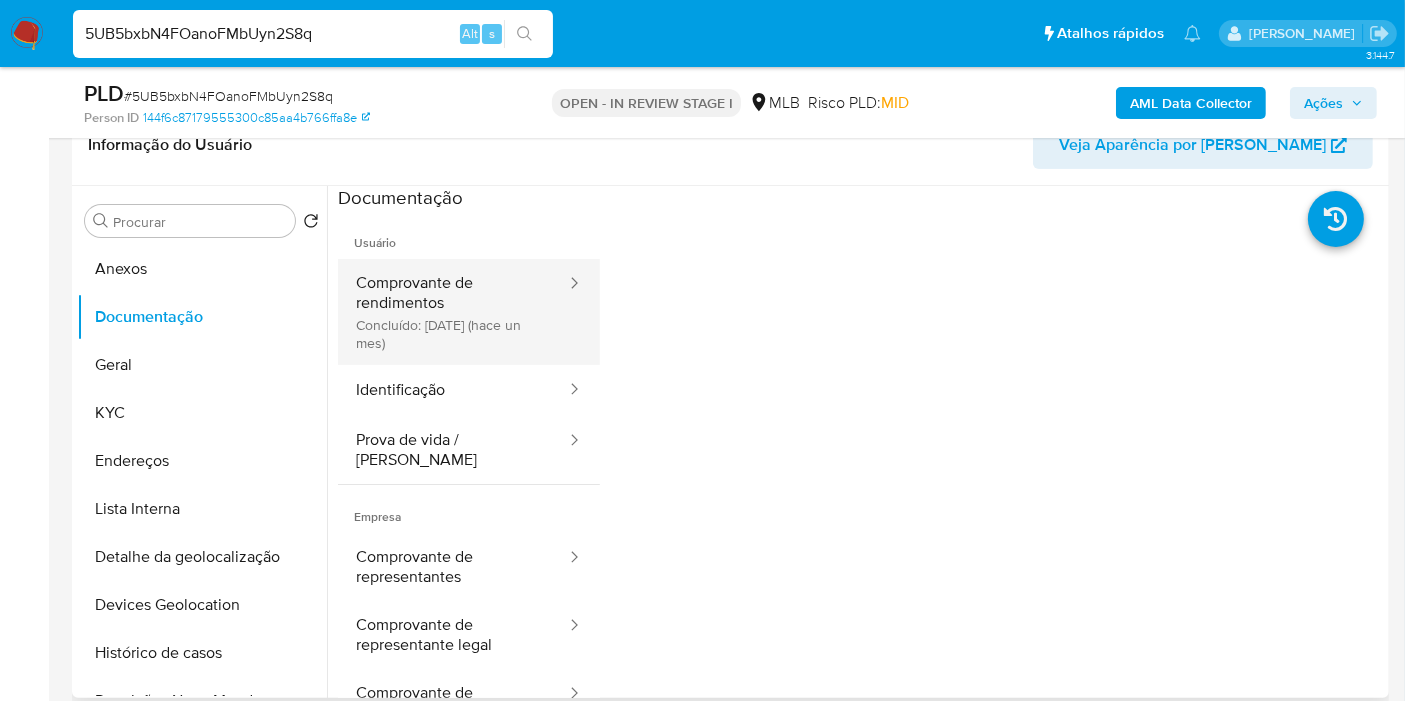 click on "Comprovante de rendimentos Concluído: [DATE] (hace un mes)" at bounding box center (453, 312) 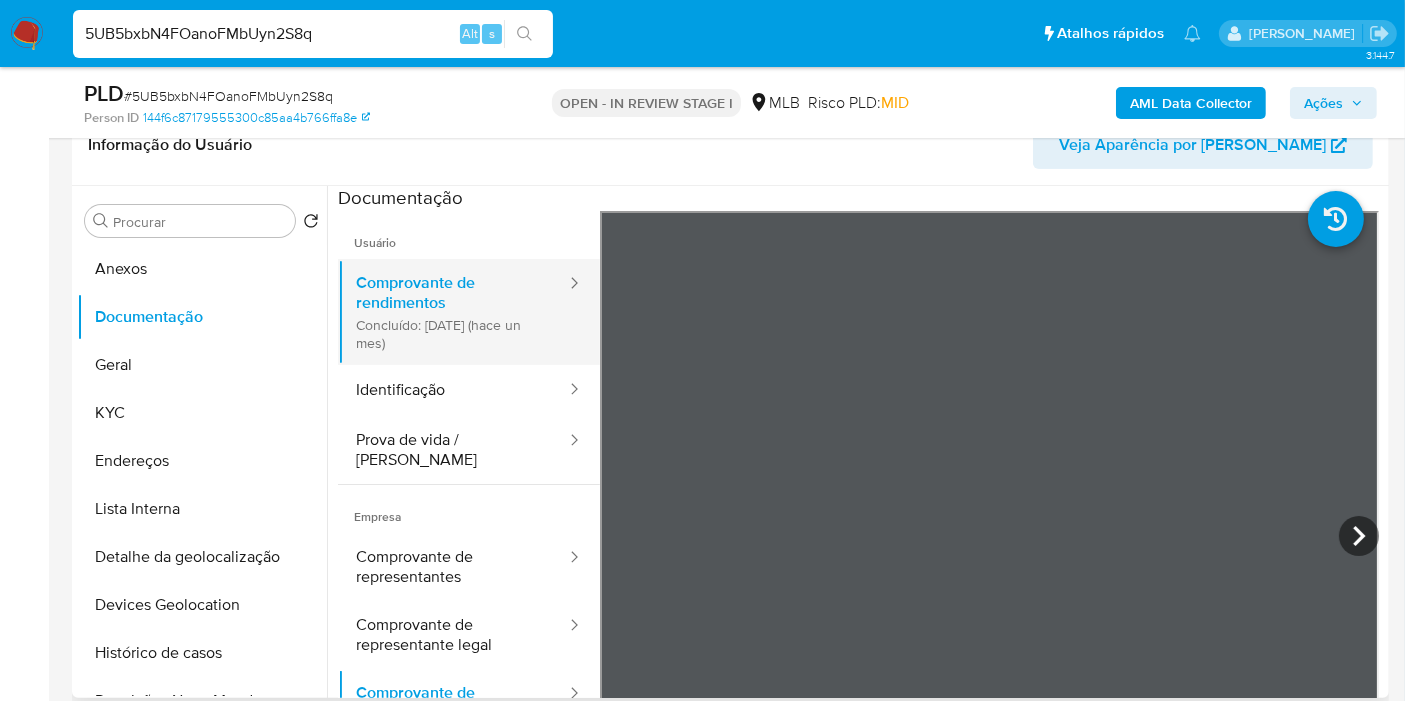 scroll, scrollTop: 0, scrollLeft: 0, axis: both 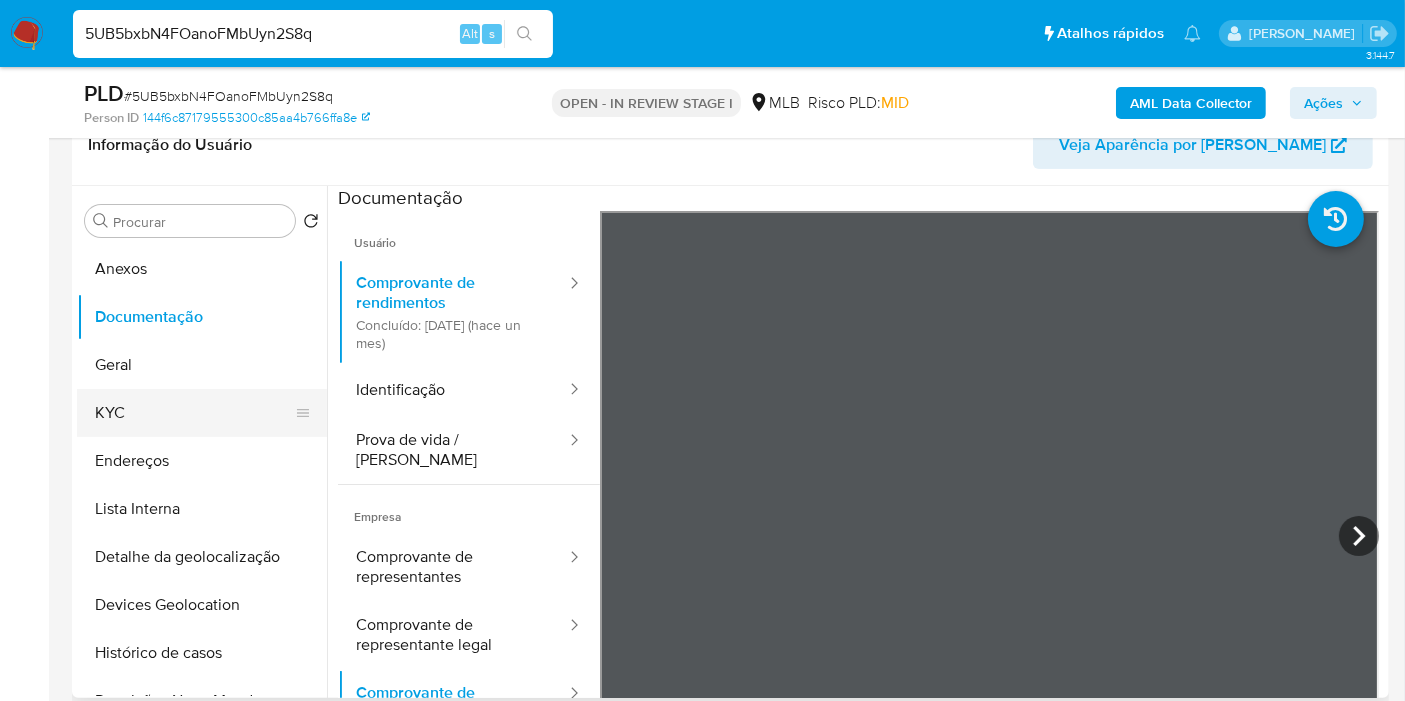 click on "KYC" at bounding box center [194, 413] 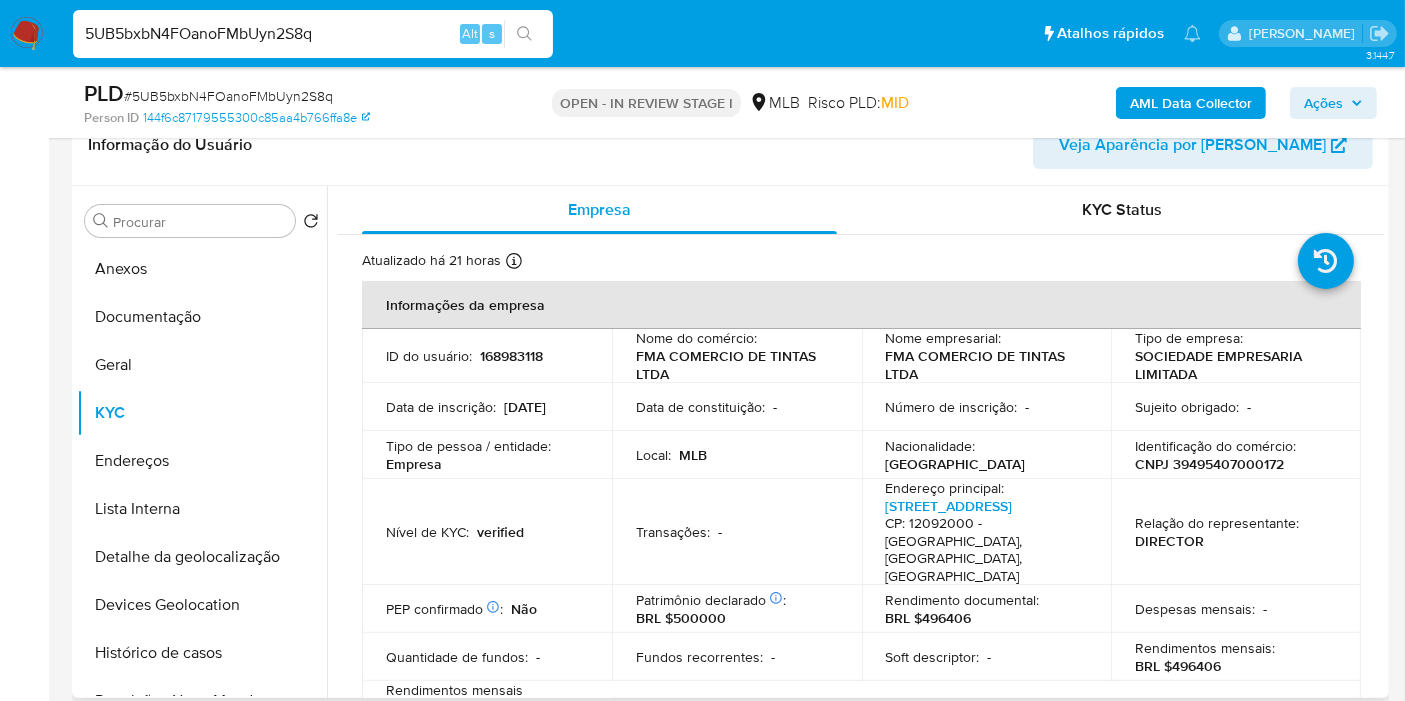 click on "BRL $496406" at bounding box center [1178, 666] 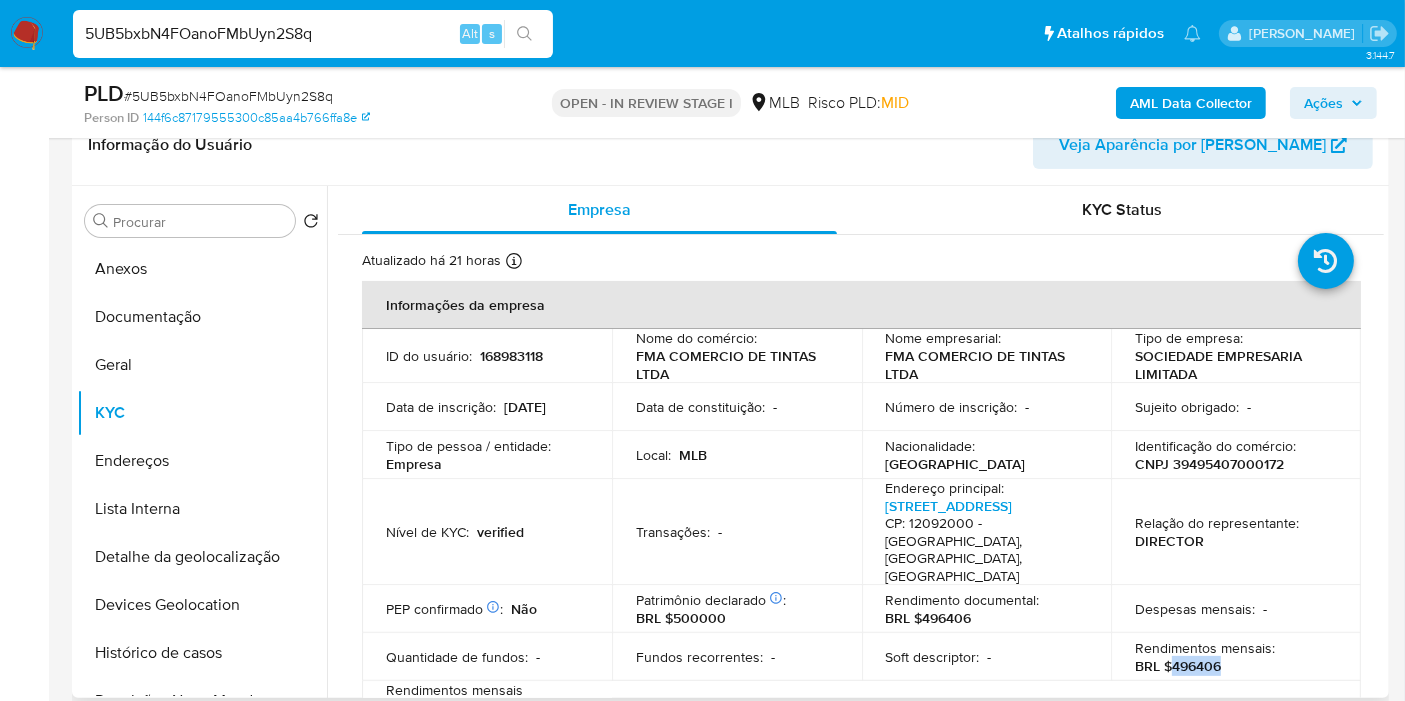 click on "BRL $496406" at bounding box center [1178, 666] 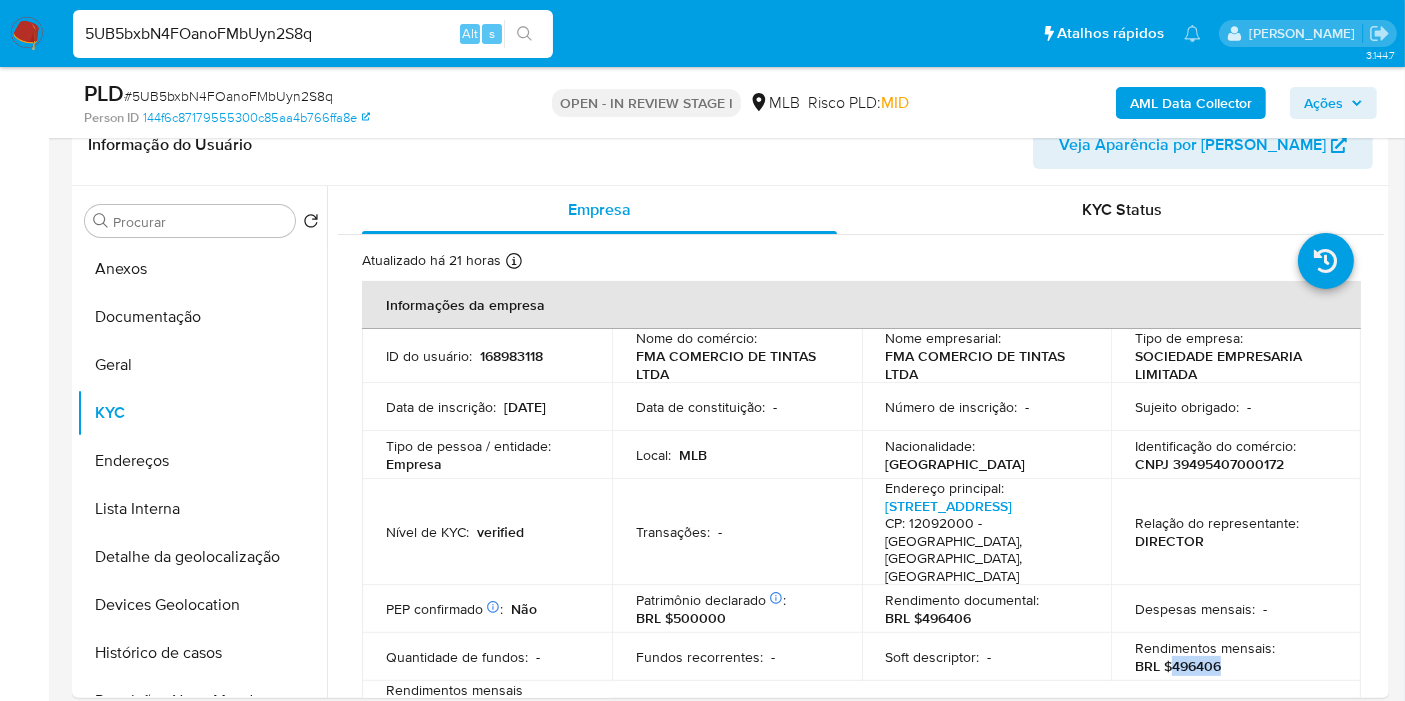 copy on "496406" 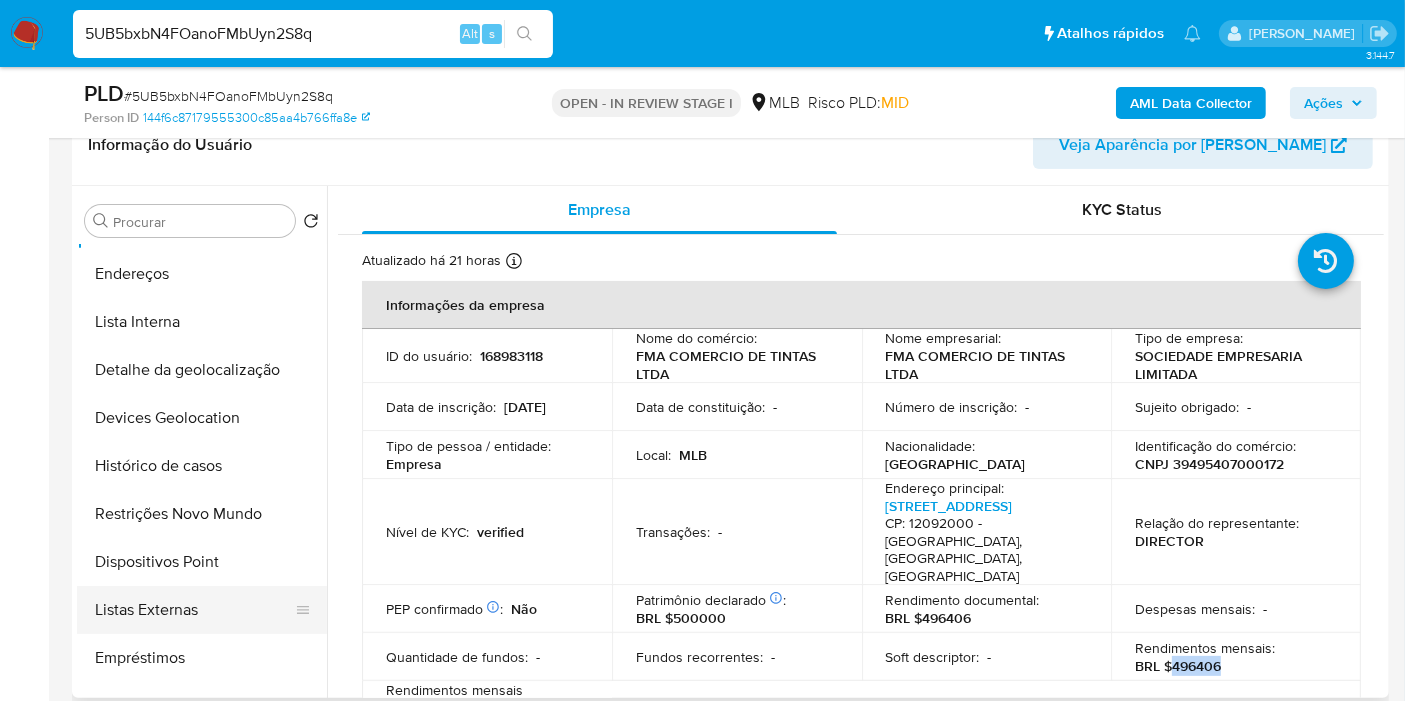 scroll, scrollTop: 222, scrollLeft: 0, axis: vertical 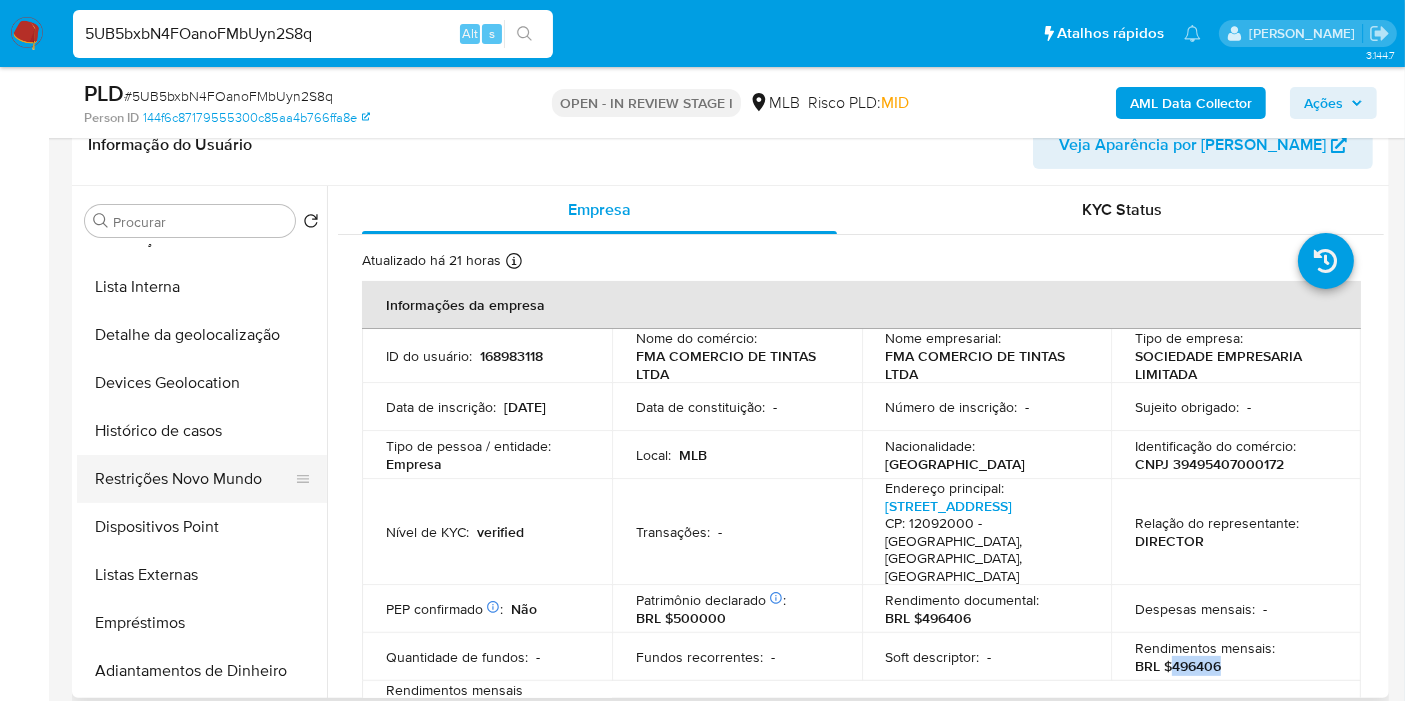 click on "Restrições Novo Mundo" at bounding box center (194, 479) 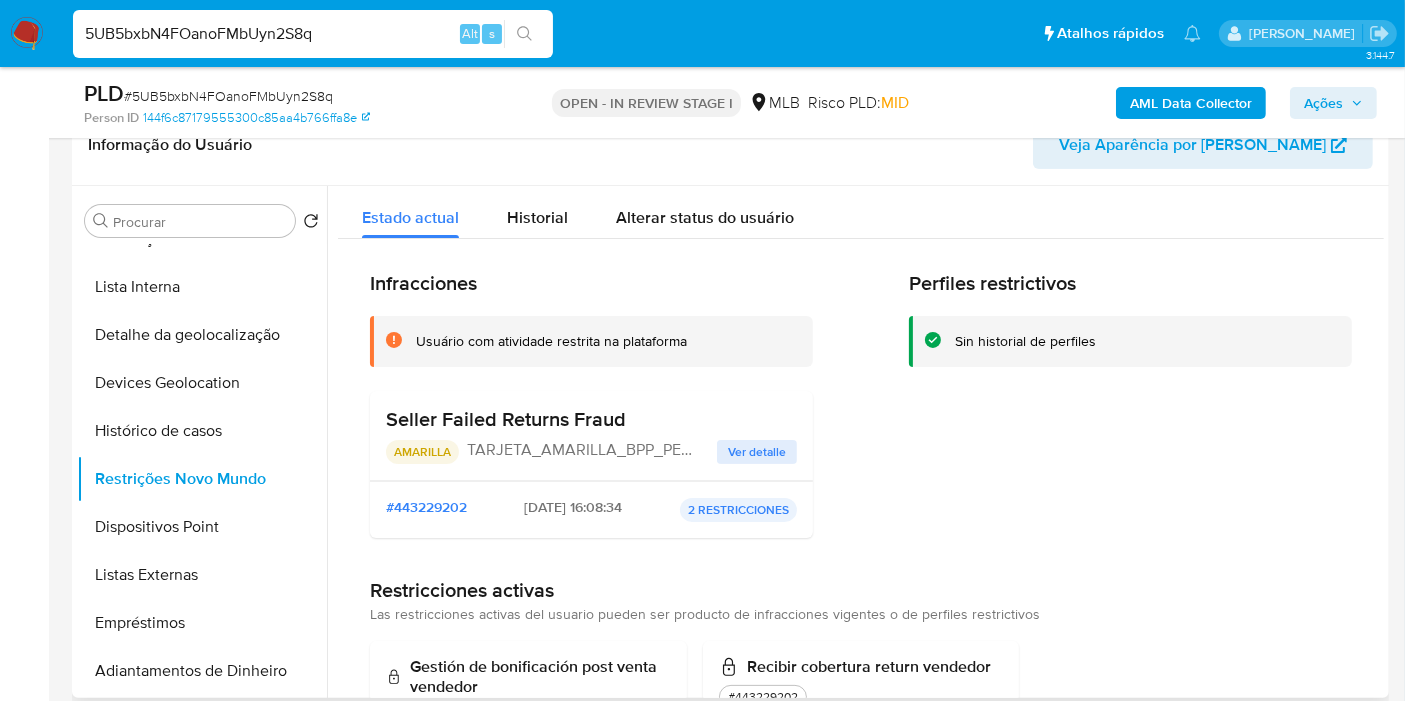click on "Ver detalle" at bounding box center (757, 452) 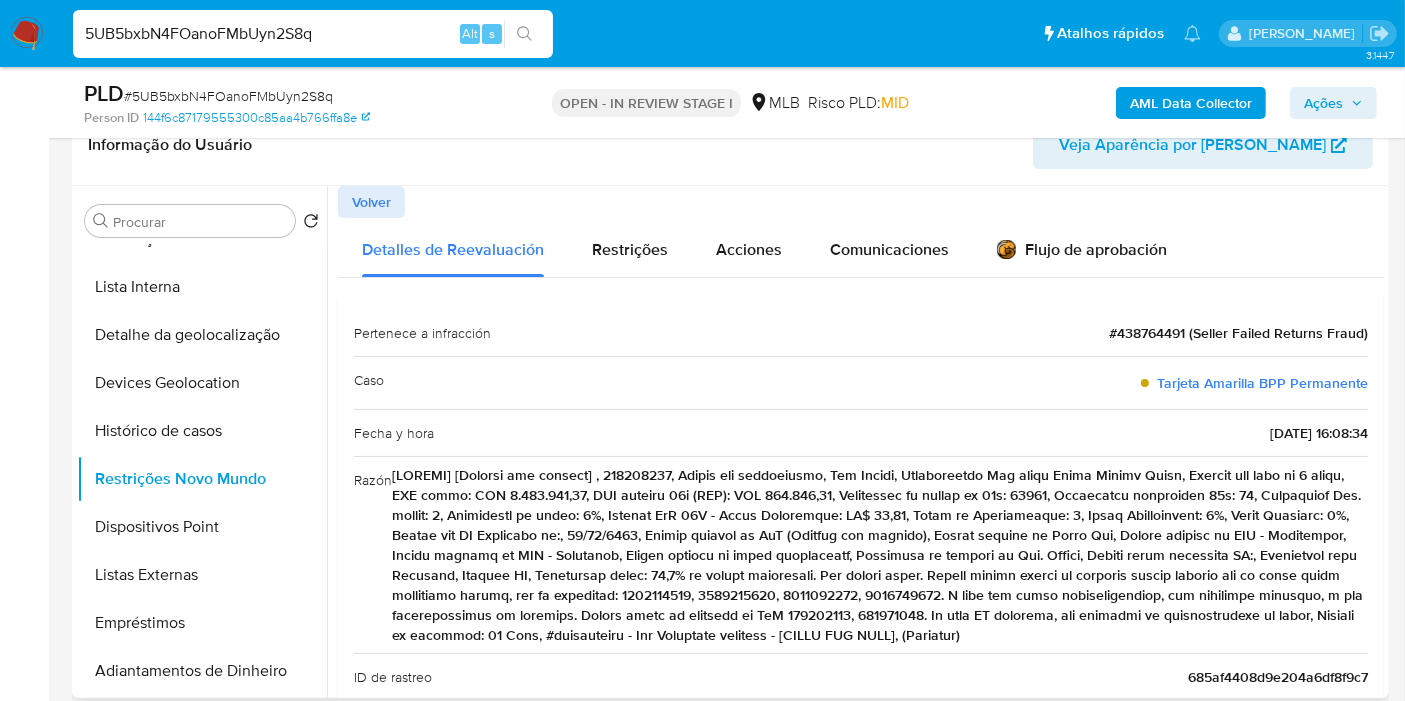 click on "Volver" at bounding box center (371, 202) 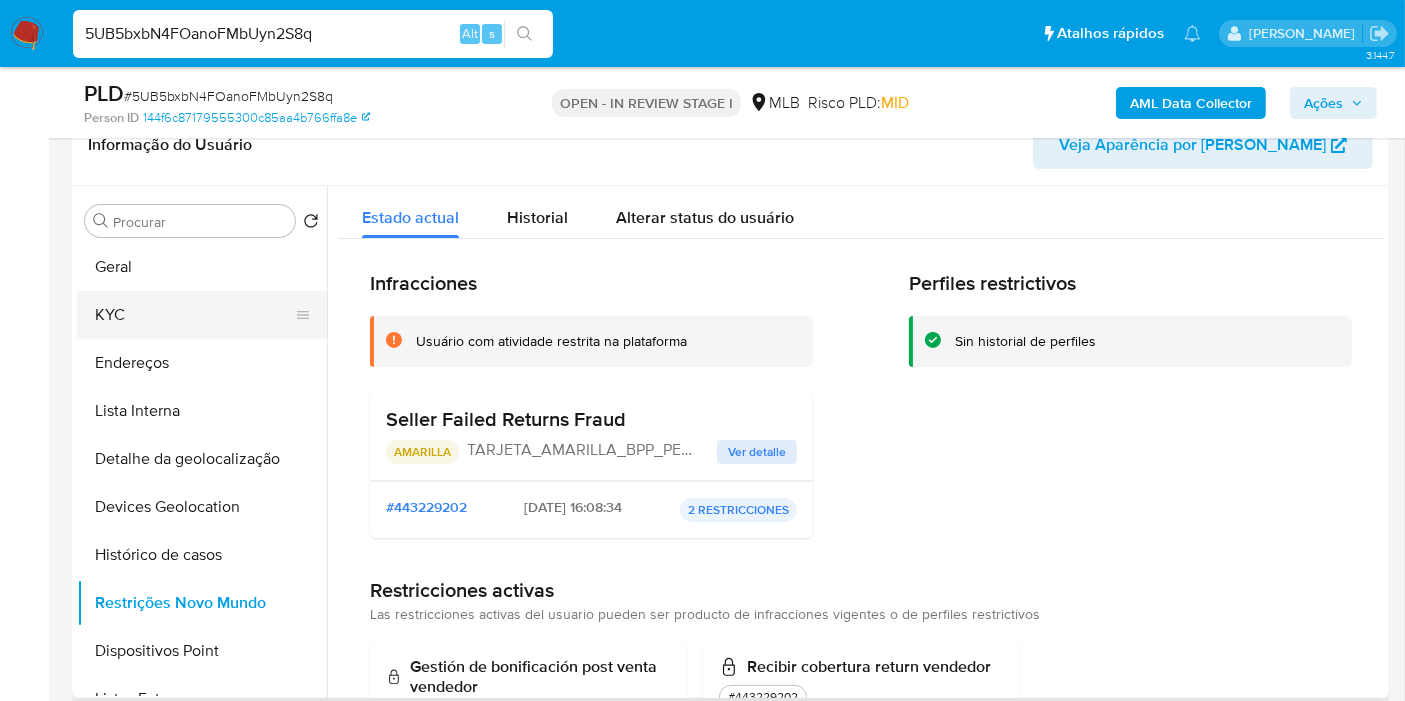scroll, scrollTop: 0, scrollLeft: 0, axis: both 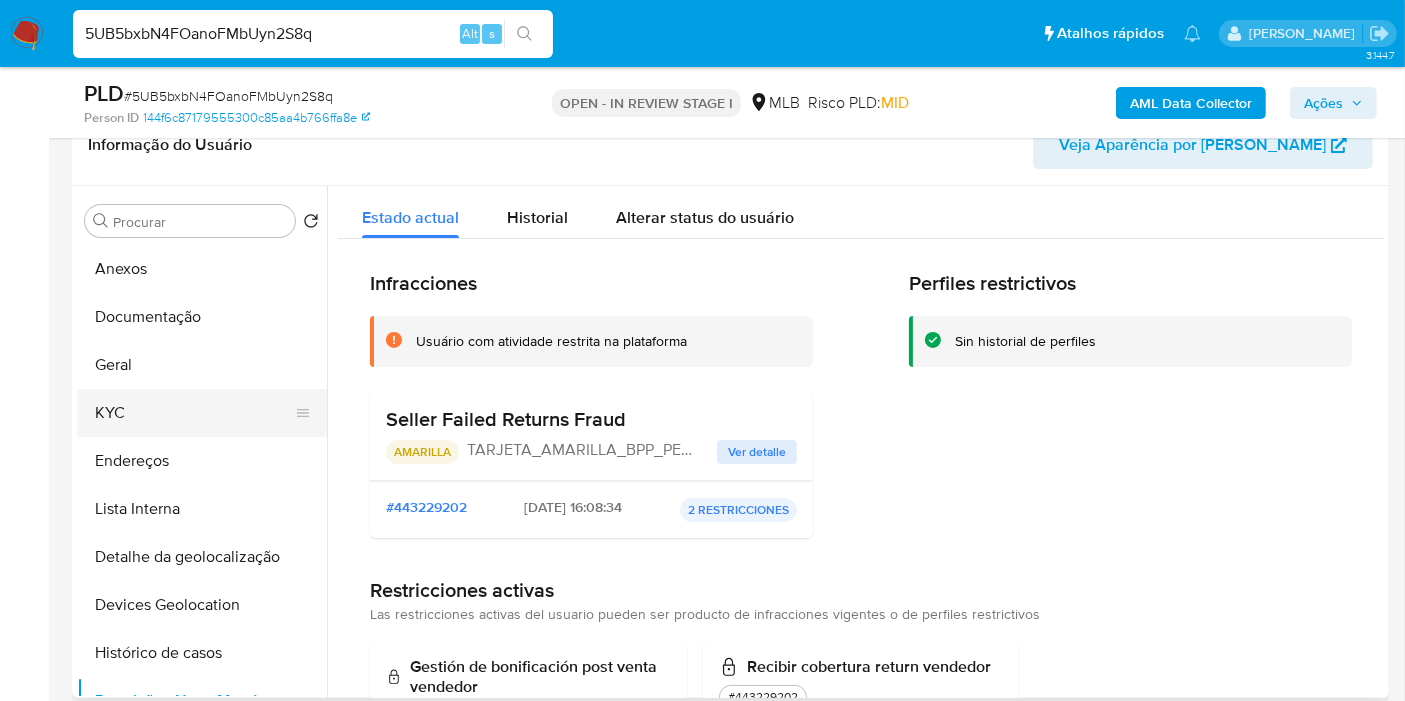 click on "KYC" at bounding box center (194, 413) 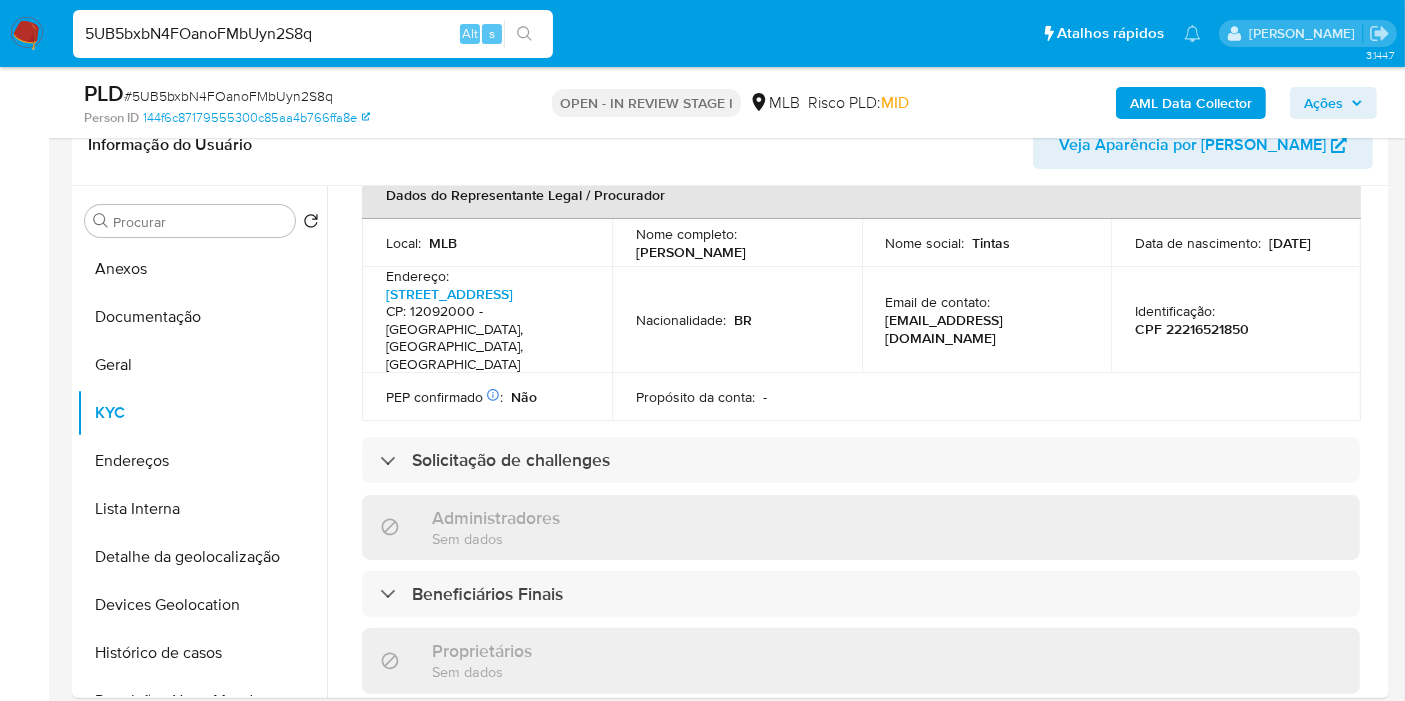 scroll, scrollTop: 1222, scrollLeft: 0, axis: vertical 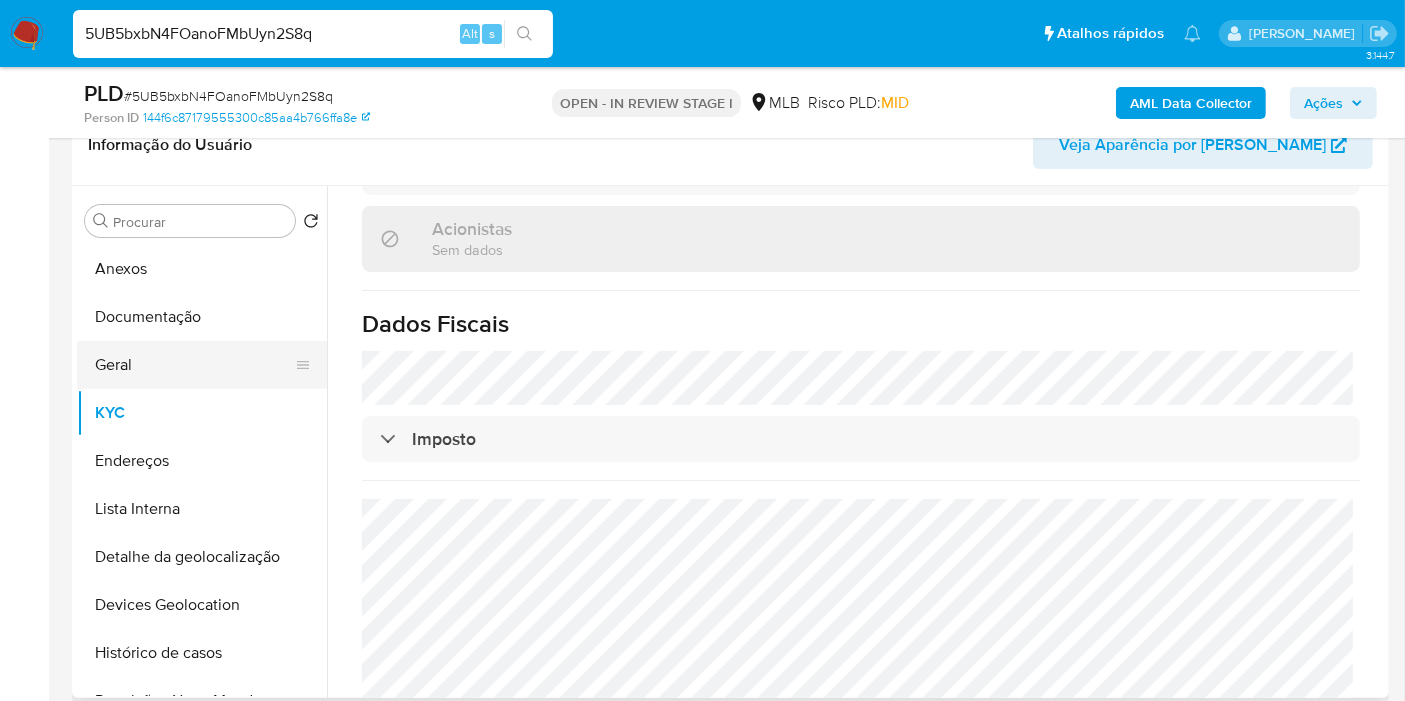 click on "Geral" at bounding box center (194, 365) 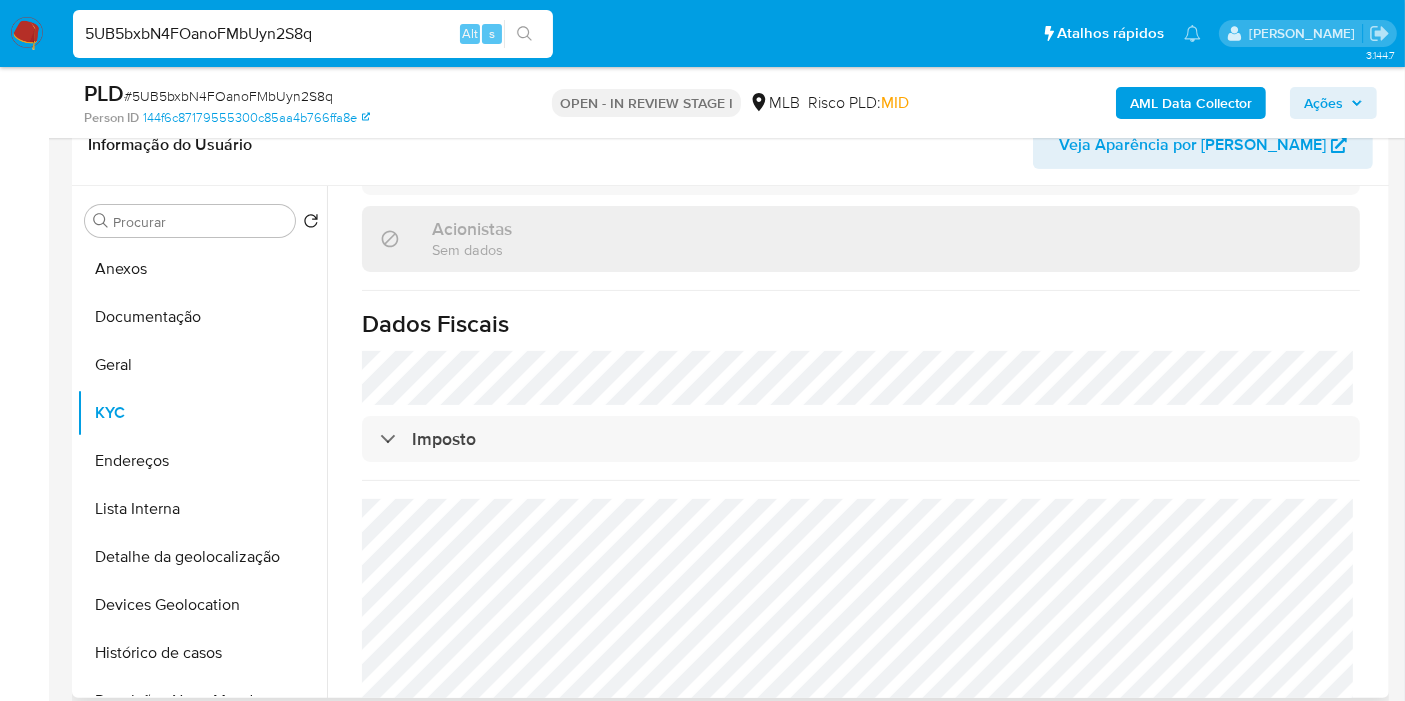 scroll, scrollTop: 0, scrollLeft: 0, axis: both 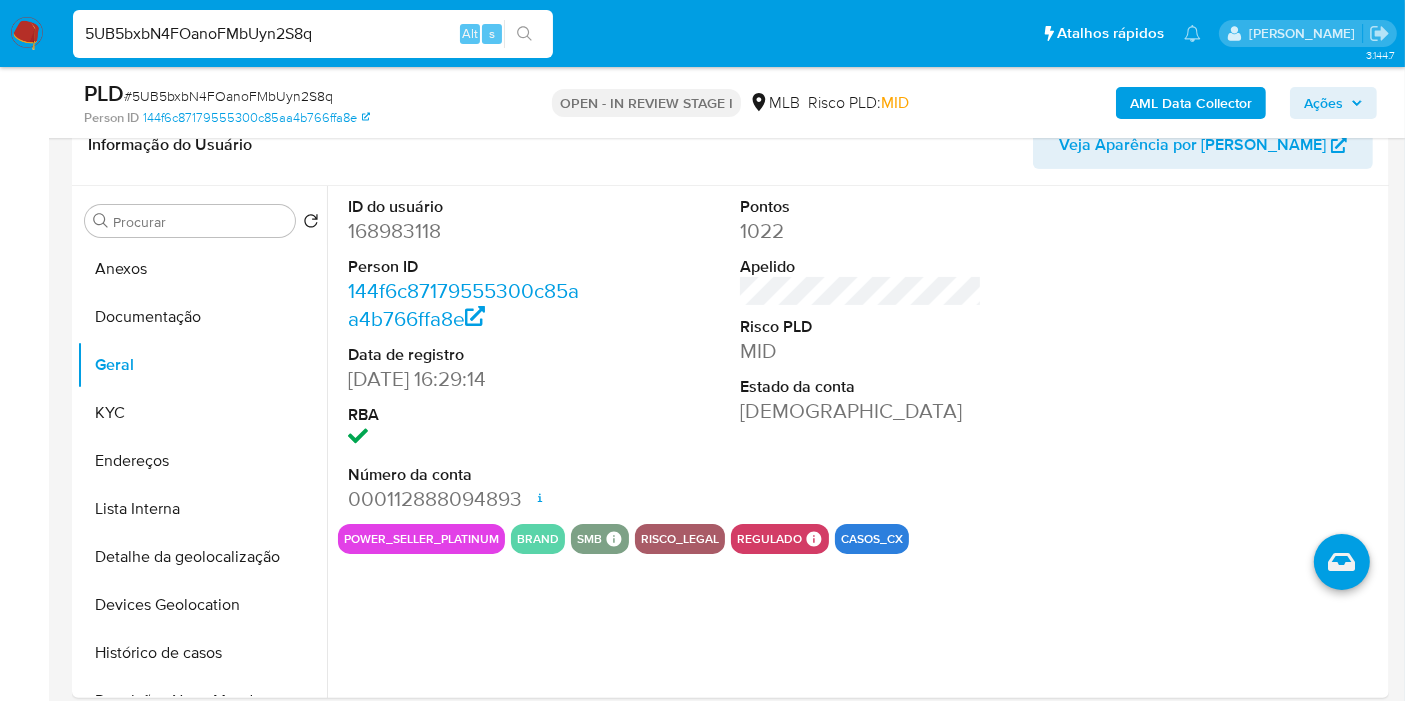 type 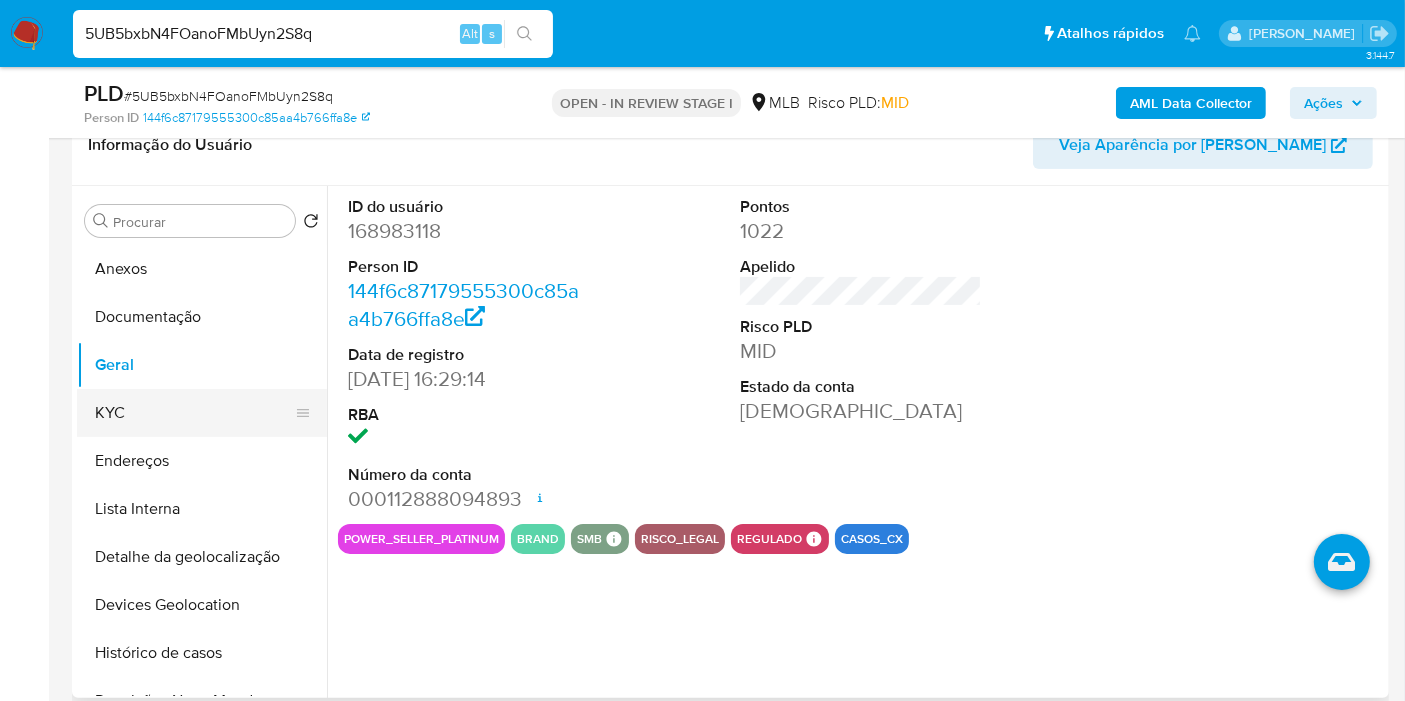 click on "KYC" at bounding box center [194, 413] 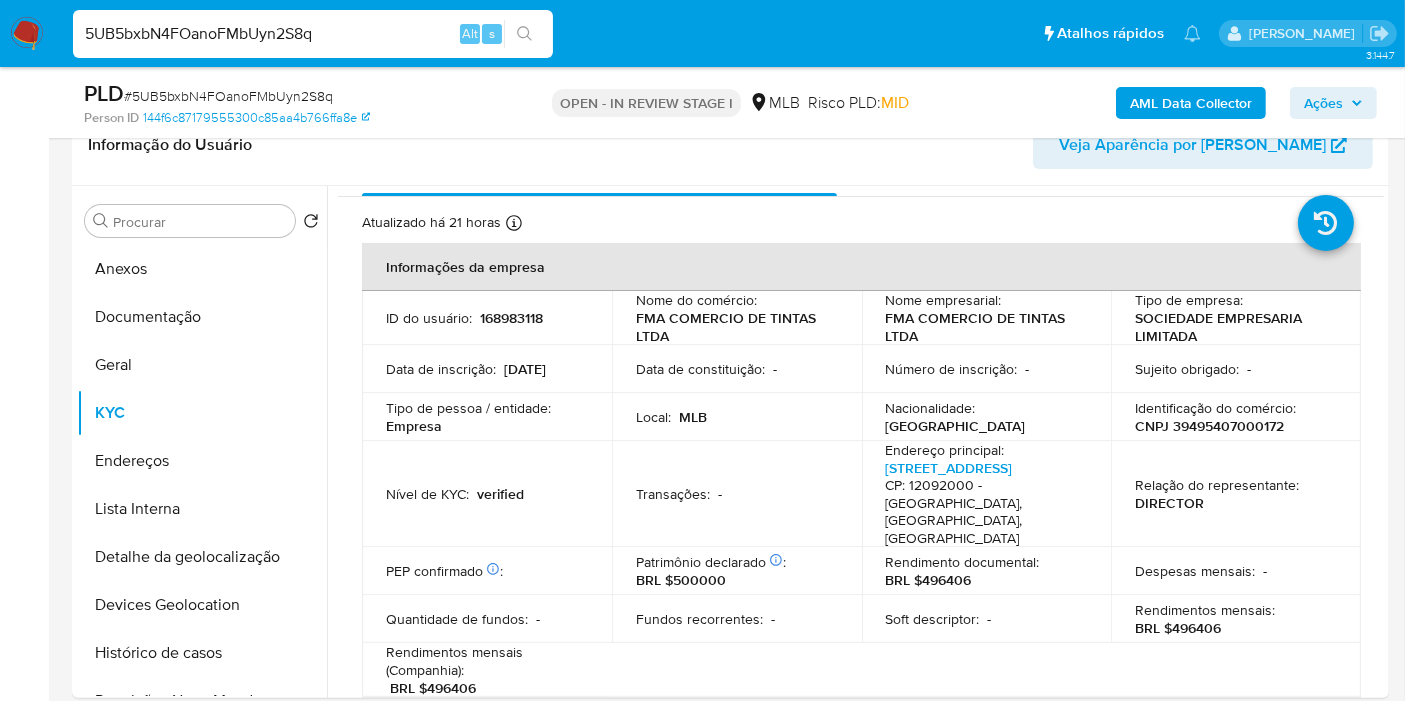 scroll, scrollTop: 51, scrollLeft: 0, axis: vertical 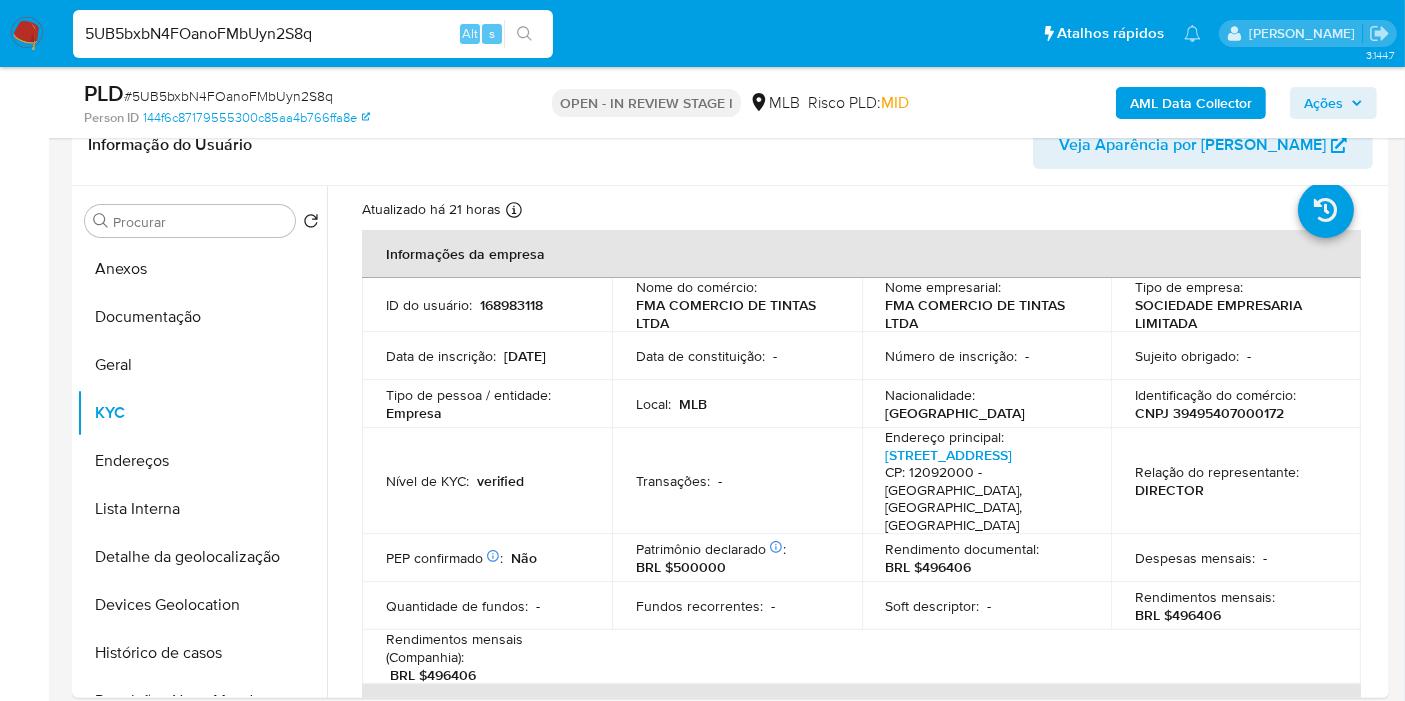 drag, startPoint x: 1385, startPoint y: 307, endPoint x: 1383, endPoint y: 296, distance: 11.18034 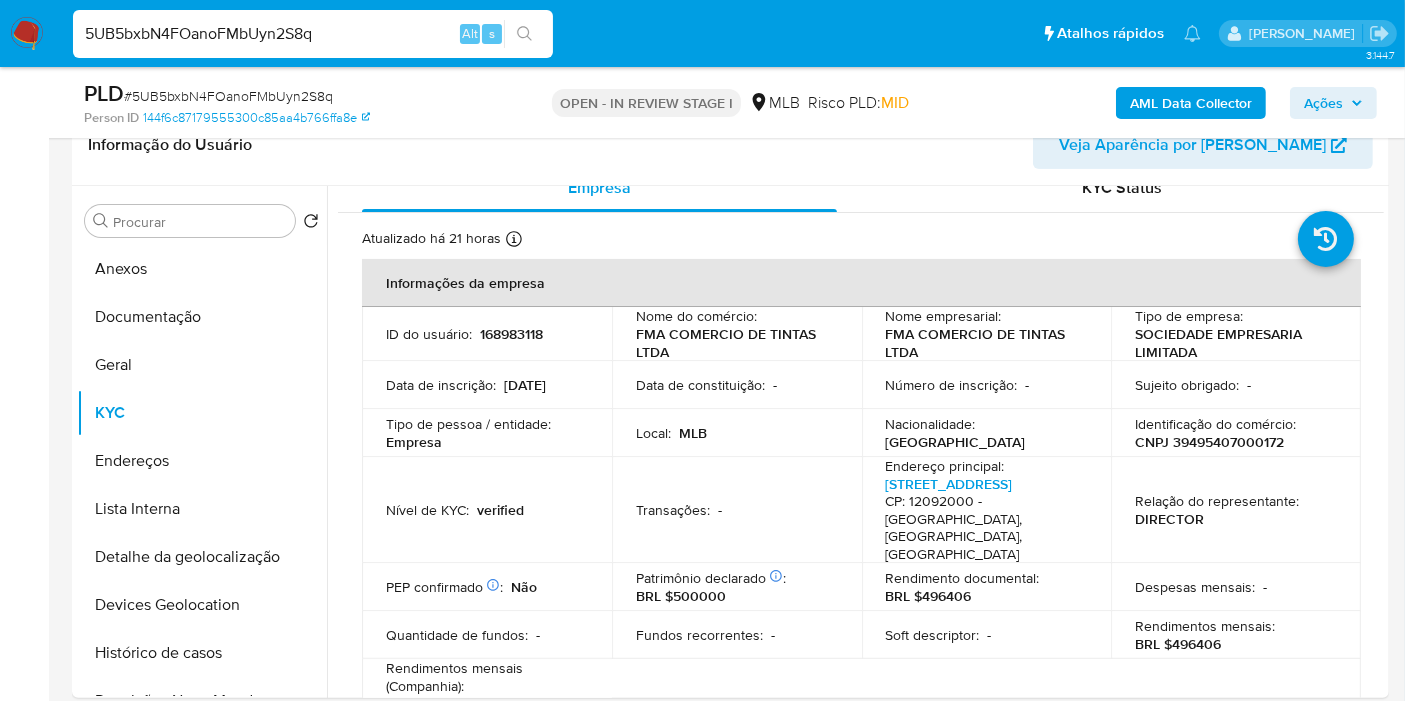 scroll, scrollTop: 353, scrollLeft: 0, axis: vertical 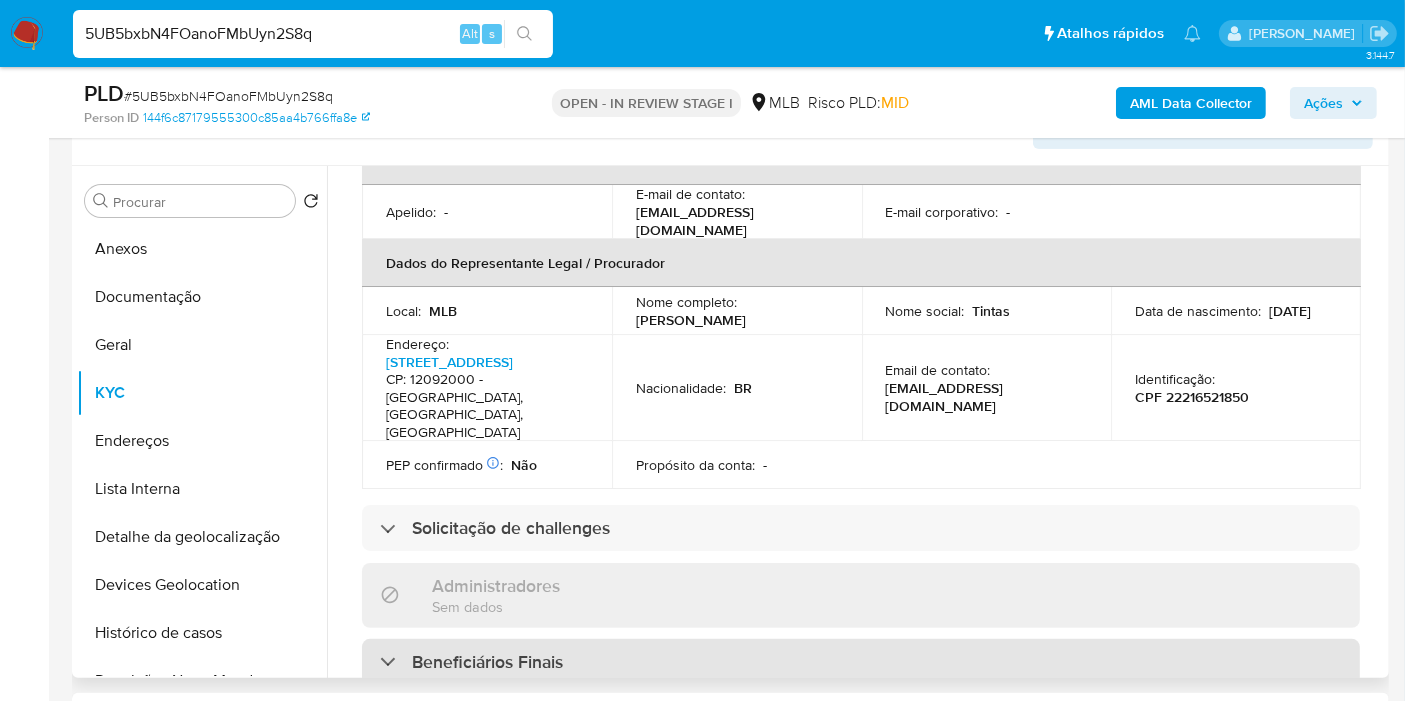 click on "Beneficiários Finais" at bounding box center (861, 662) 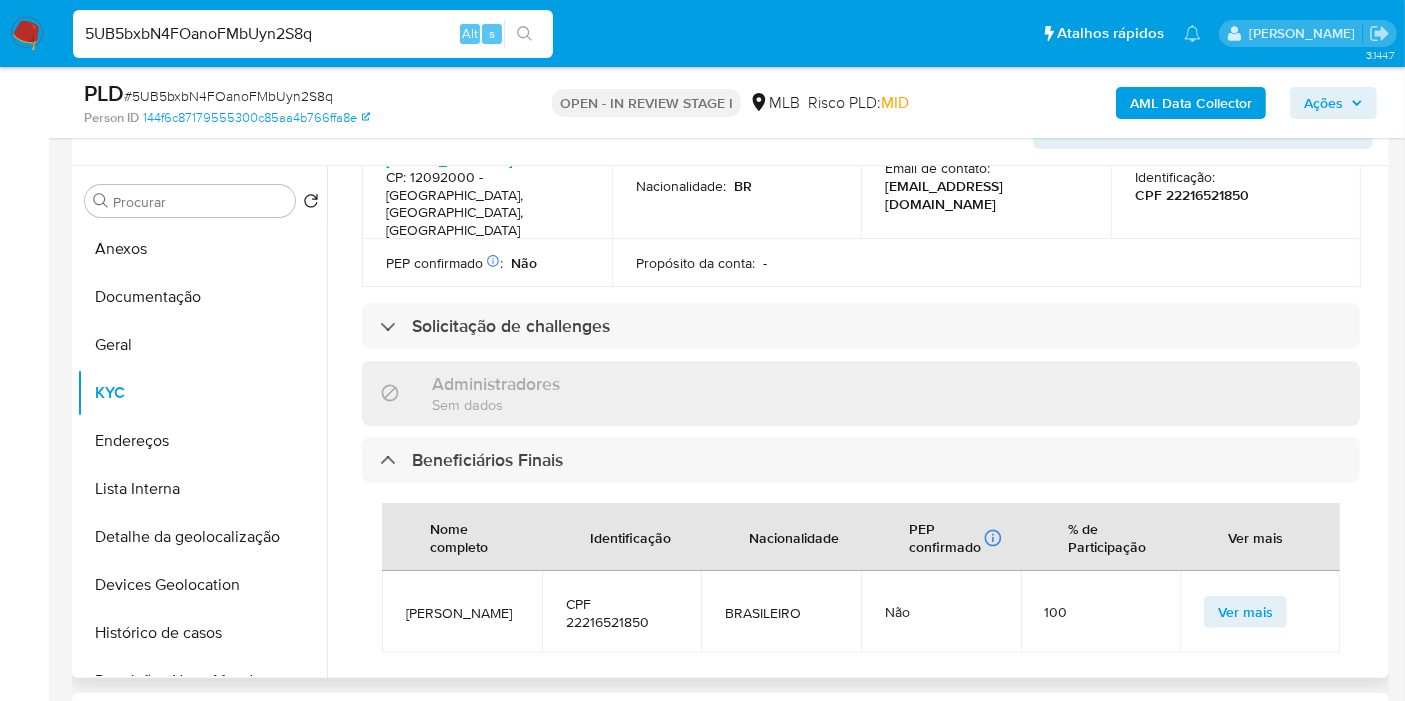 scroll, scrollTop: 800, scrollLeft: 0, axis: vertical 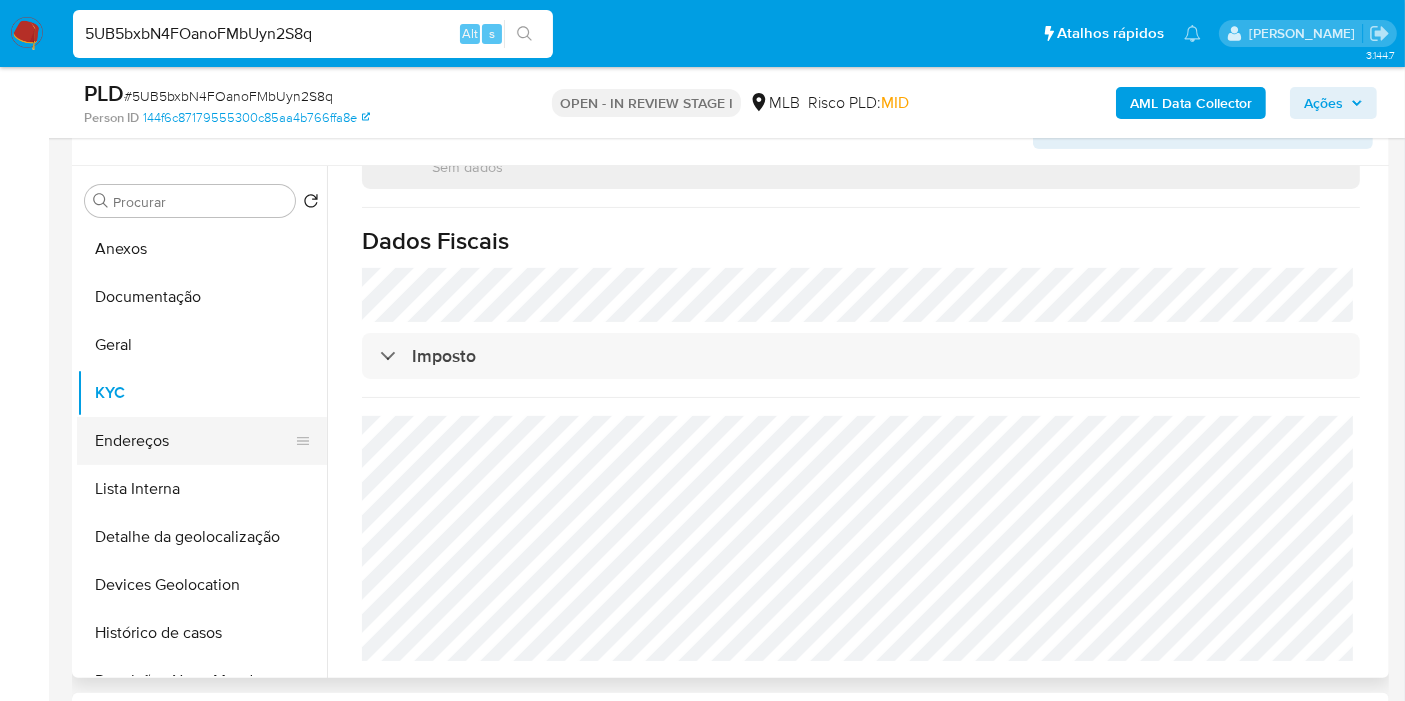 click on "Endereços" at bounding box center (194, 441) 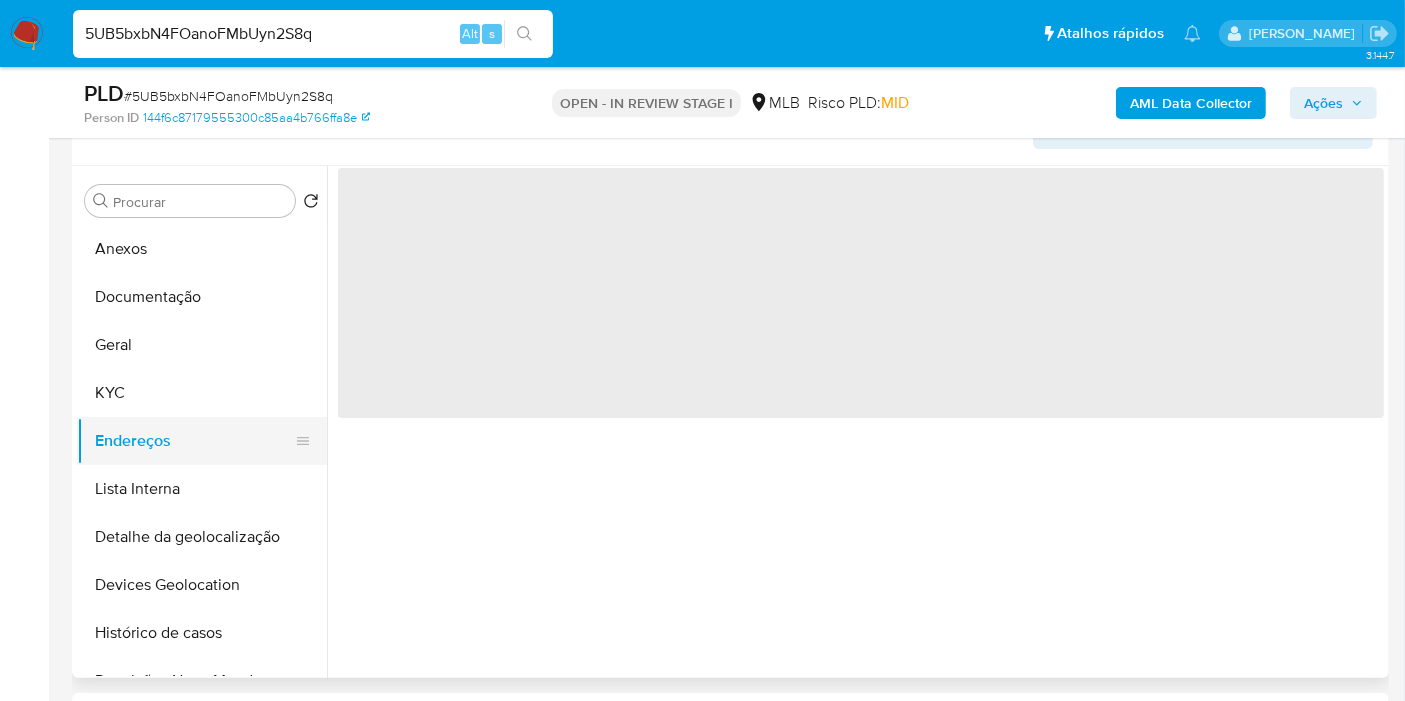 scroll, scrollTop: 0, scrollLeft: 0, axis: both 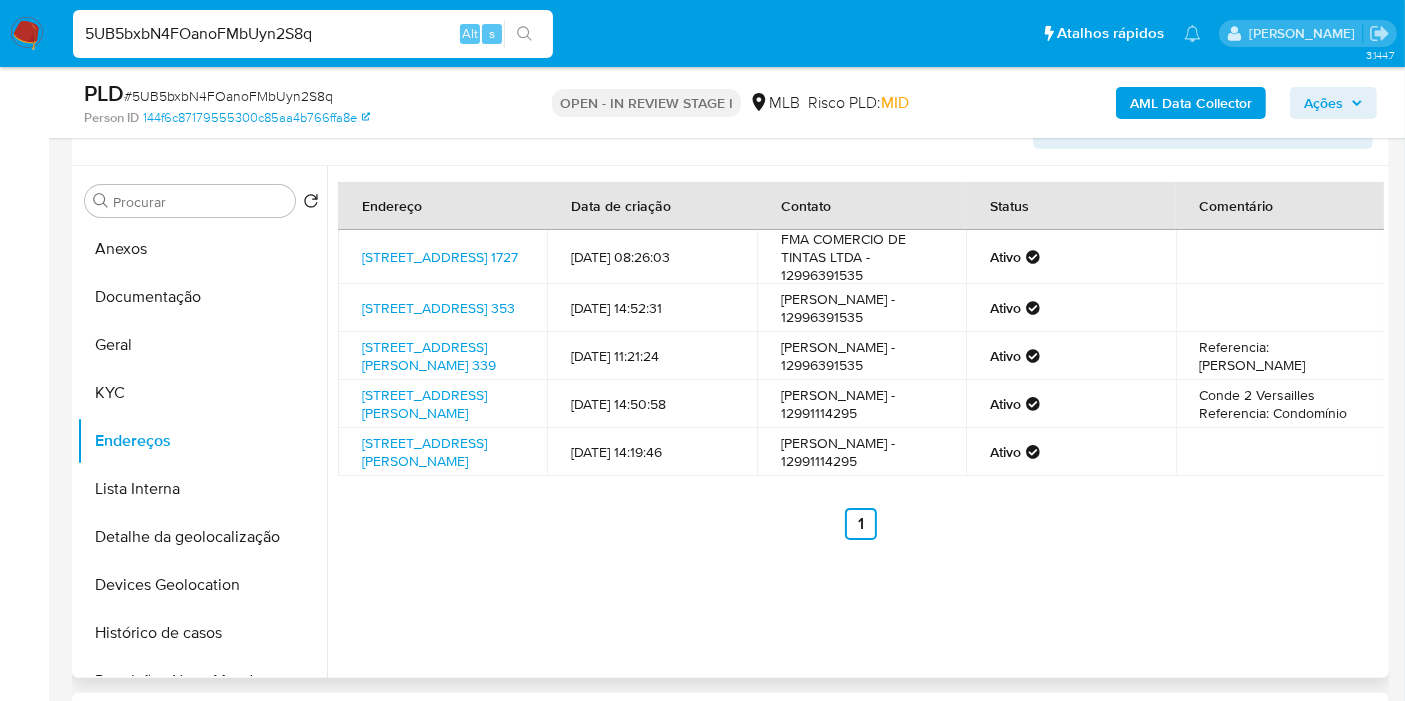 type 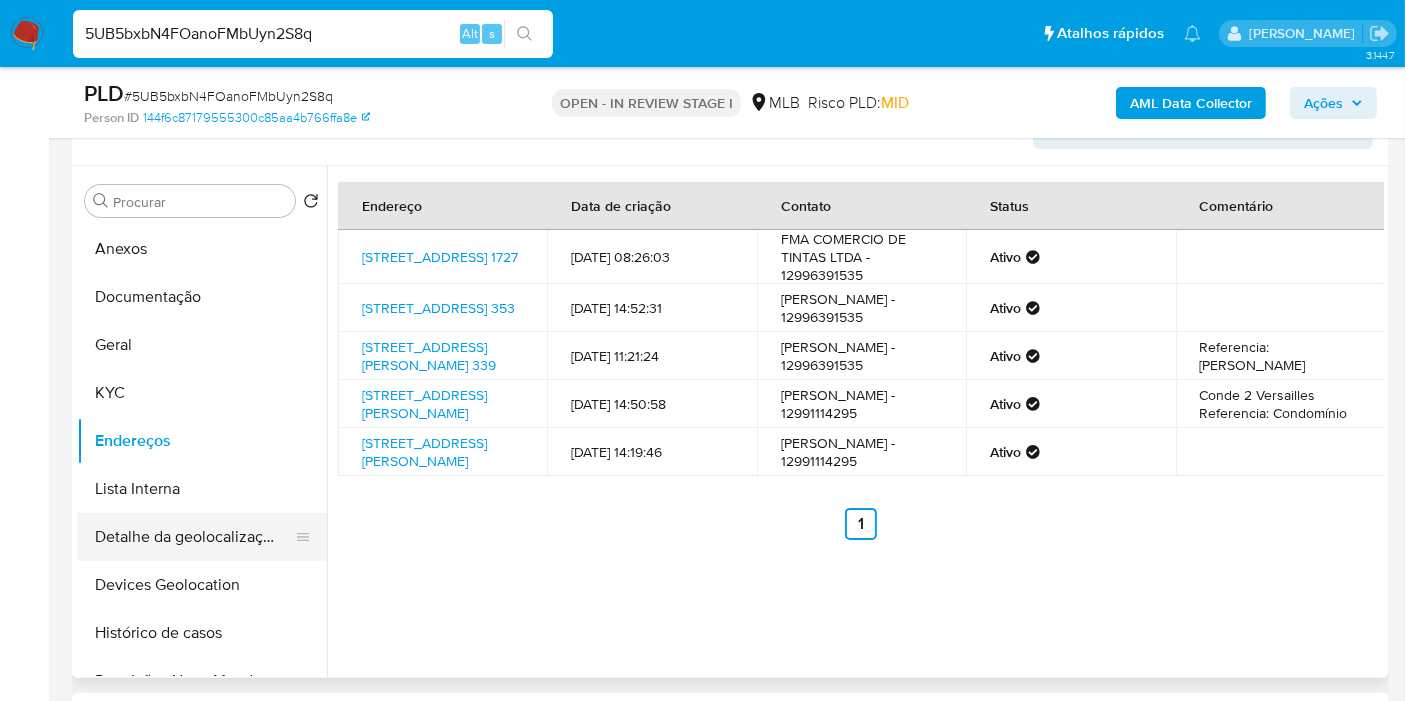 click on "Detalhe da geolocalização" at bounding box center (194, 537) 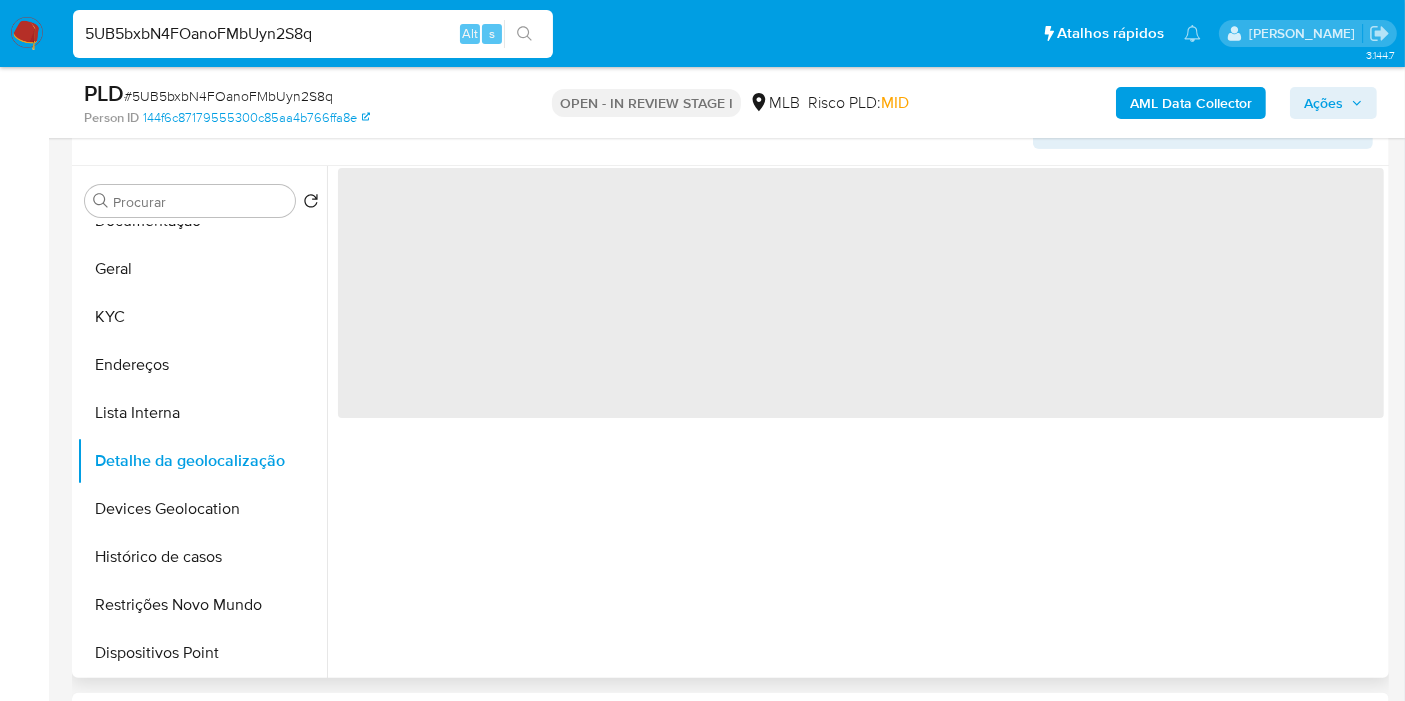 scroll, scrollTop: 111, scrollLeft: 0, axis: vertical 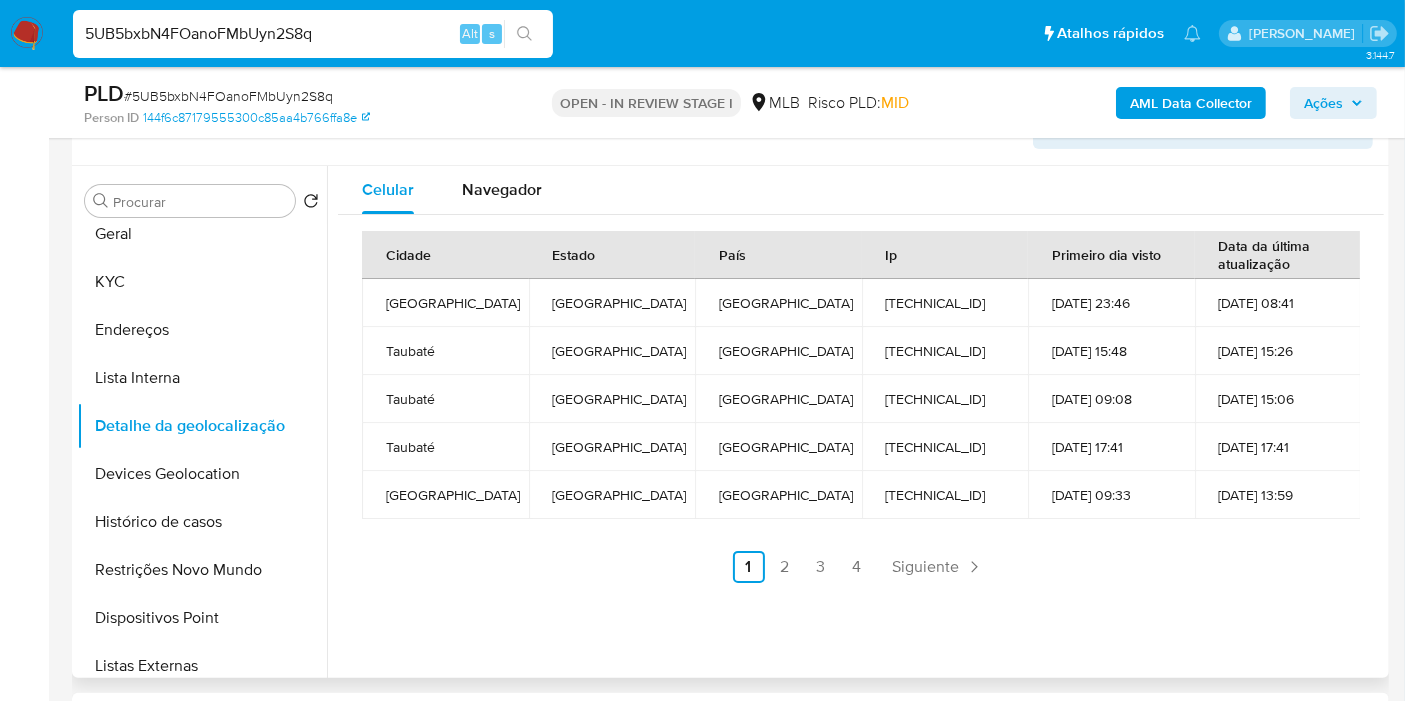 type 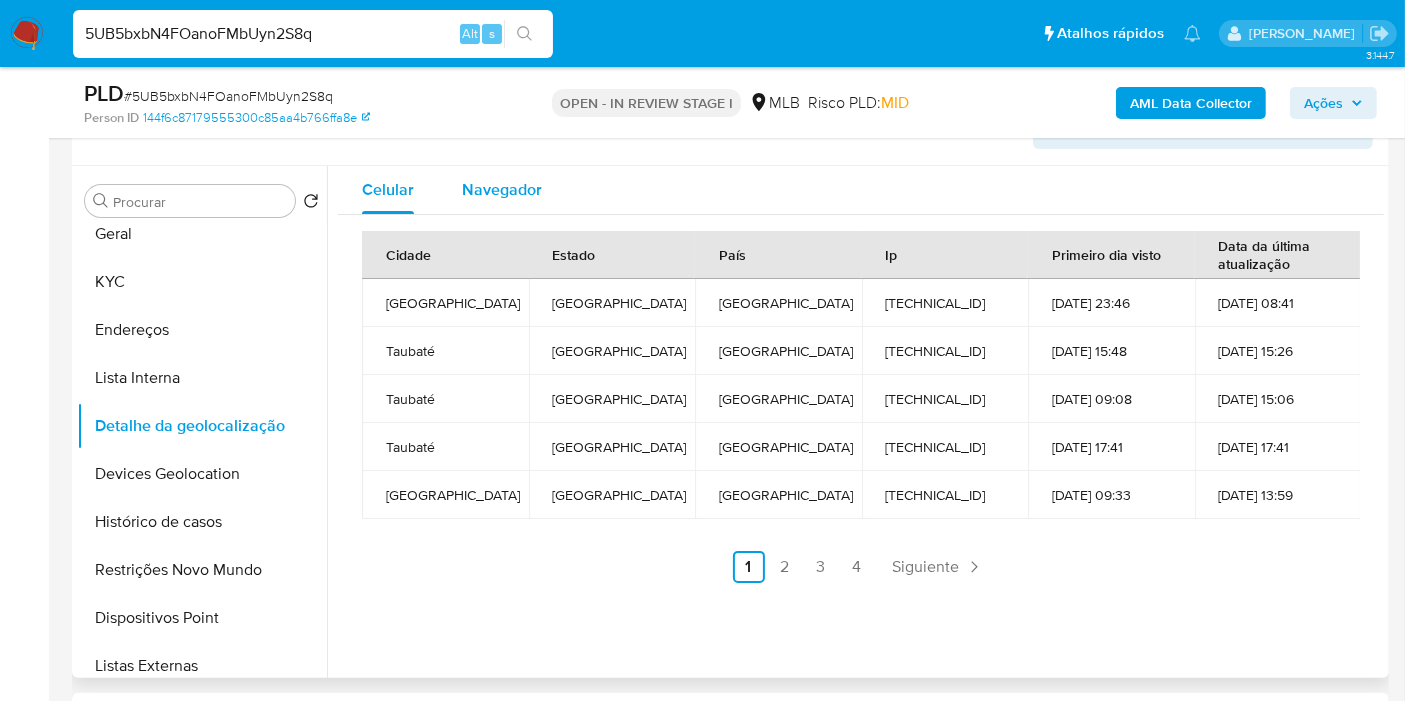 click on "Navegador" at bounding box center [502, 189] 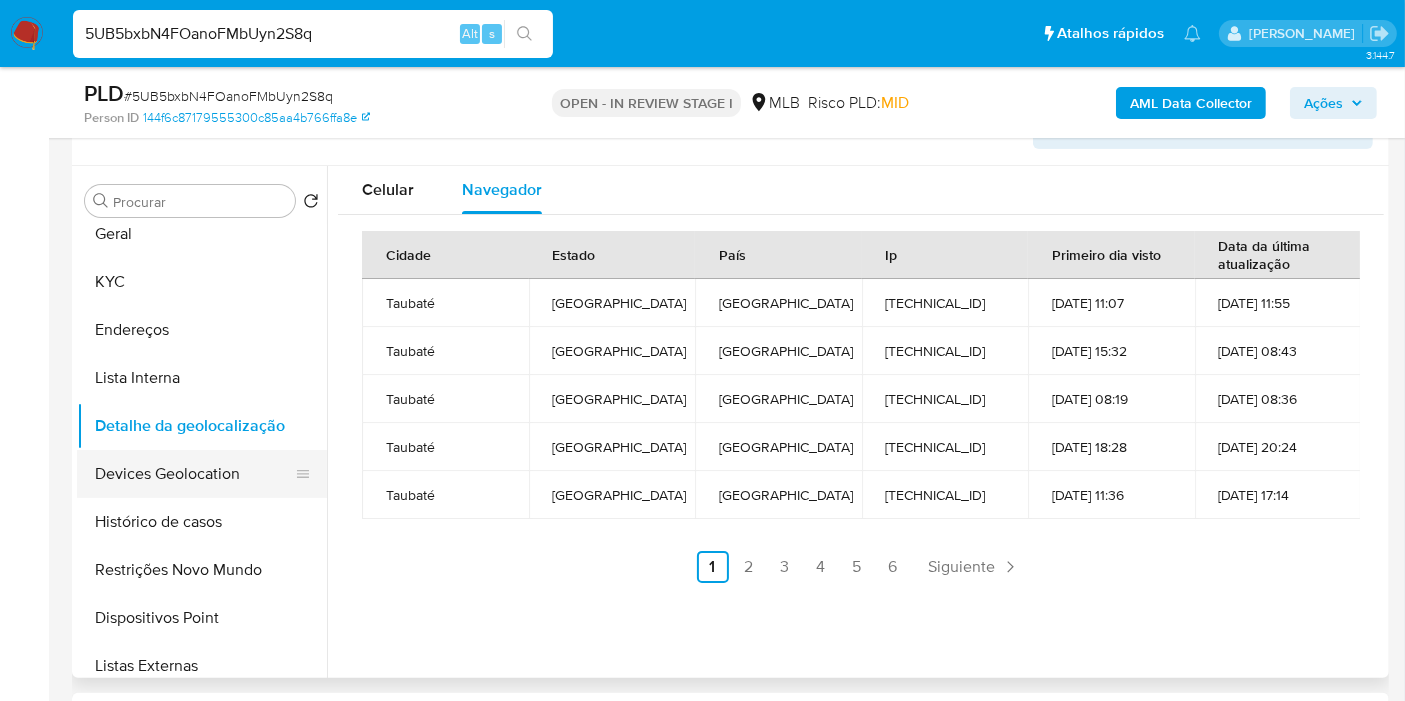 click on "Devices Geolocation" at bounding box center (194, 474) 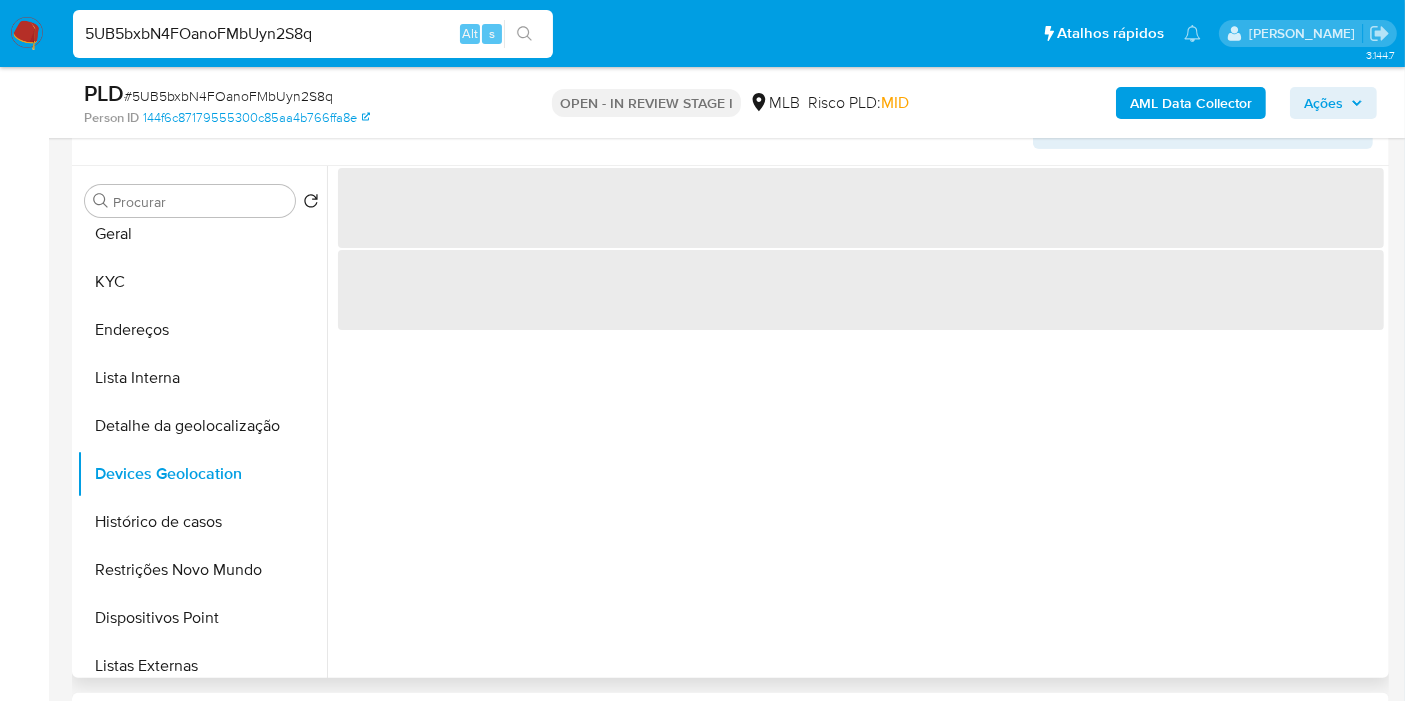 type 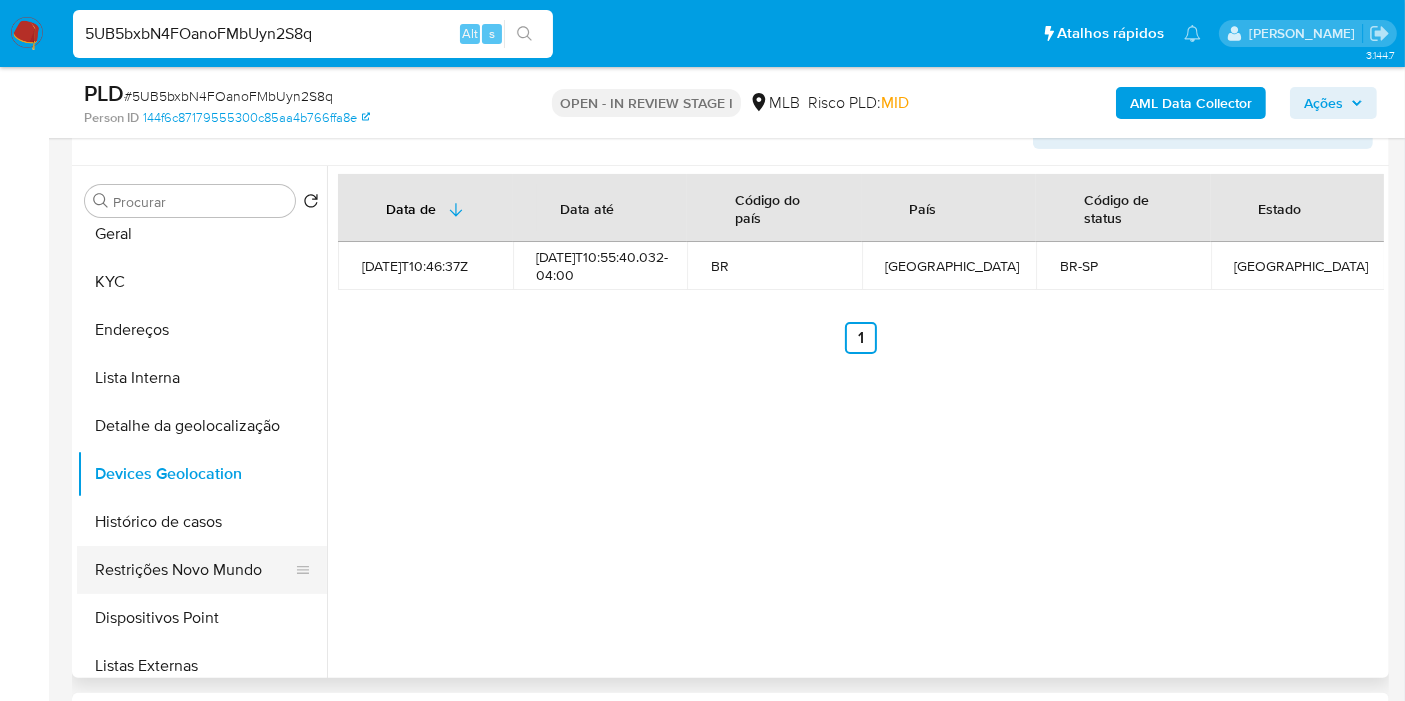drag, startPoint x: 152, startPoint y: 558, endPoint x: 165, endPoint y: 558, distance: 13 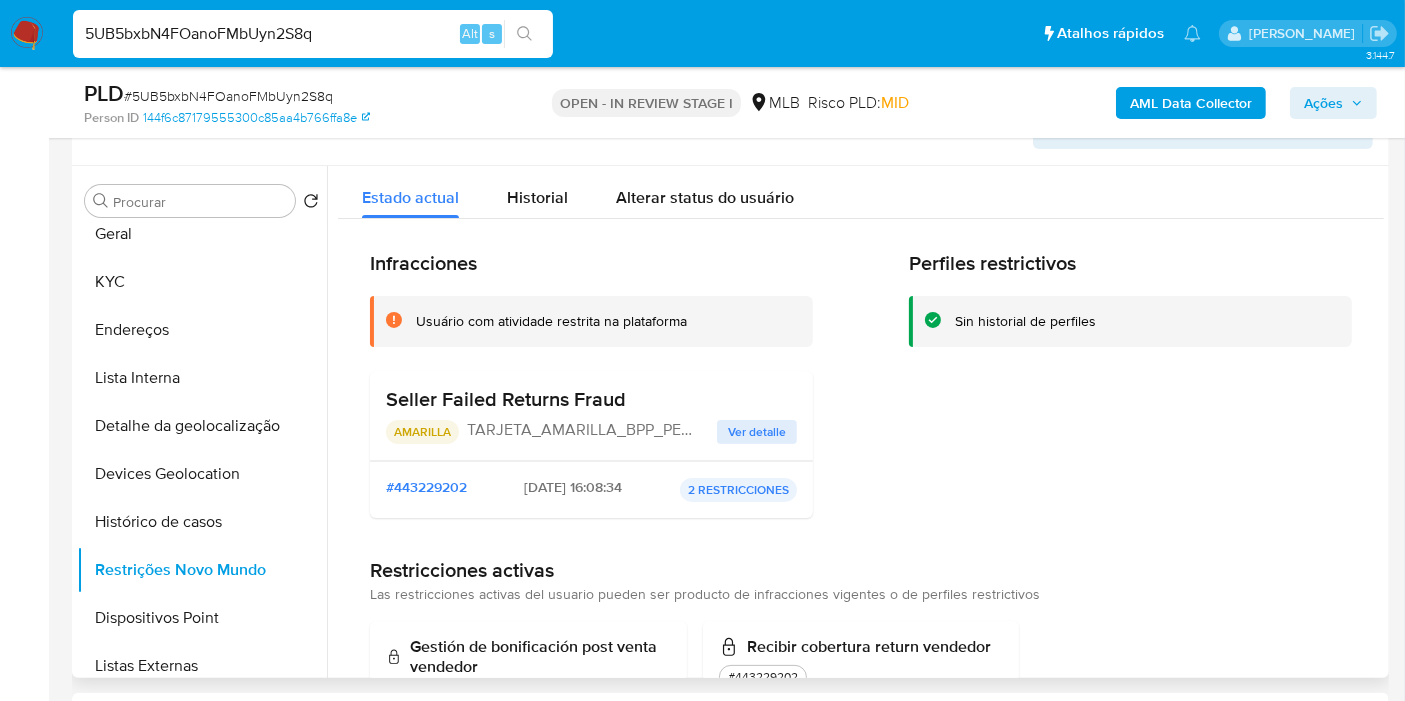 type 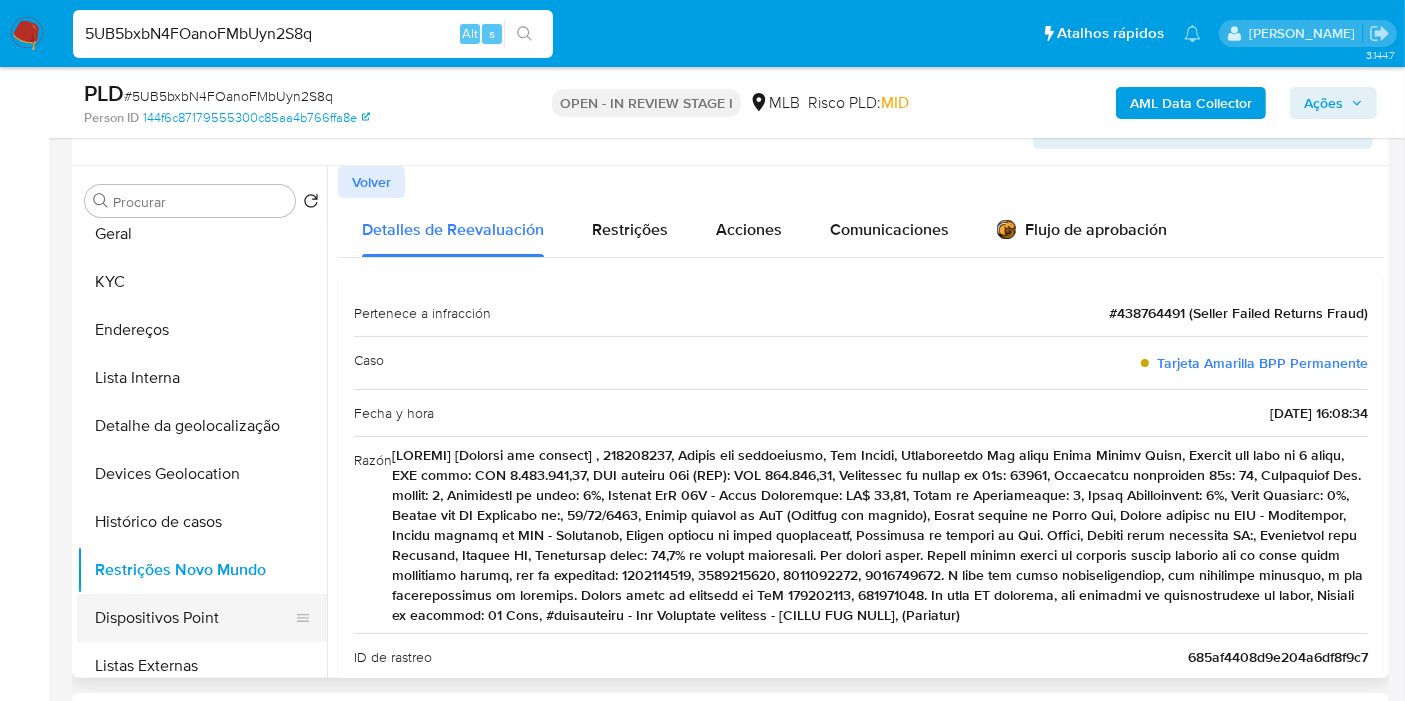click on "Dispositivos Point" at bounding box center (194, 618) 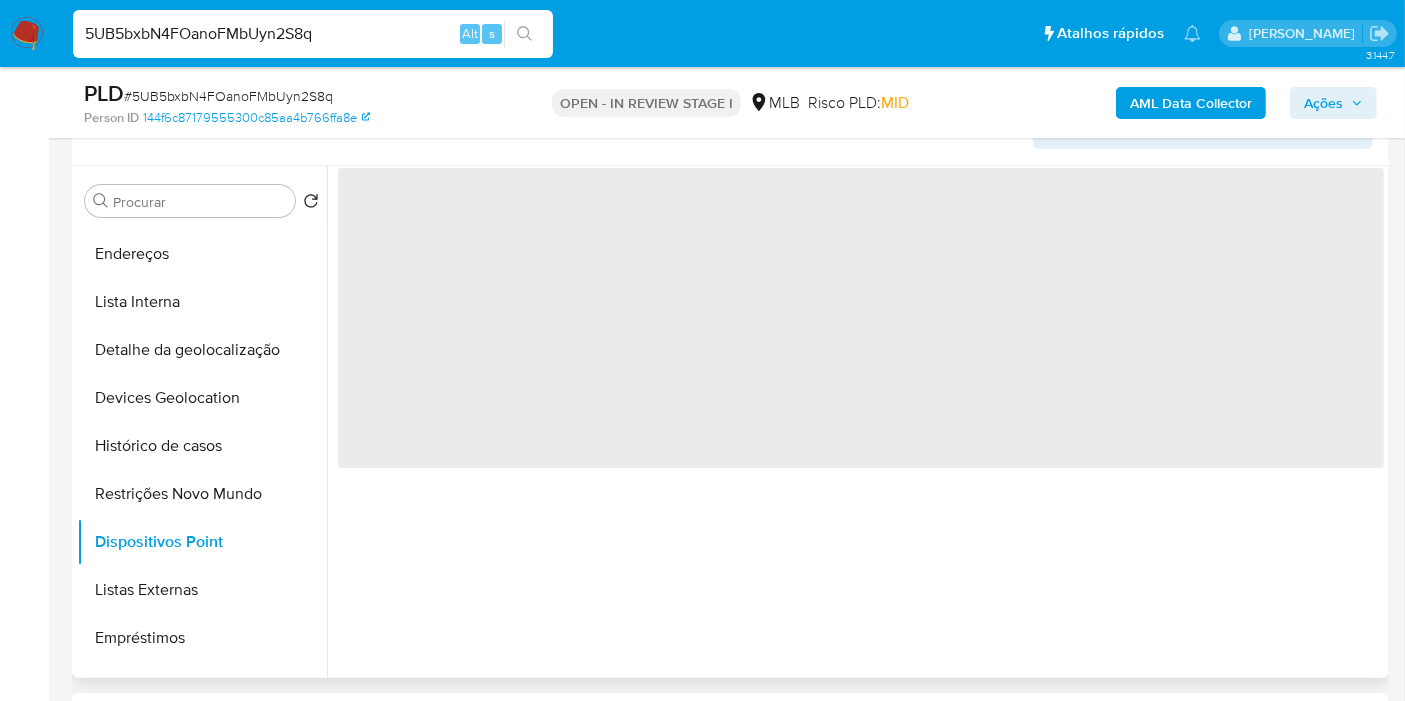 scroll, scrollTop: 222, scrollLeft: 0, axis: vertical 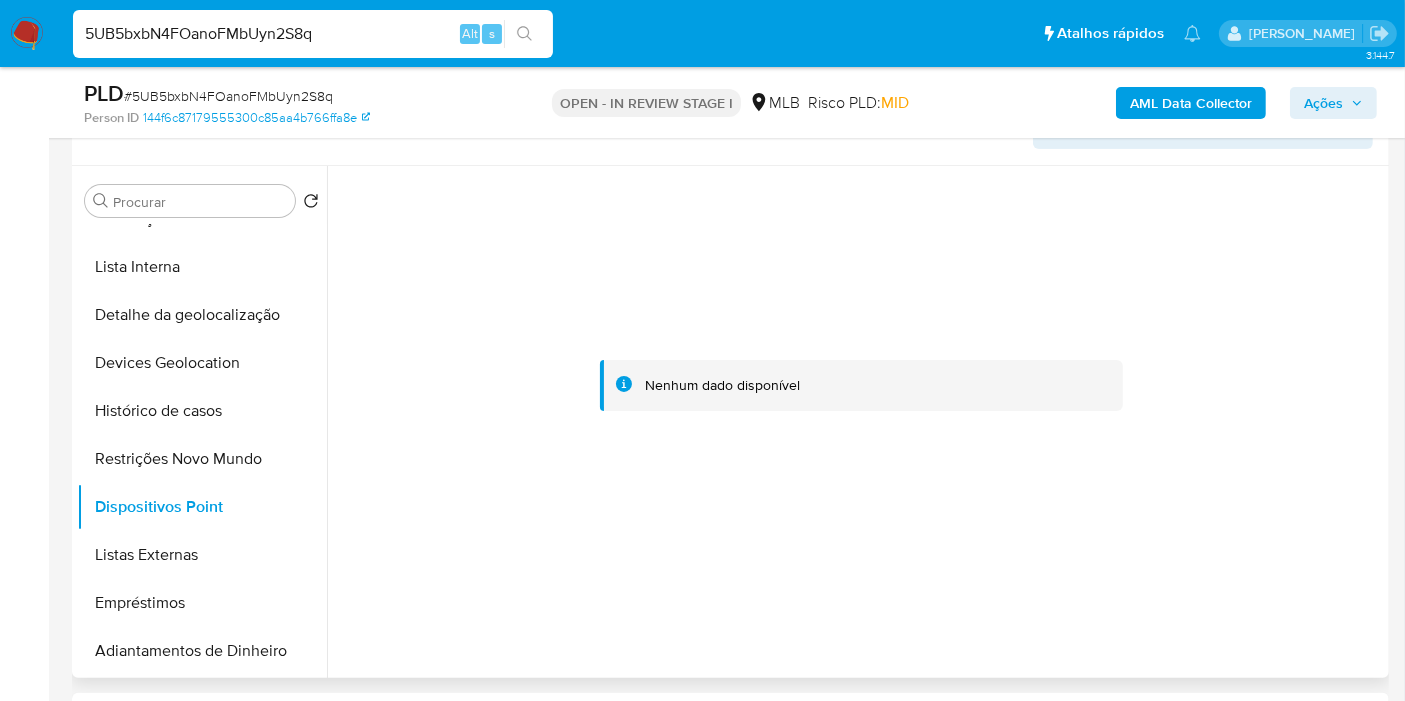 type 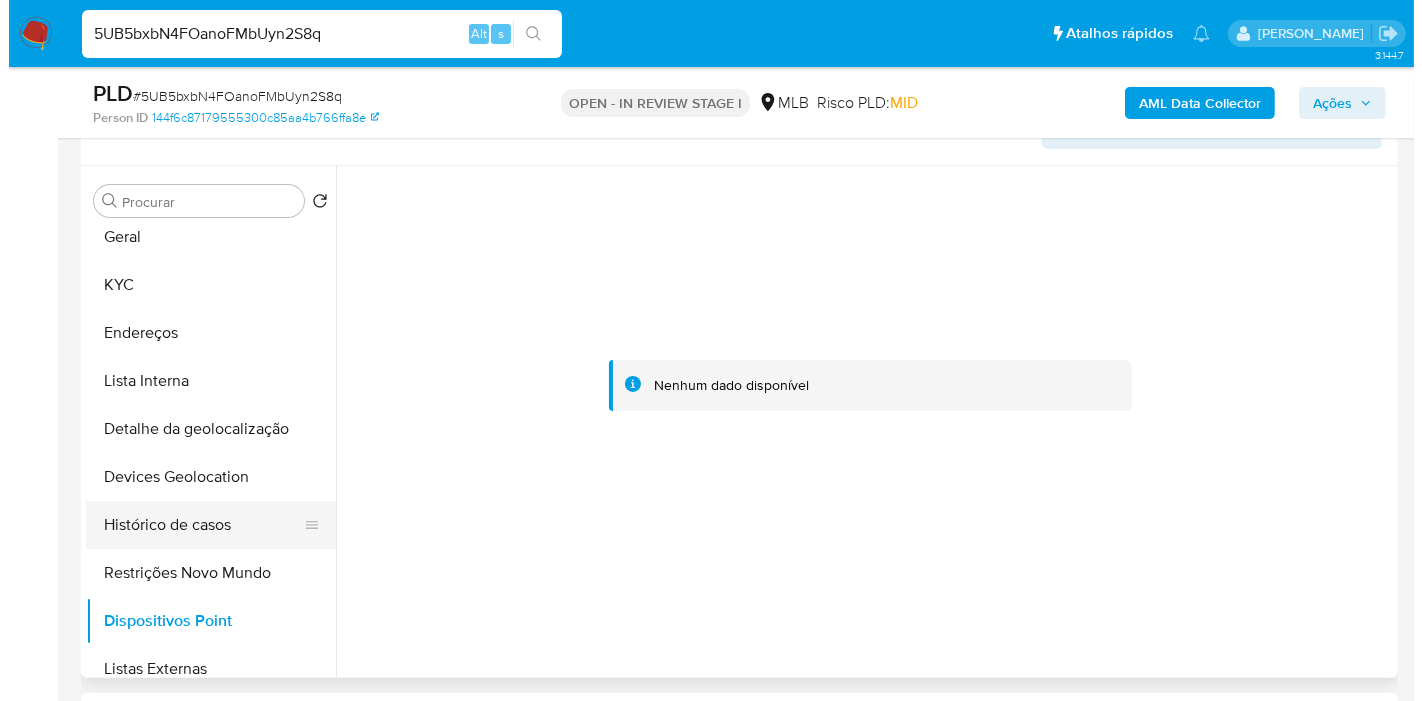 scroll, scrollTop: 0, scrollLeft: 0, axis: both 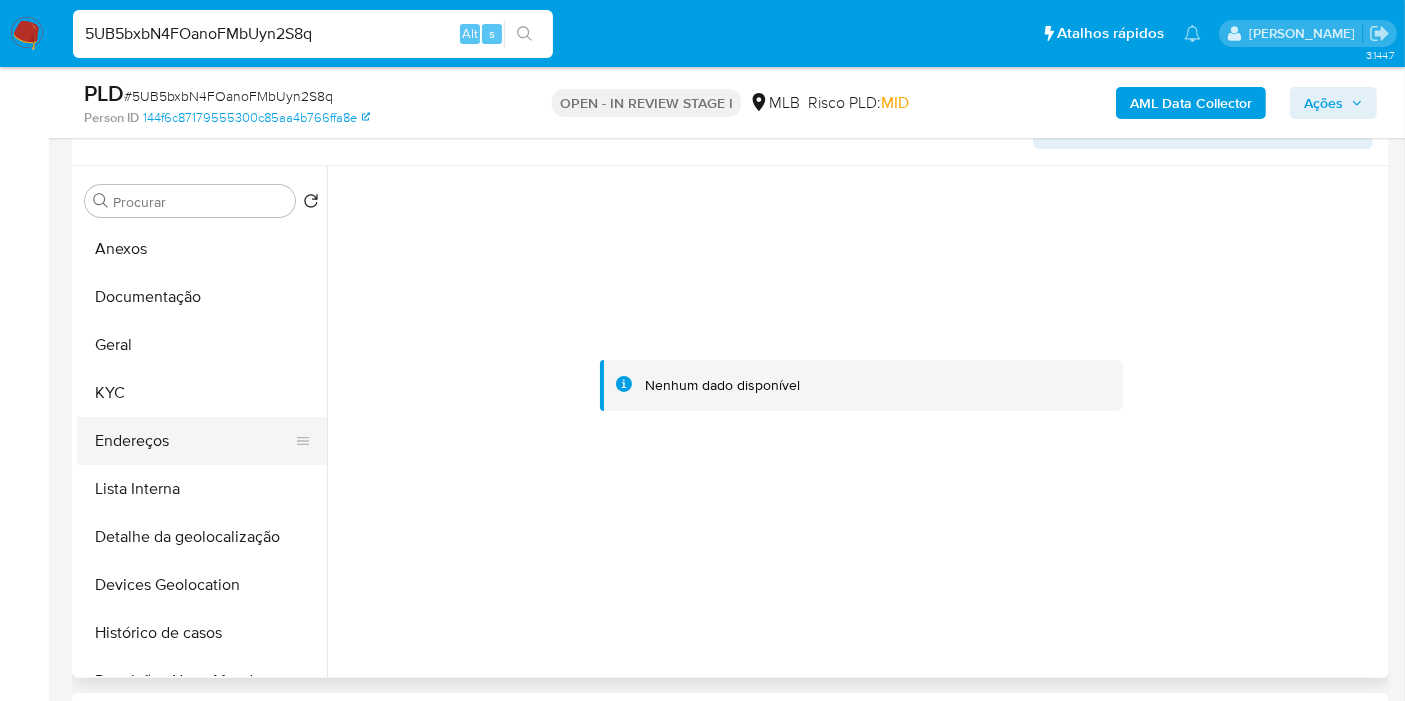click on "Endereços" at bounding box center [194, 441] 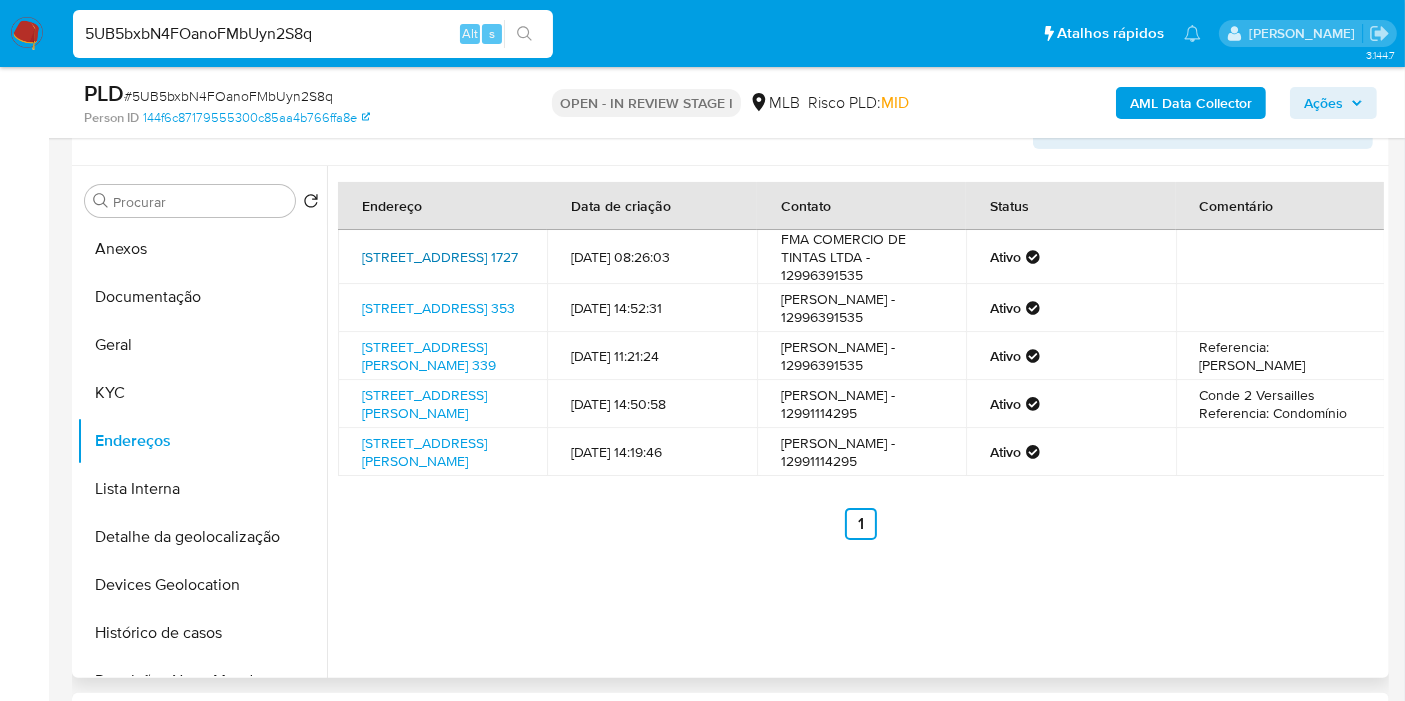 click on "[STREET_ADDRESS] 1727" at bounding box center [440, 257] 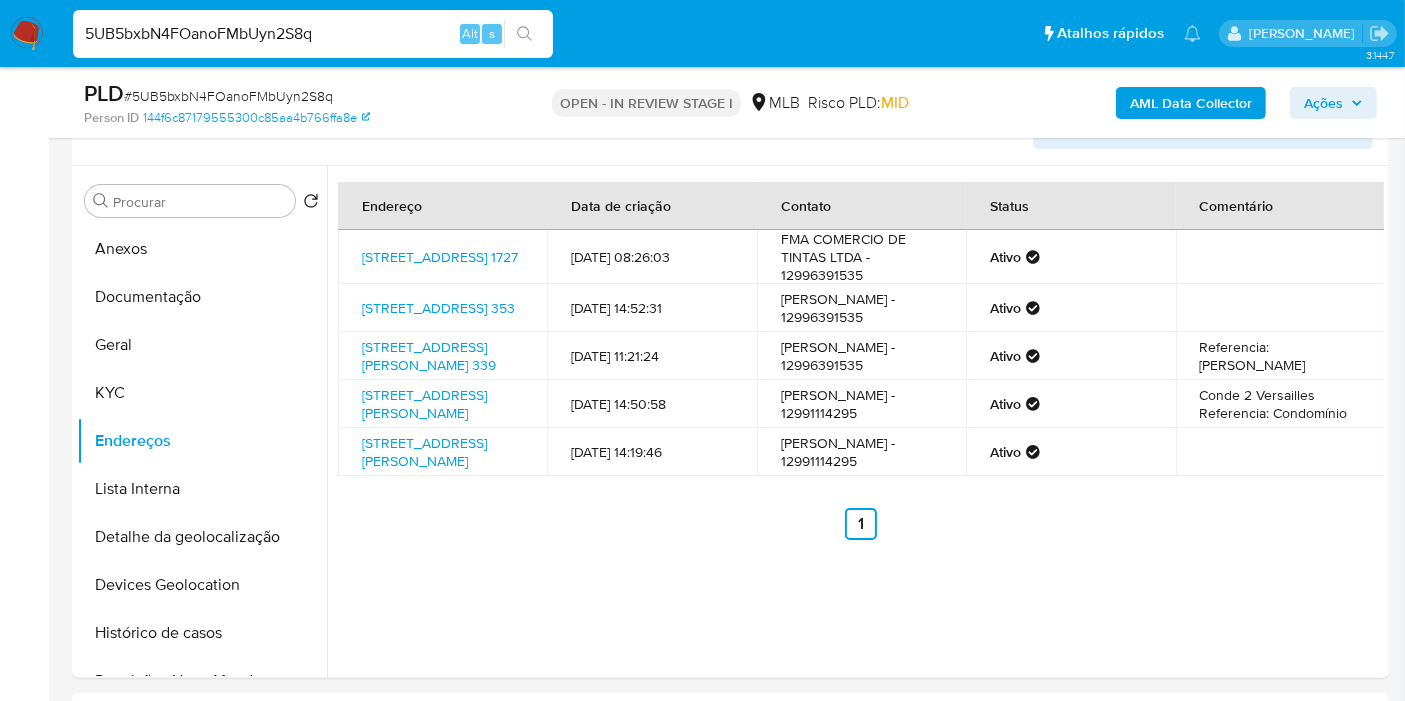 click on "AML Data Collector" at bounding box center [1191, 103] 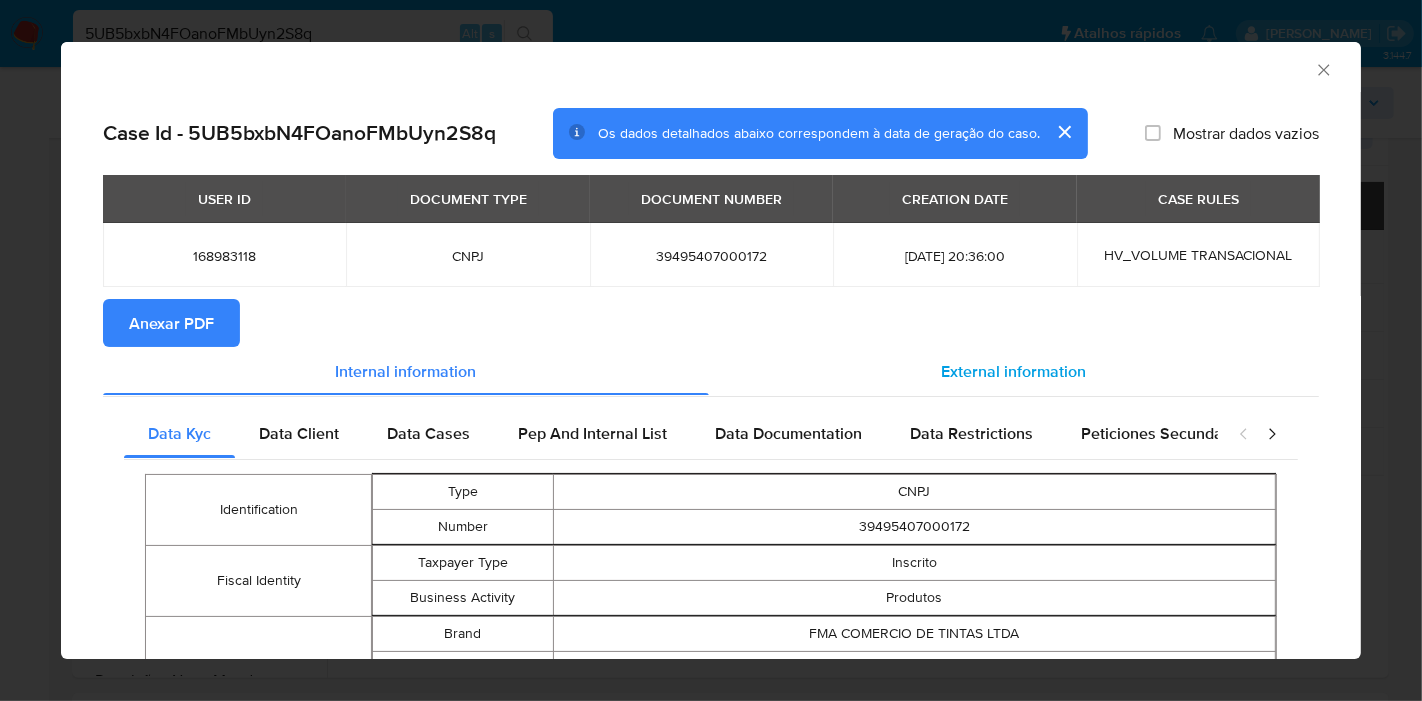 click on "External information" at bounding box center [1014, 371] 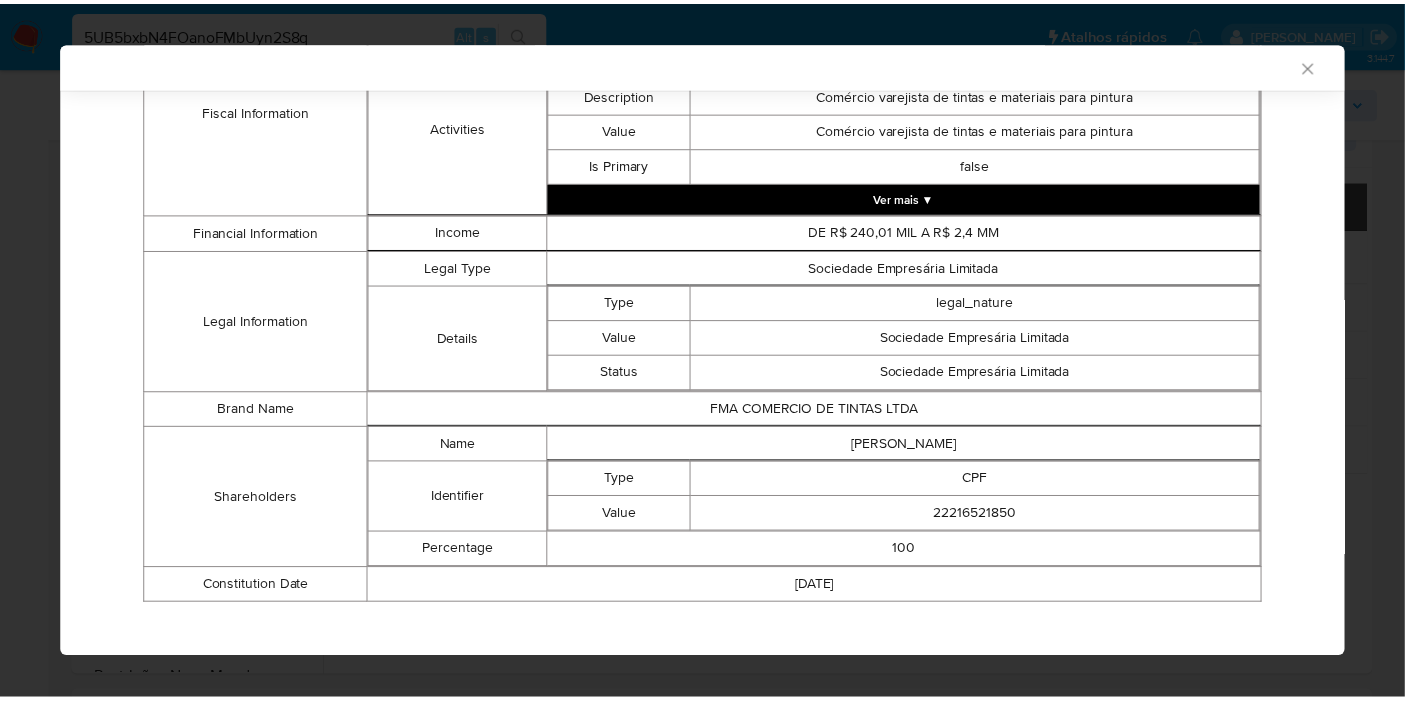 scroll, scrollTop: 828, scrollLeft: 0, axis: vertical 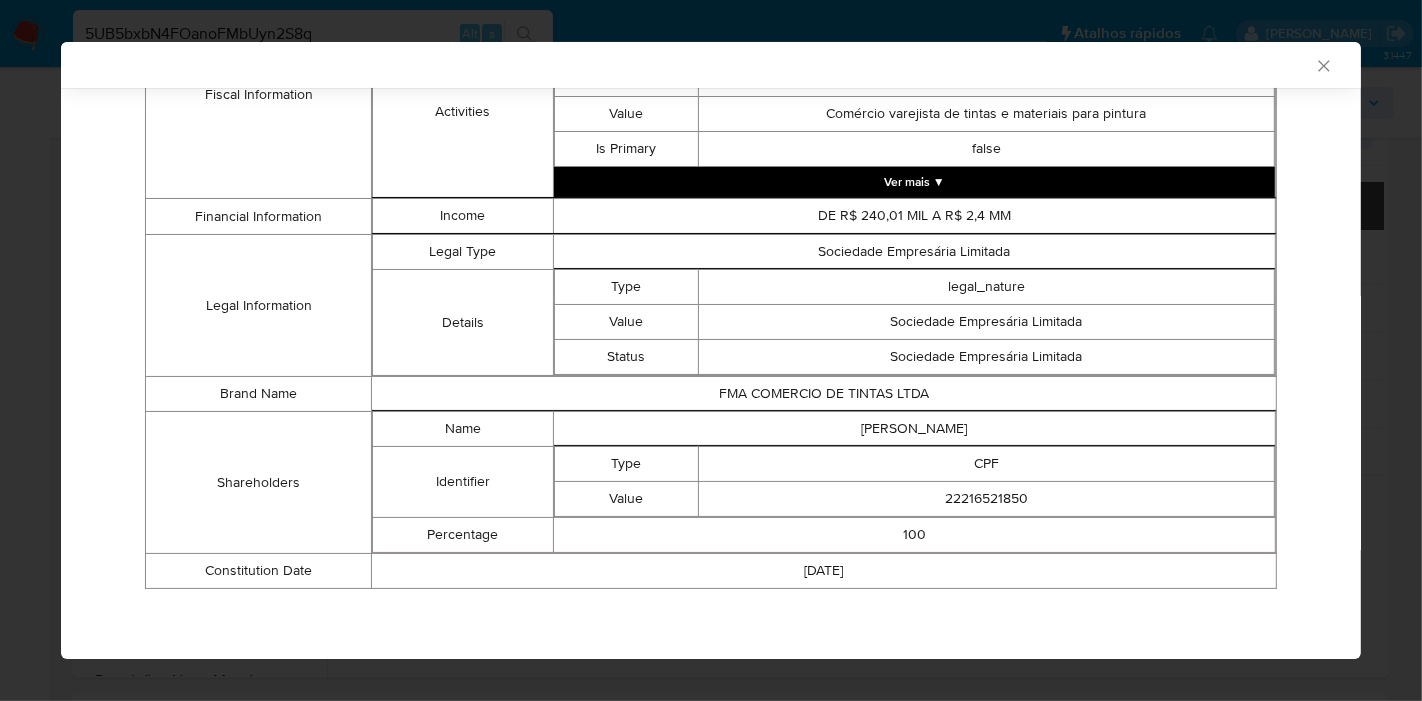click on "[PERSON_NAME]" at bounding box center [914, 429] 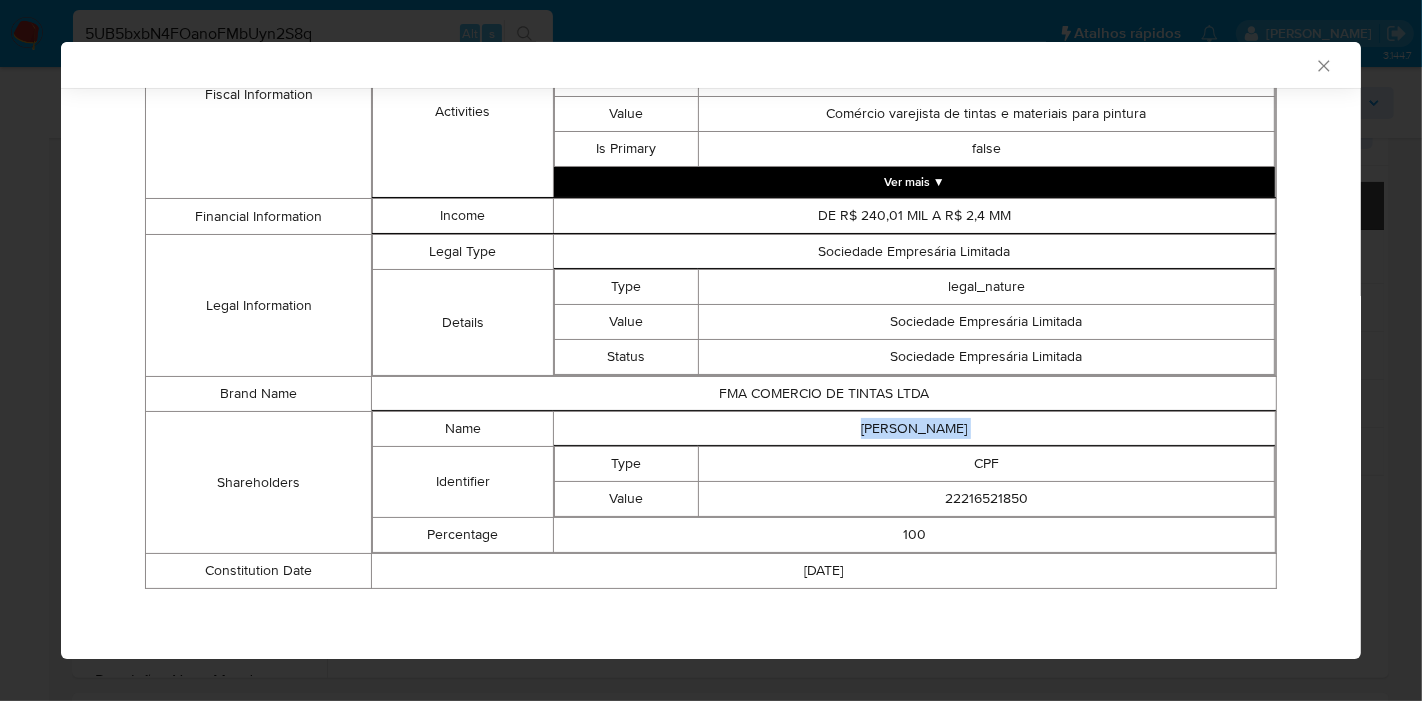 click on "[PERSON_NAME]" at bounding box center [914, 429] 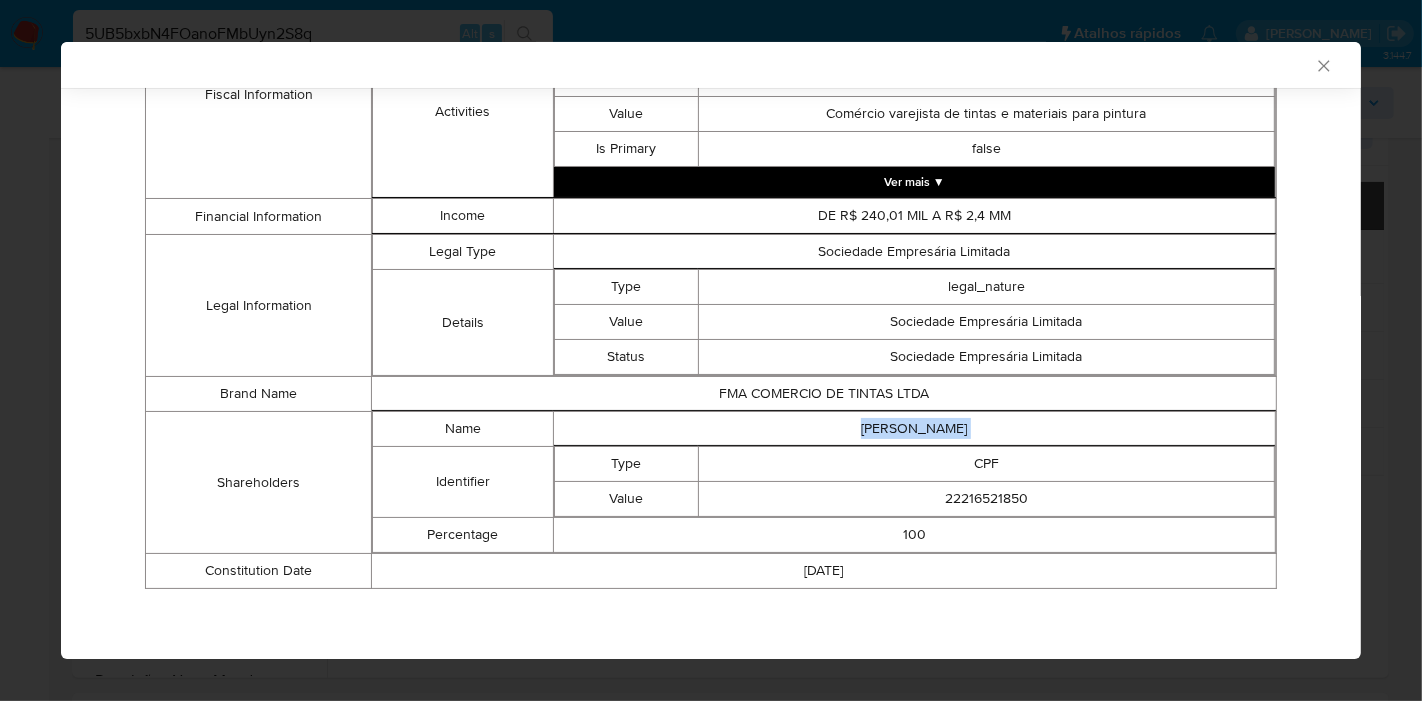 click on "22216521850" at bounding box center [986, 499] 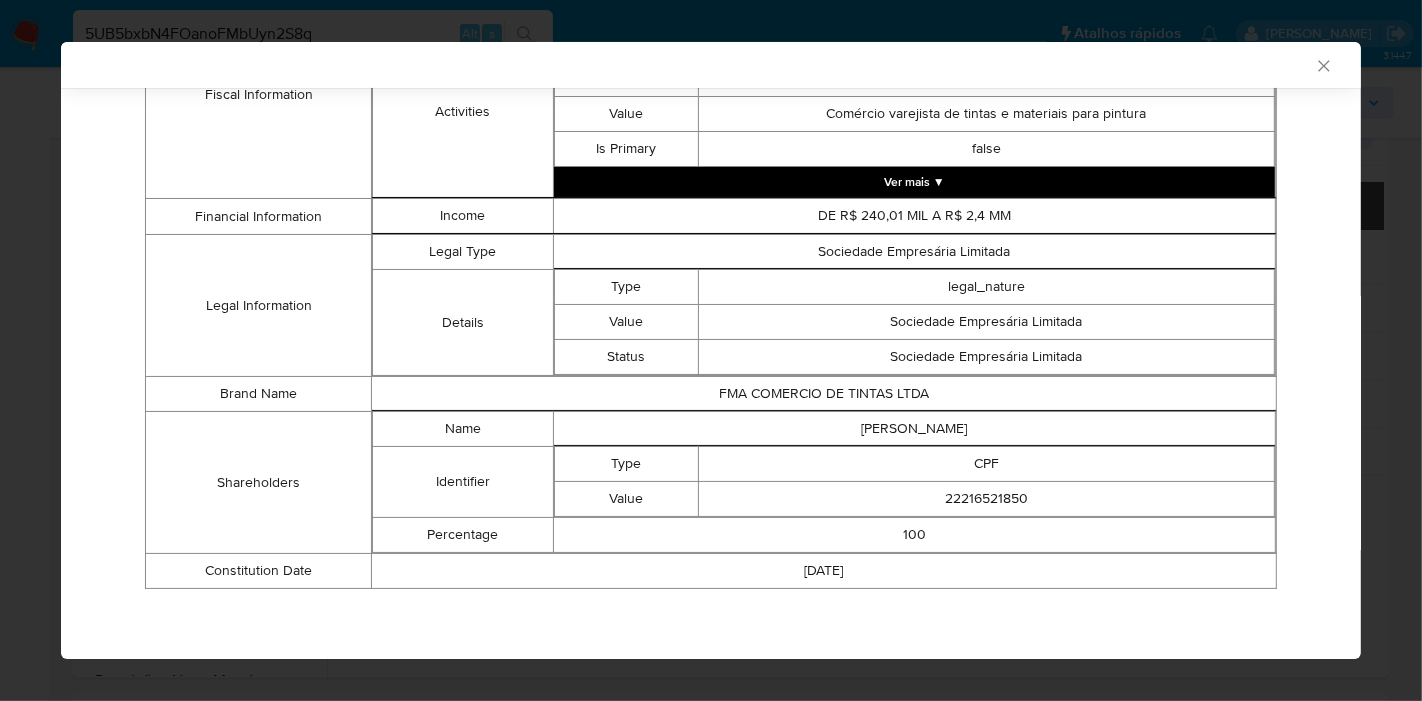 click on "22216521850" at bounding box center [986, 499] 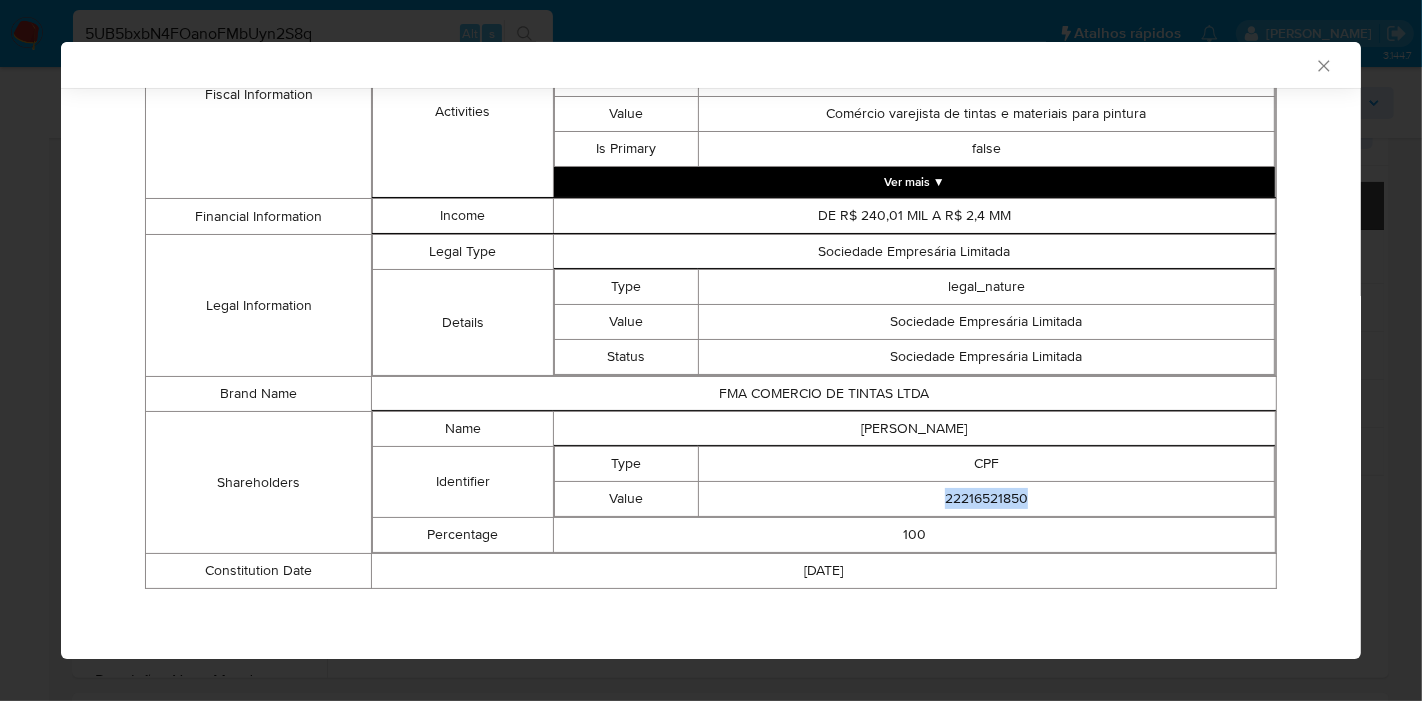 click on "22216521850" at bounding box center [986, 499] 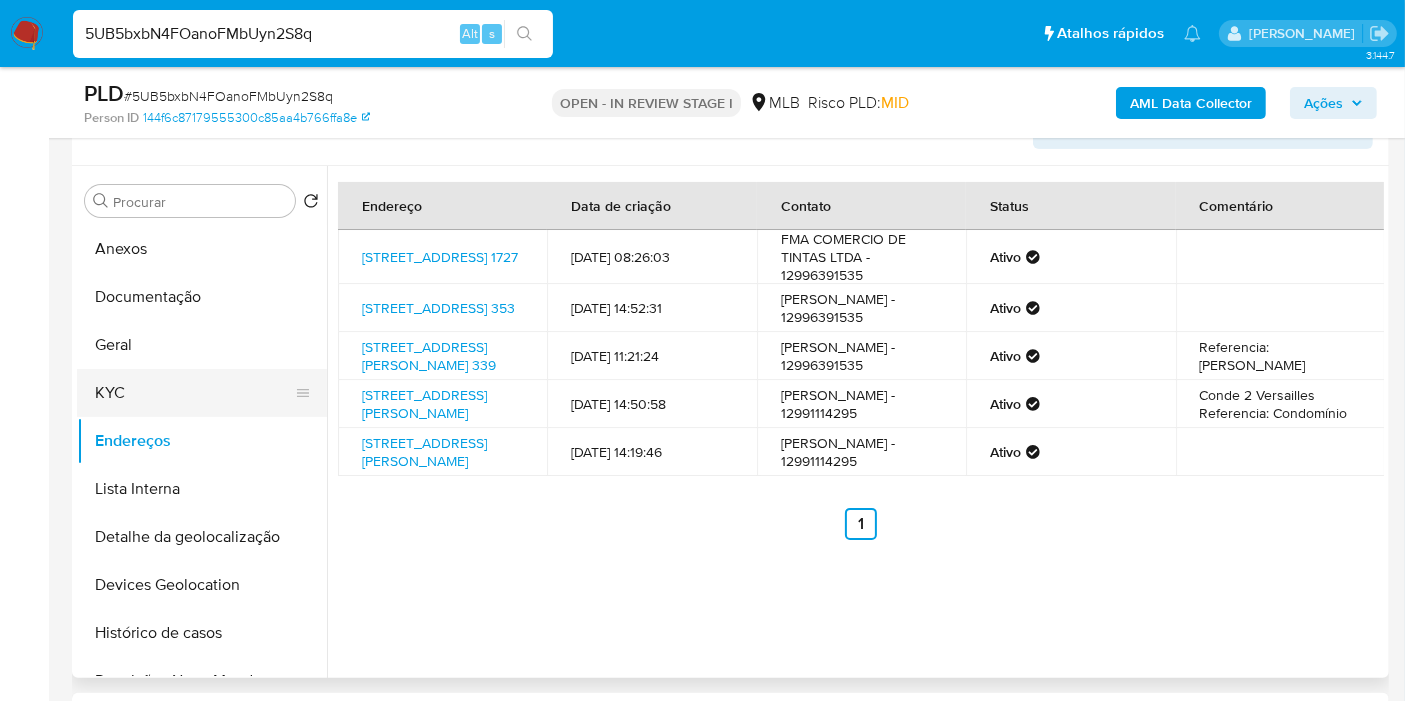 click on "KYC" at bounding box center [194, 393] 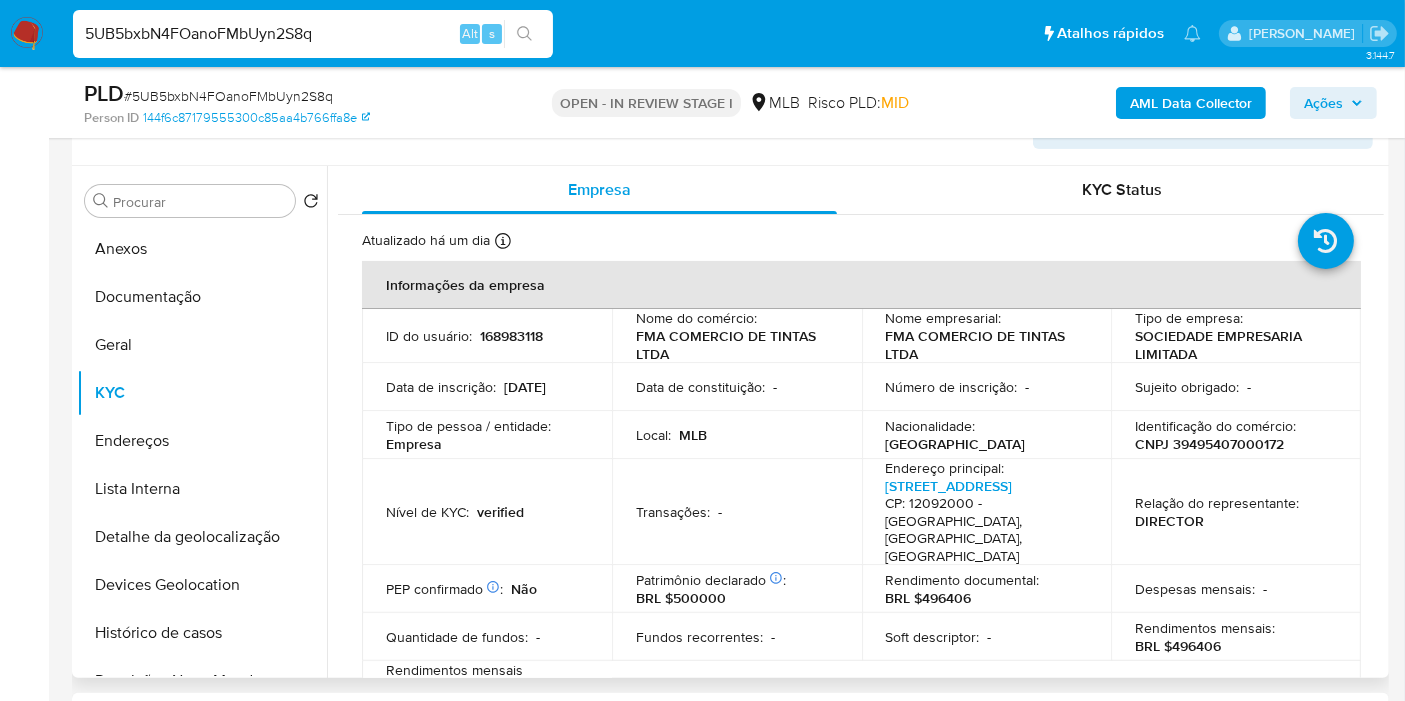 click on "CNPJ 39495407000172" at bounding box center [1209, 444] 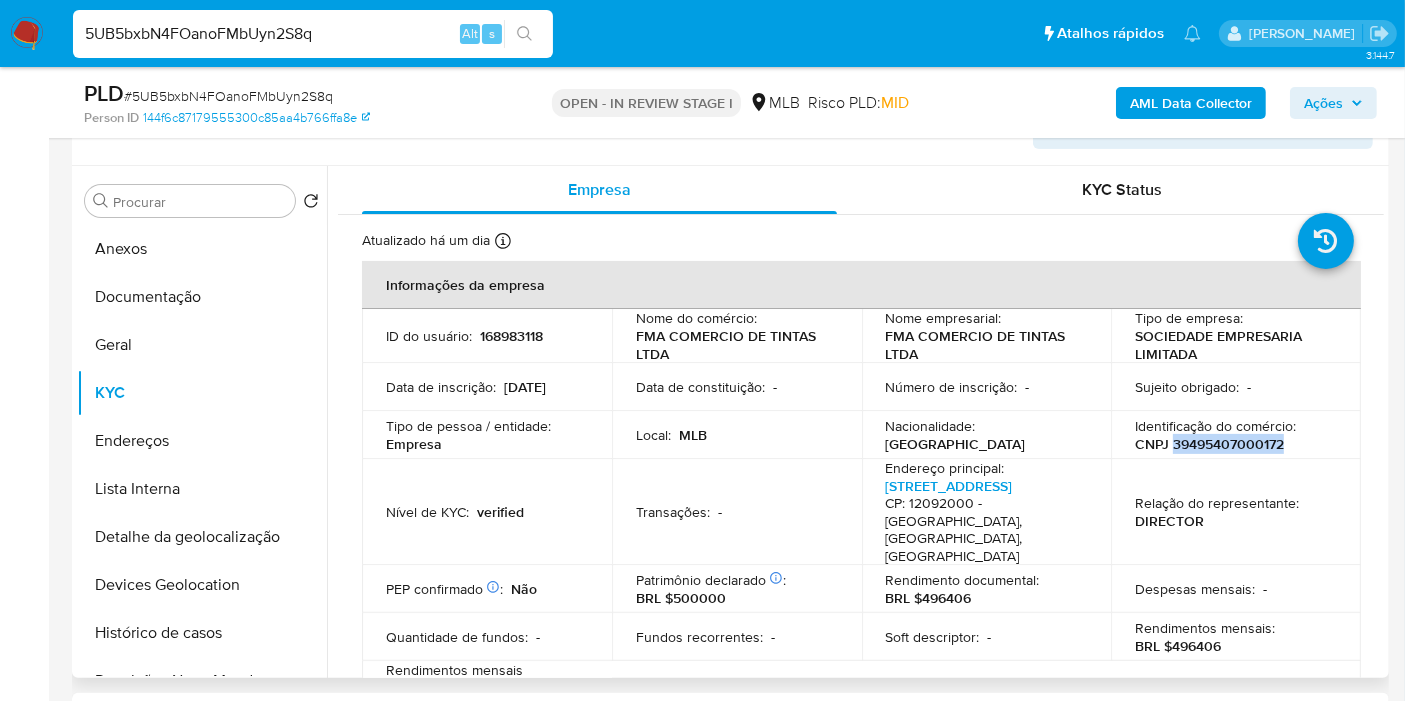 click on "CNPJ 39495407000172" at bounding box center [1209, 444] 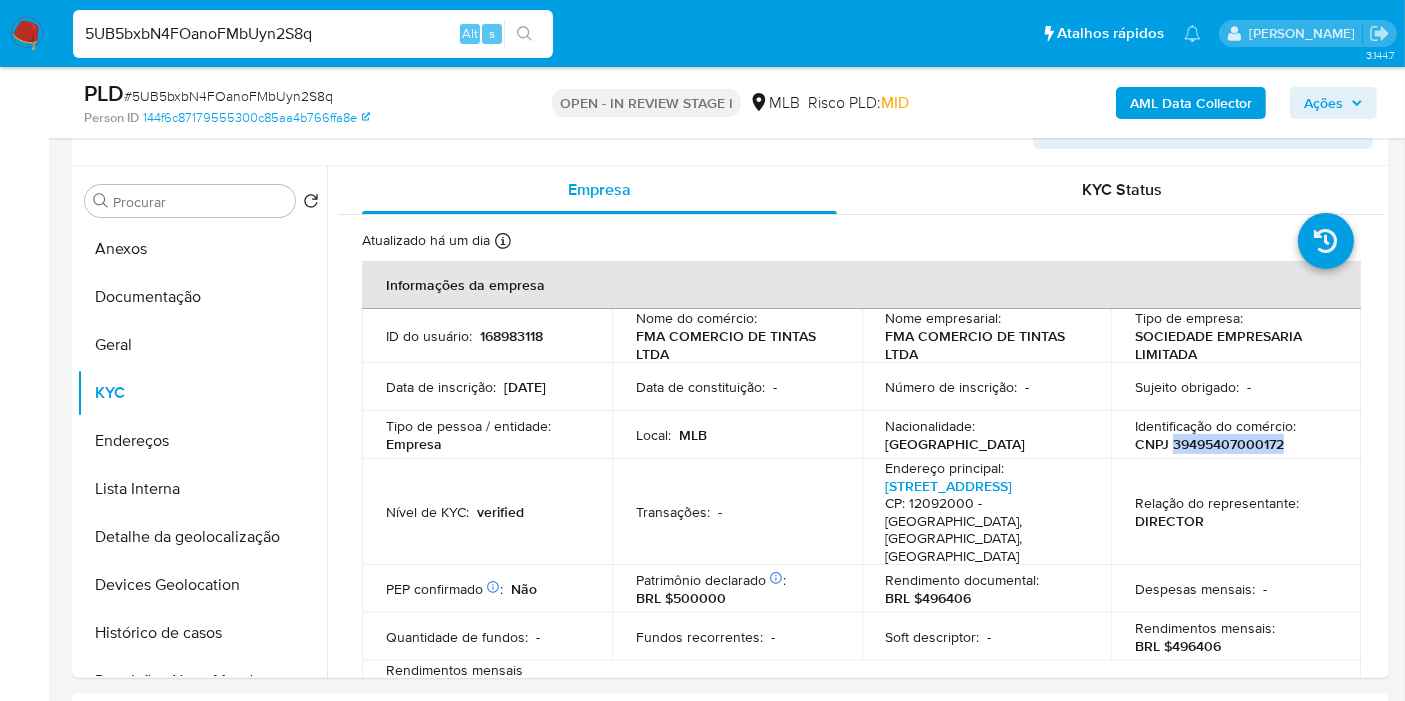 copy on "39495407000172" 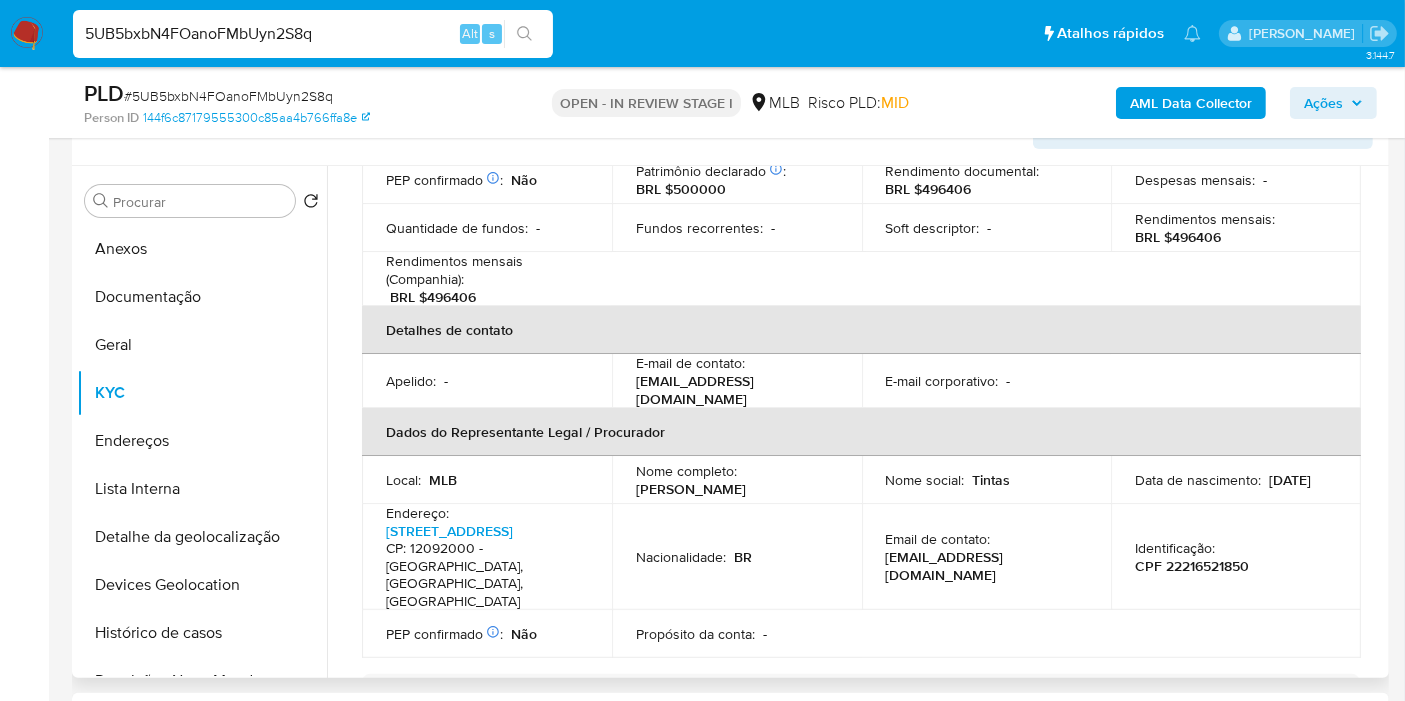 scroll, scrollTop: 444, scrollLeft: 0, axis: vertical 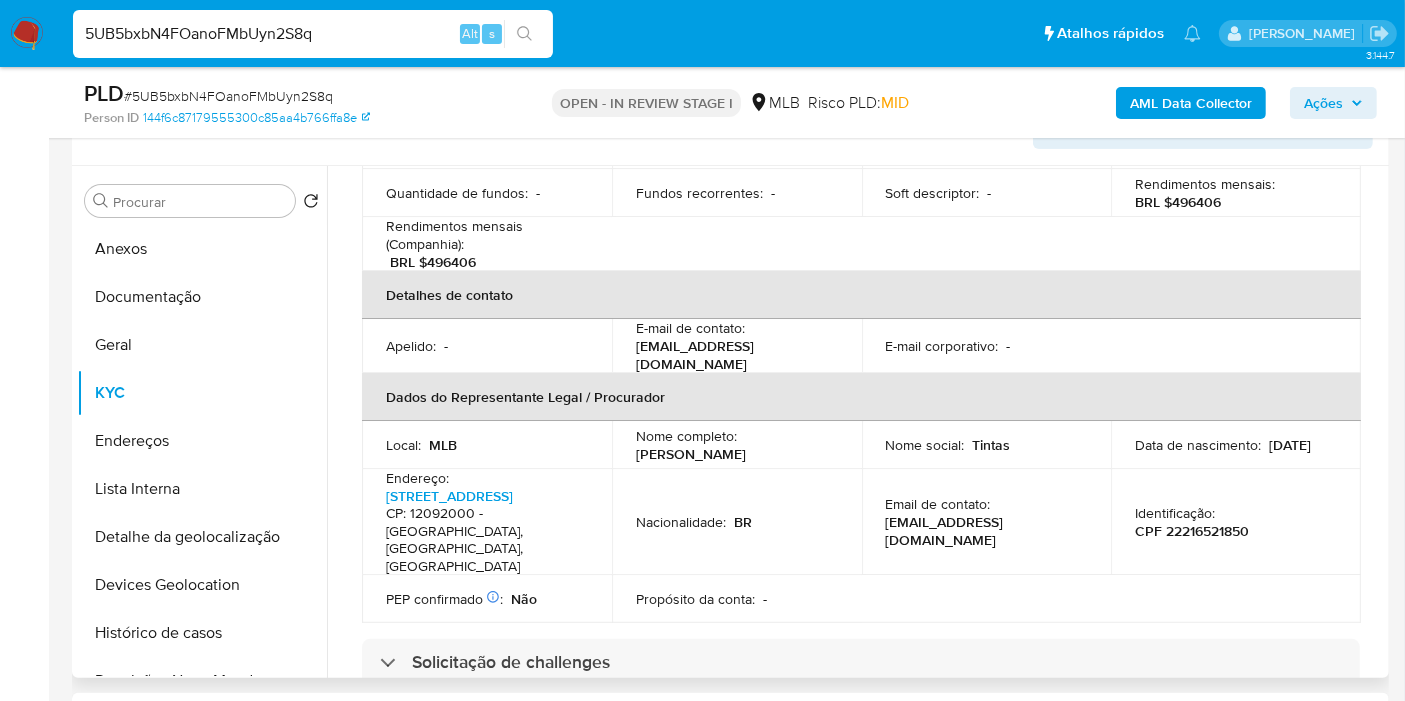 click on "CPF 22216521850" at bounding box center (1192, 531) 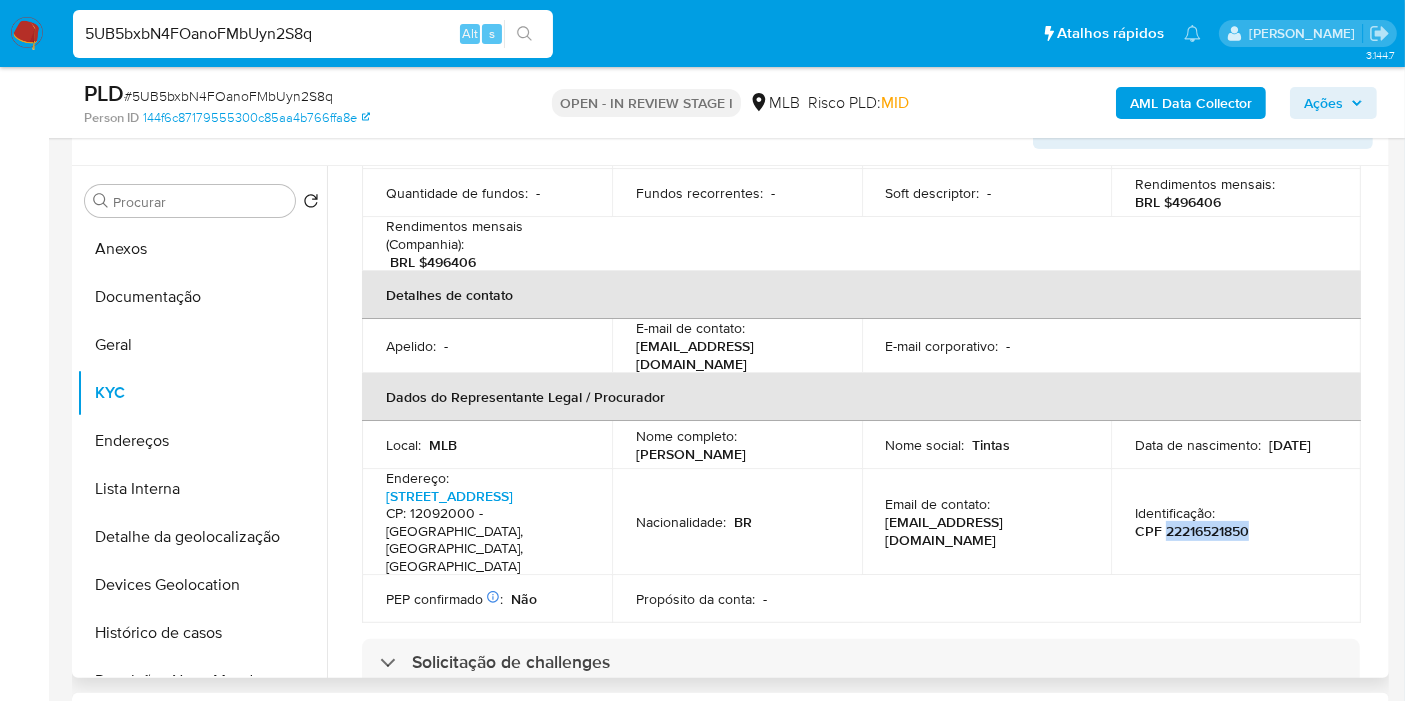 click on "CPF 22216521850" at bounding box center (1192, 531) 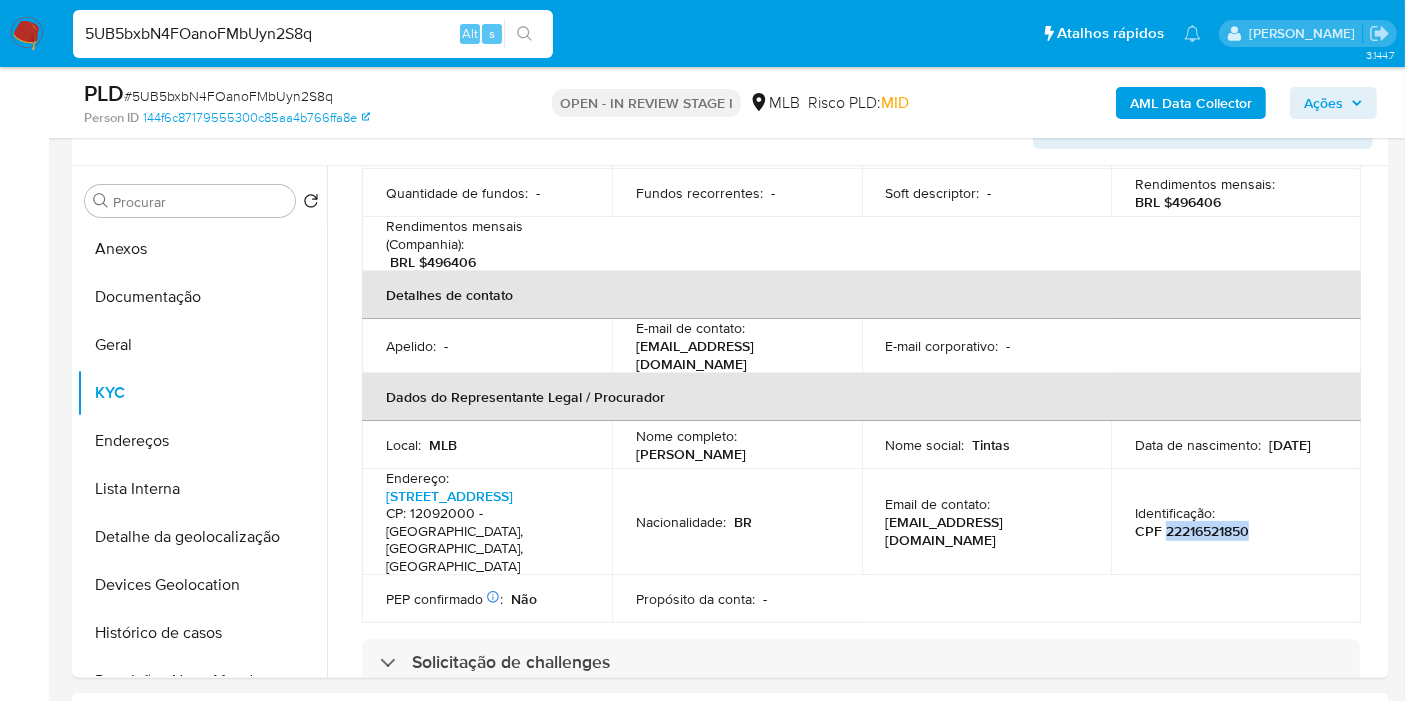 copy on "22216521850" 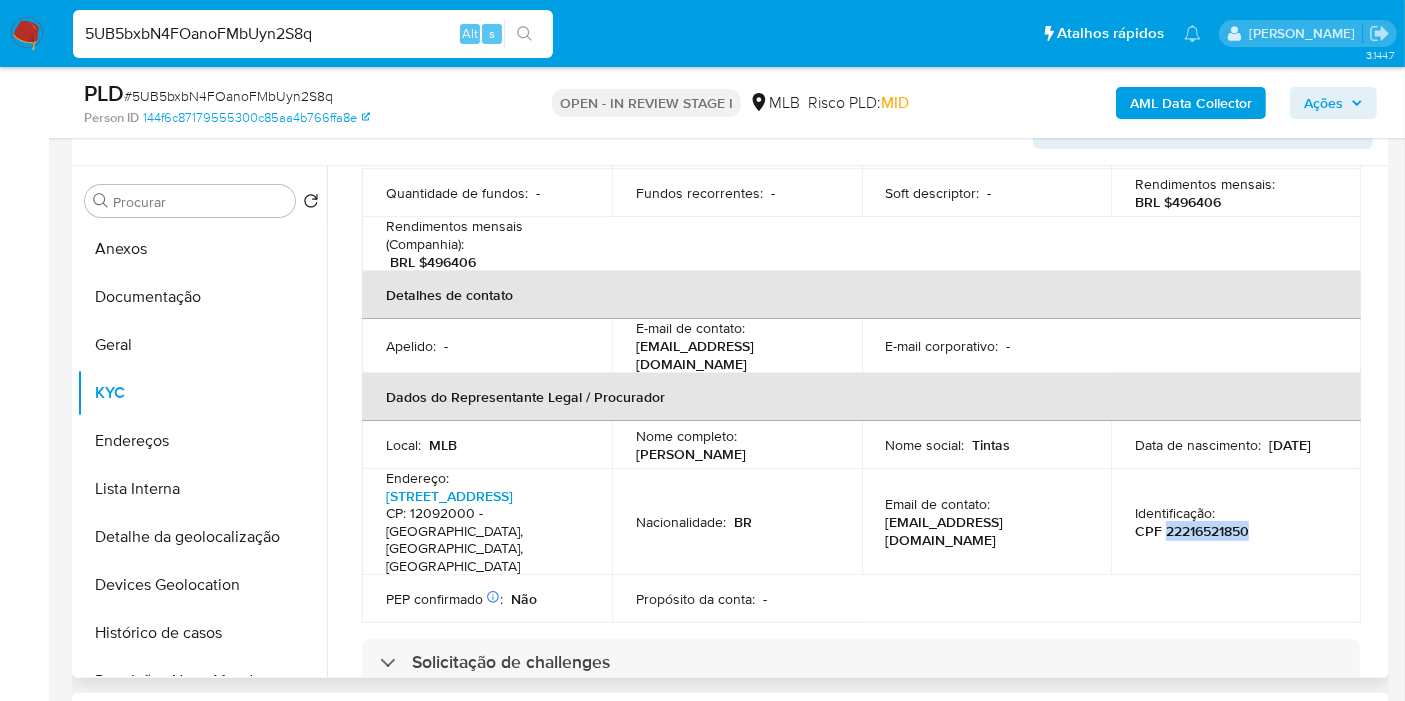 scroll, scrollTop: 0, scrollLeft: 0, axis: both 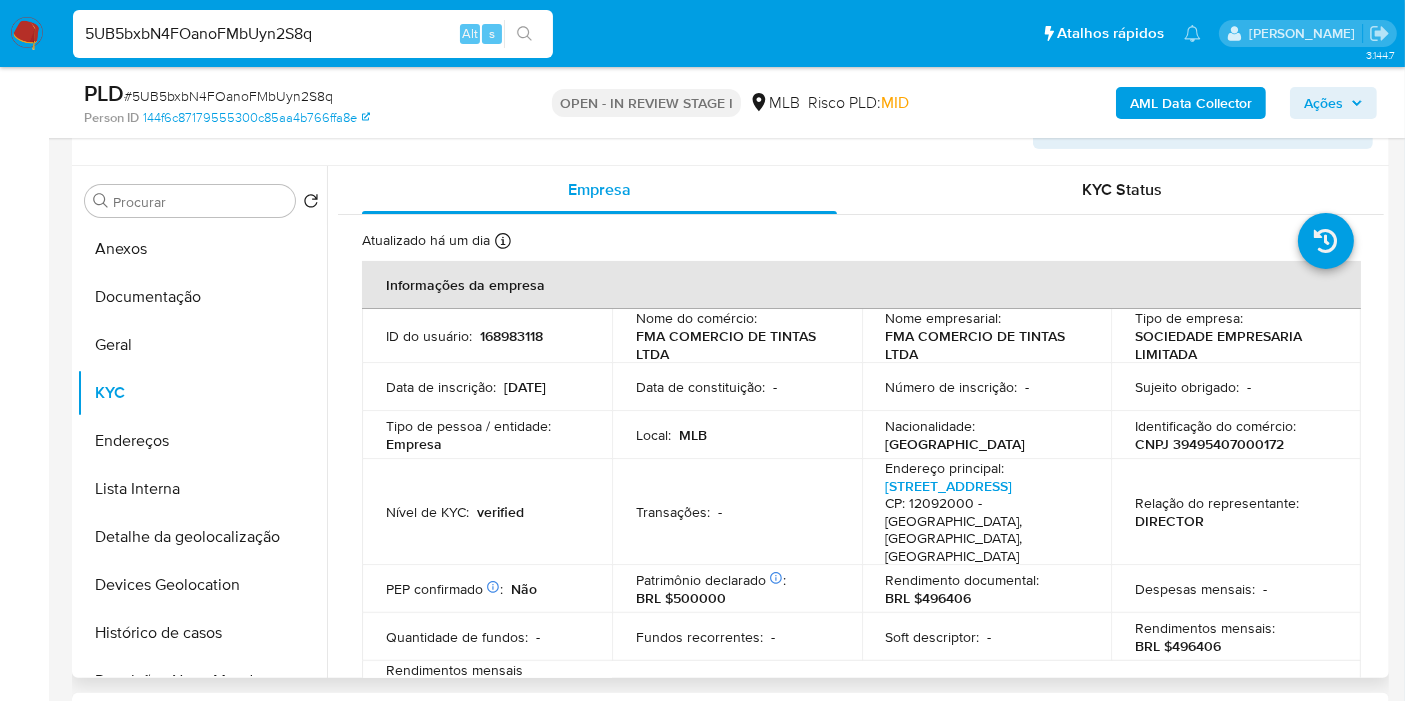 click on "168983118" at bounding box center [511, 336] 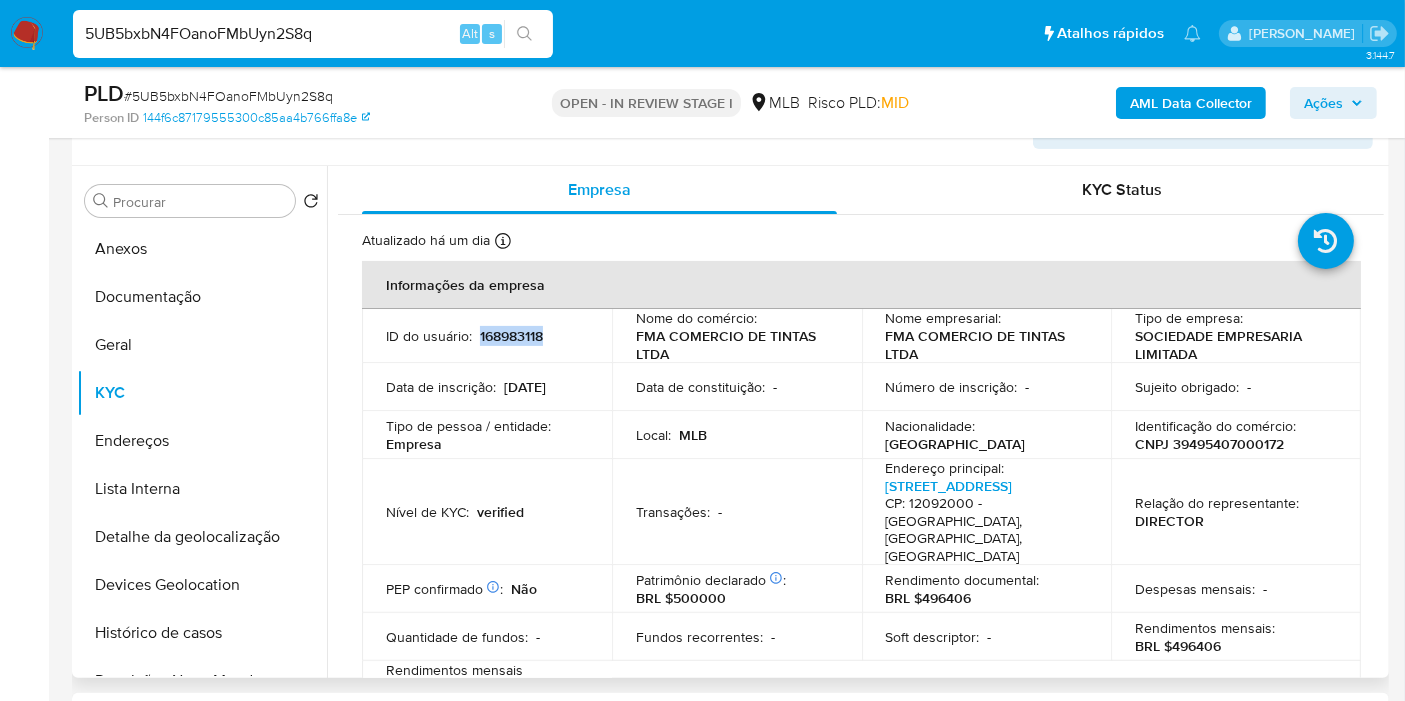 click on "168983118" at bounding box center (511, 336) 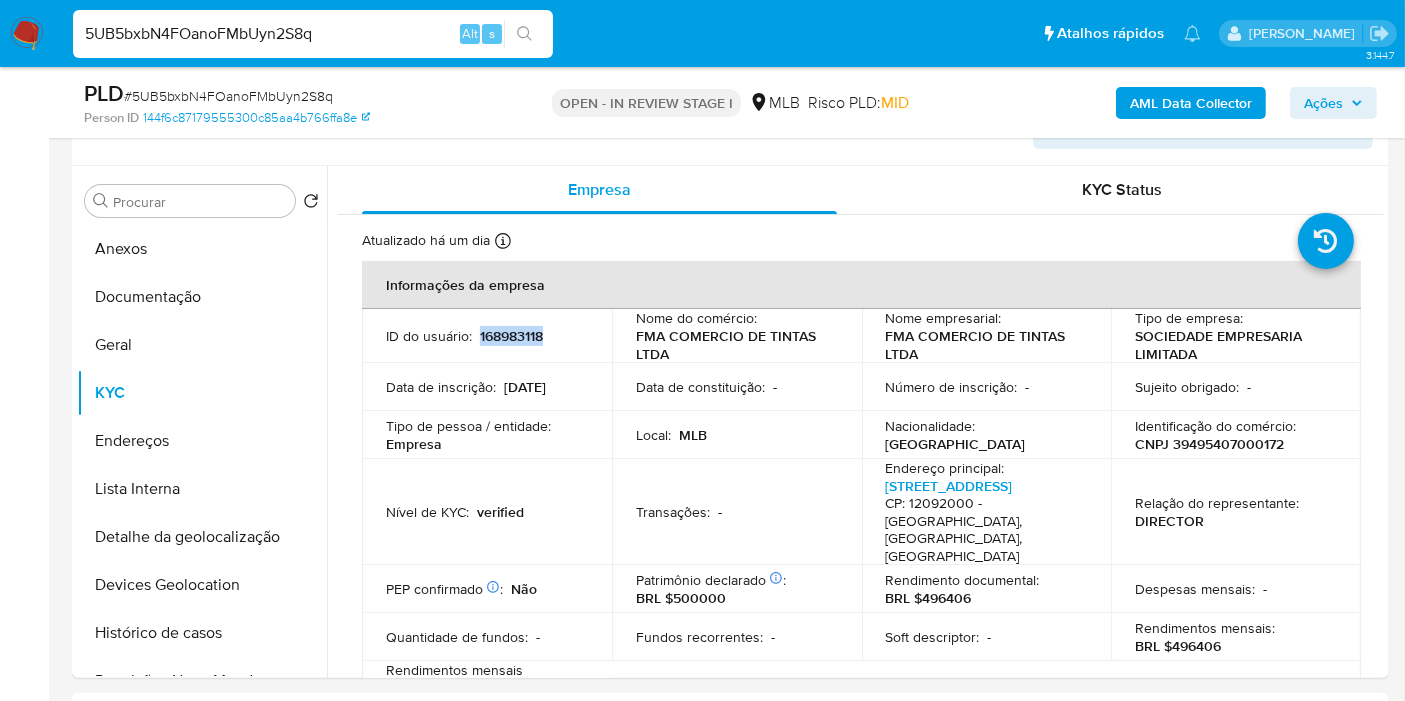 copy on "168983118" 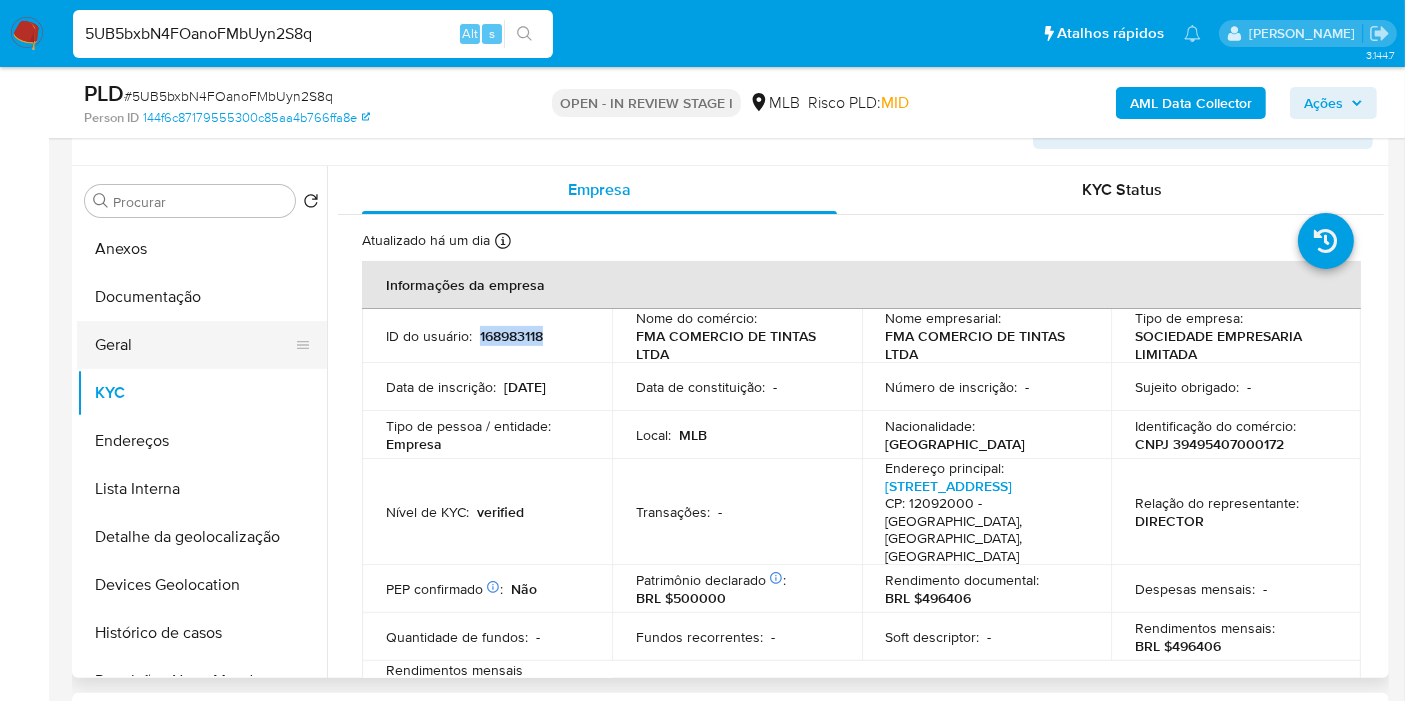 click on "Geral" at bounding box center [194, 345] 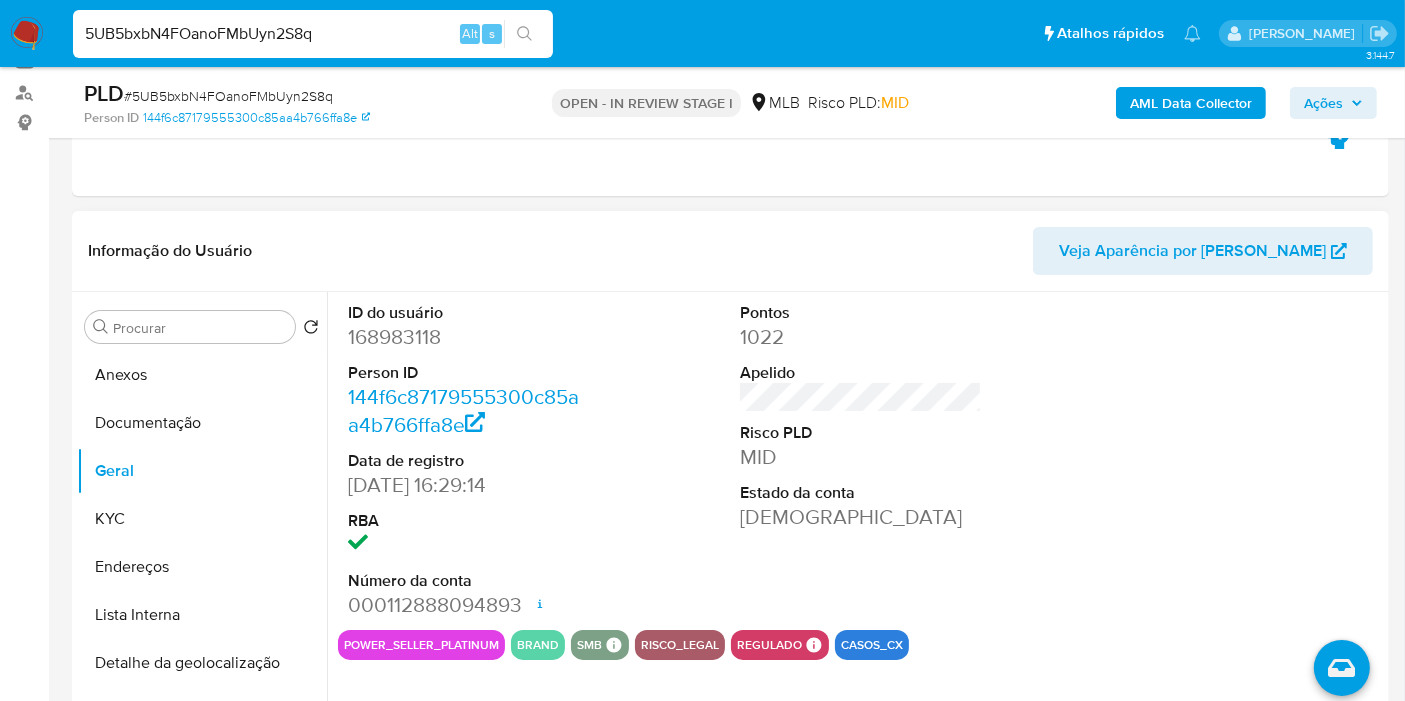 scroll, scrollTop: 131, scrollLeft: 0, axis: vertical 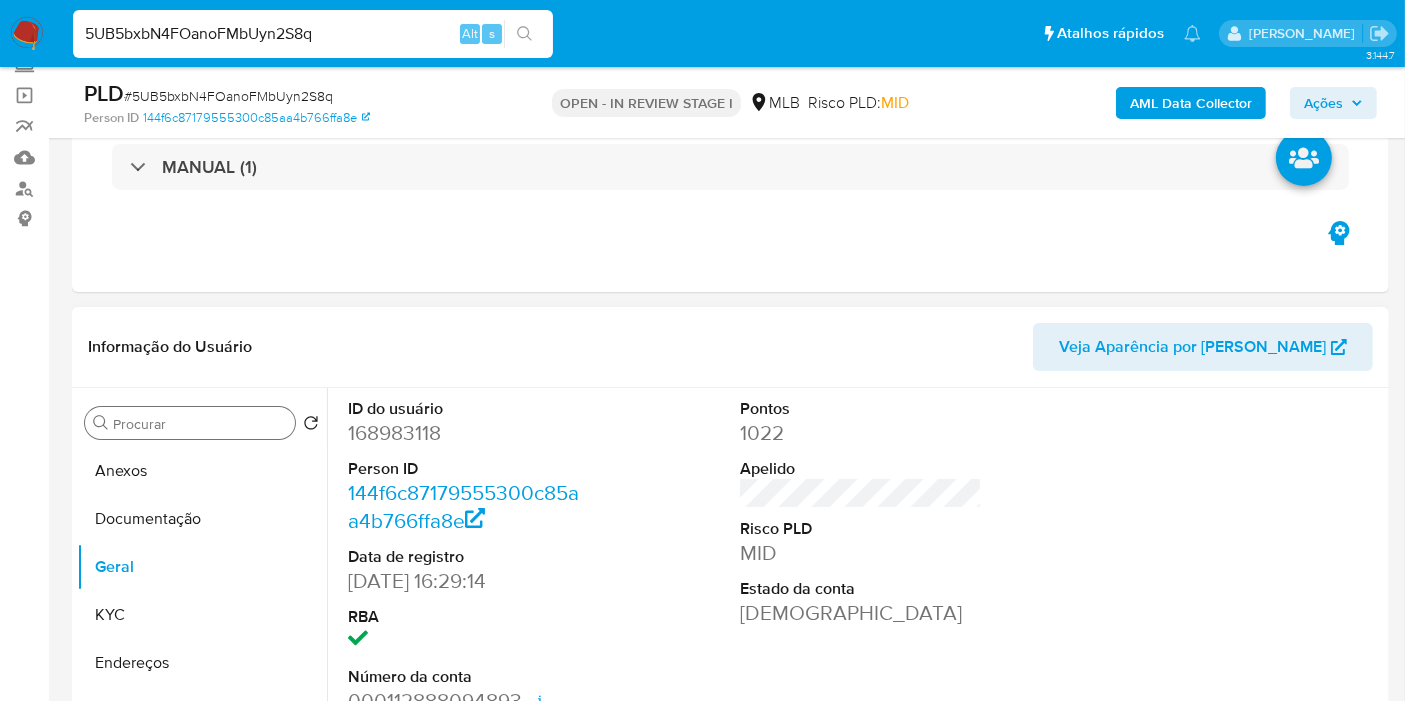 drag, startPoint x: 119, startPoint y: 474, endPoint x: 255, endPoint y: 437, distance: 140.94325 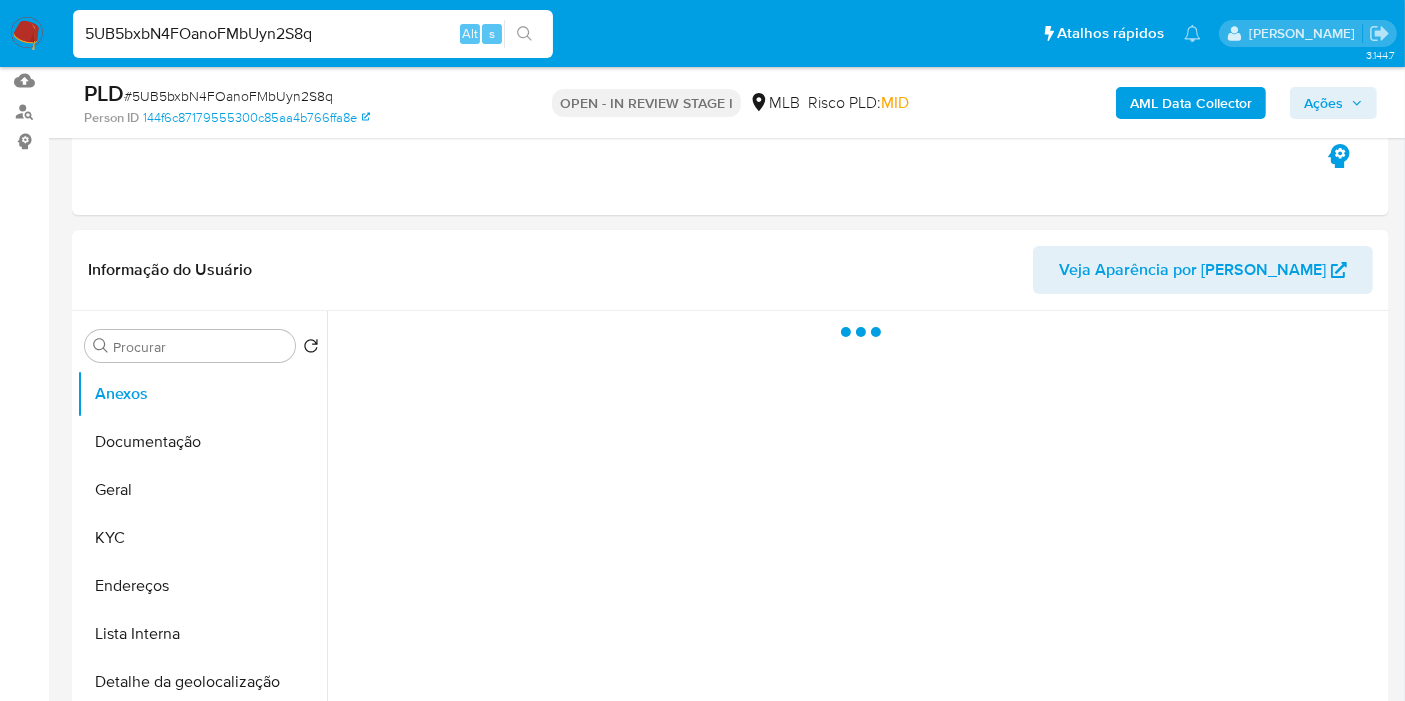 scroll, scrollTop: 242, scrollLeft: 0, axis: vertical 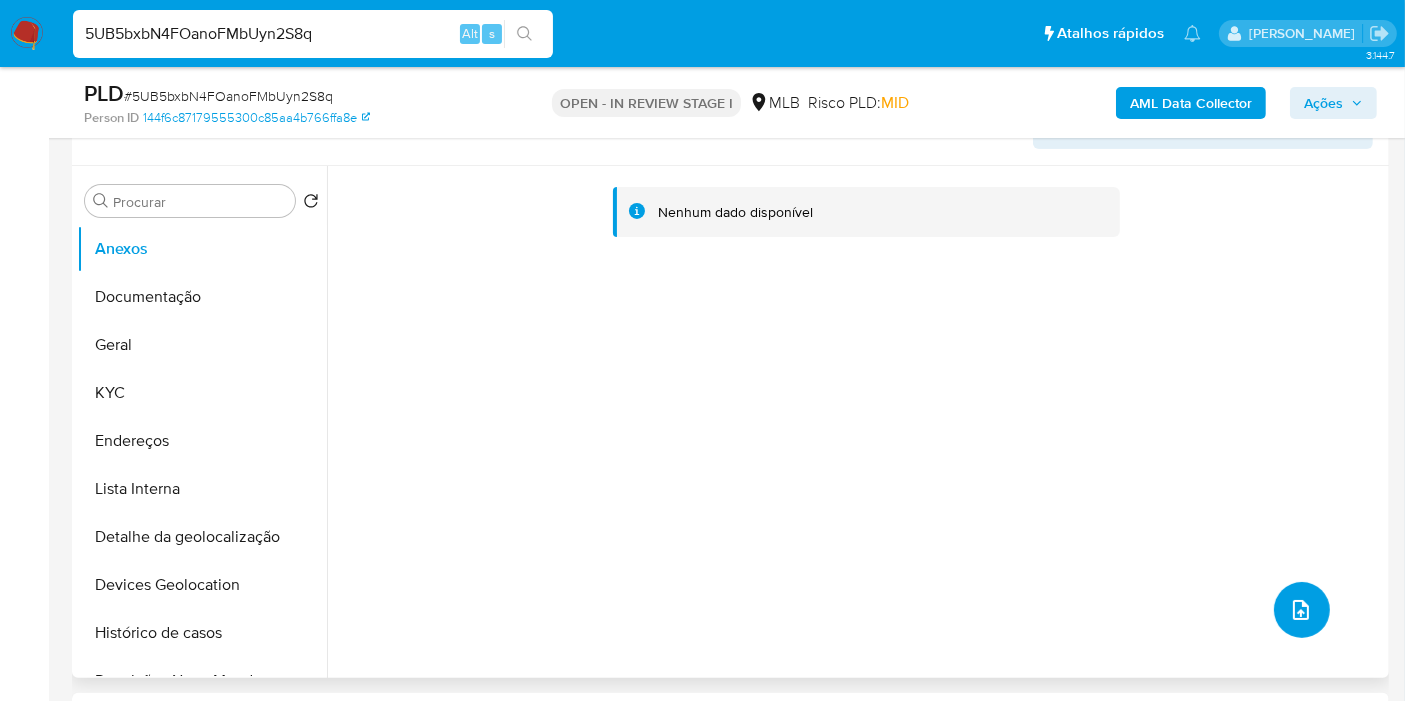 click at bounding box center (1302, 610) 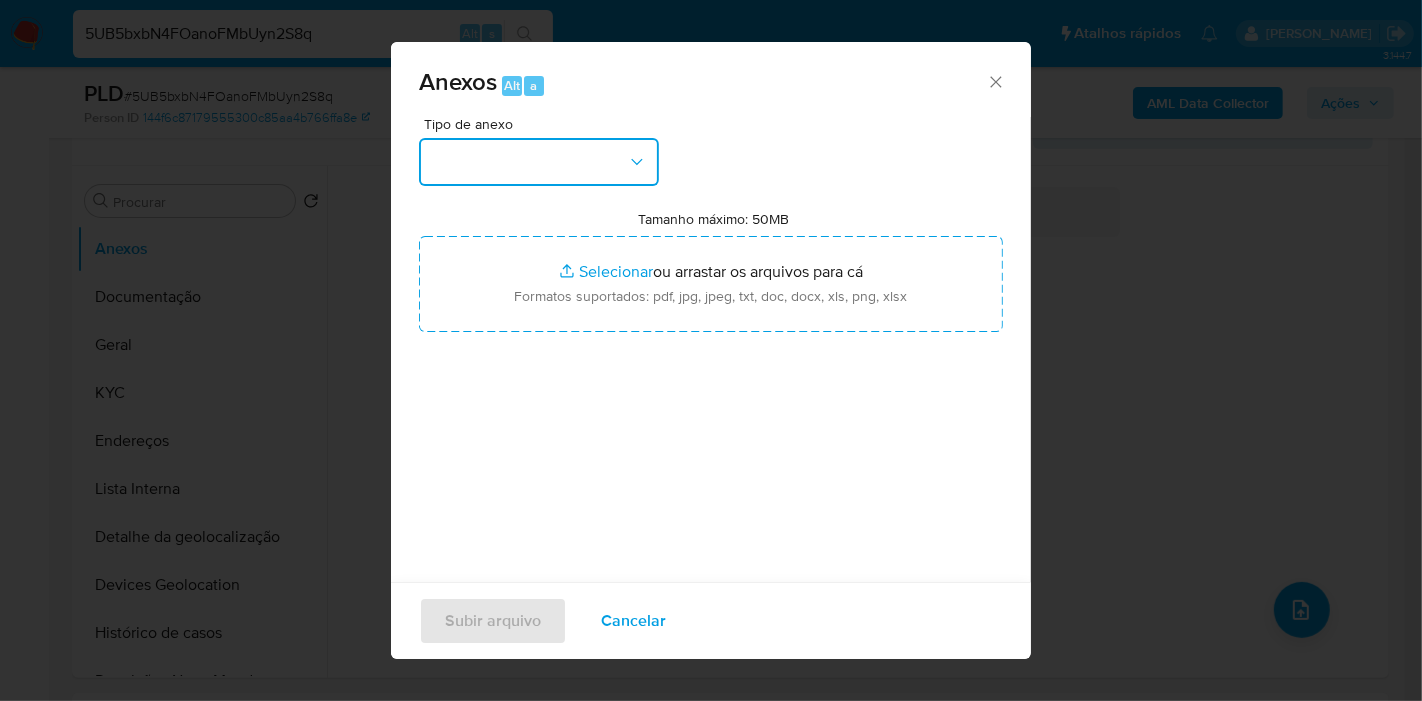 click at bounding box center [539, 162] 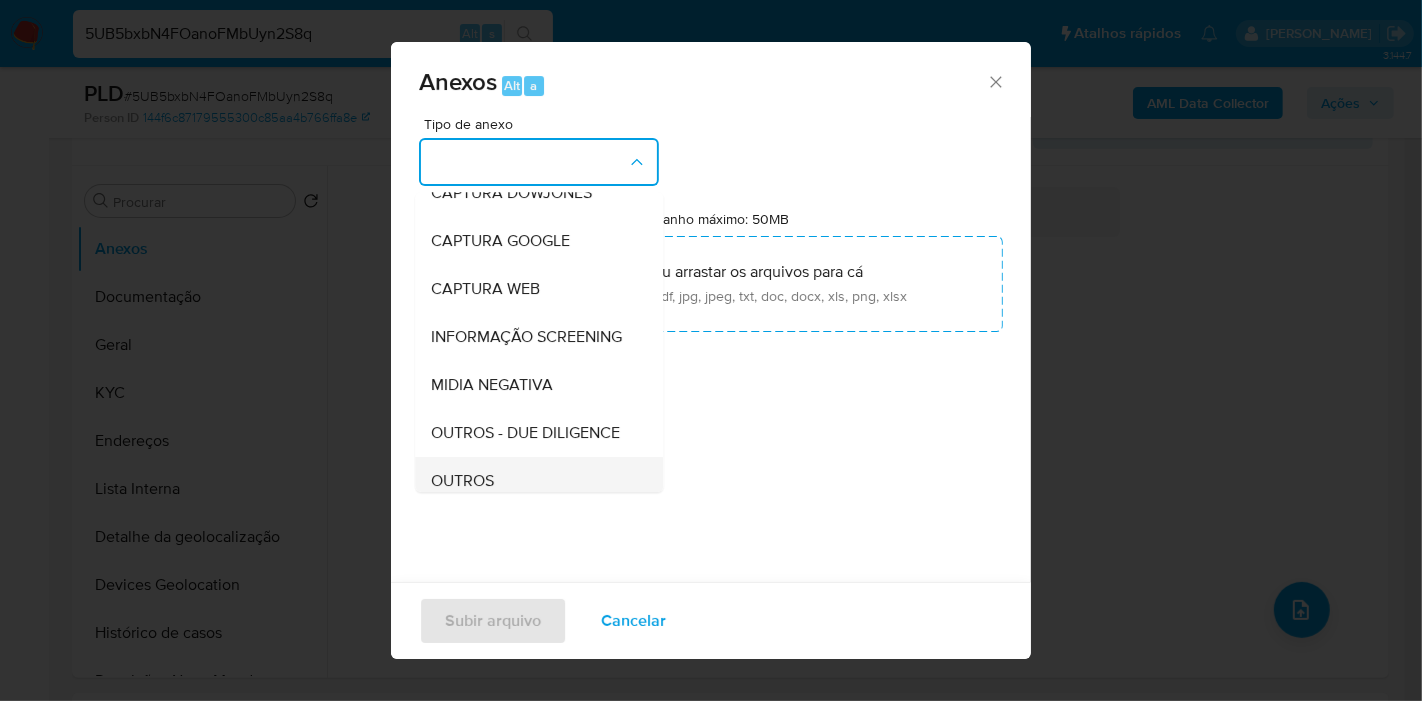 scroll, scrollTop: 222, scrollLeft: 0, axis: vertical 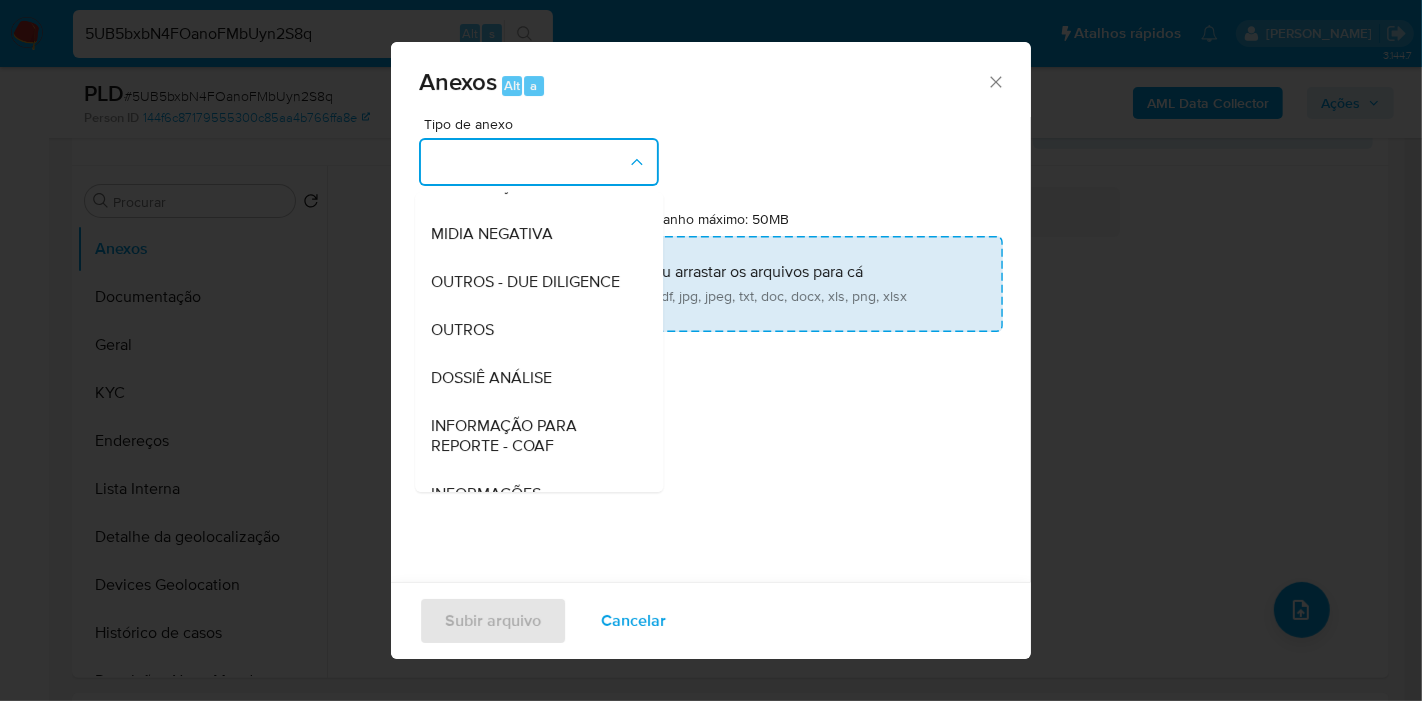 drag, startPoint x: 537, startPoint y: 420, endPoint x: 577, endPoint y: 301, distance: 125.54282 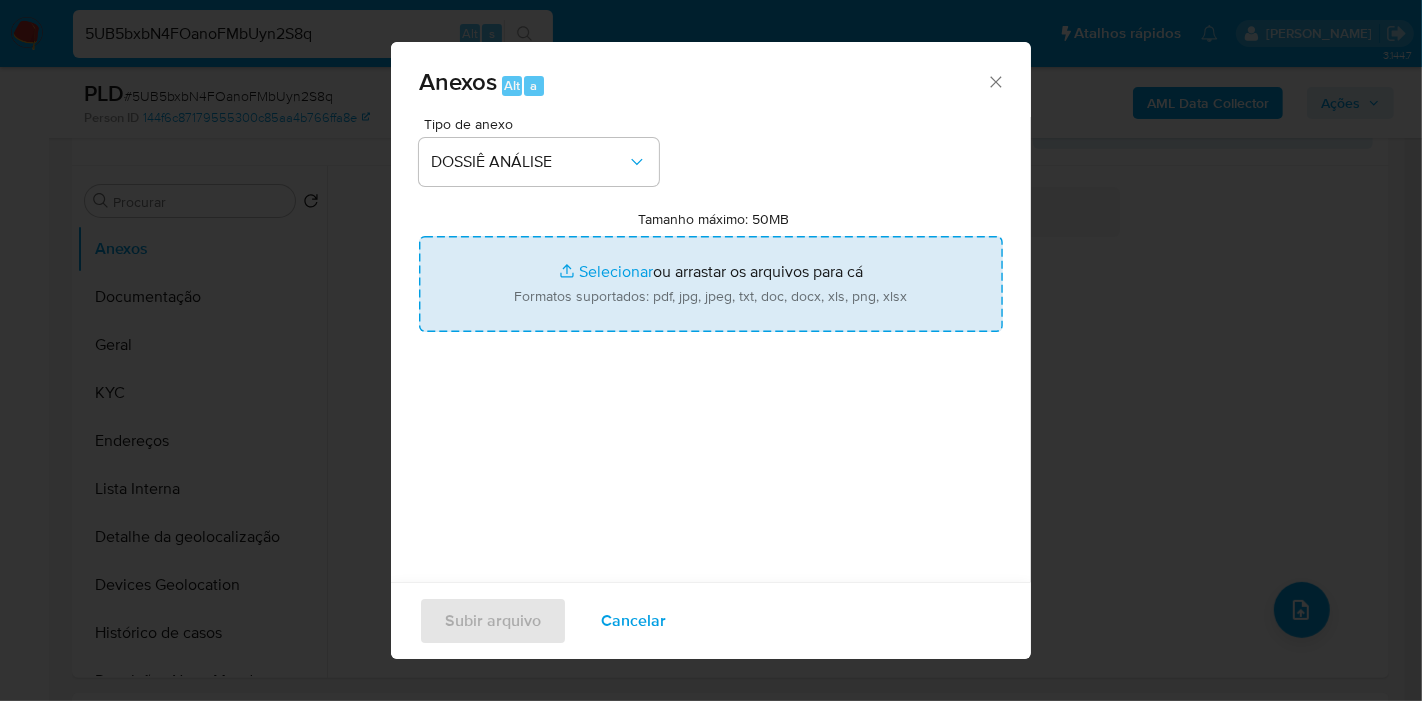 click on "Tamanho máximo: 50MB Selecionar arquivos" at bounding box center (711, 284) 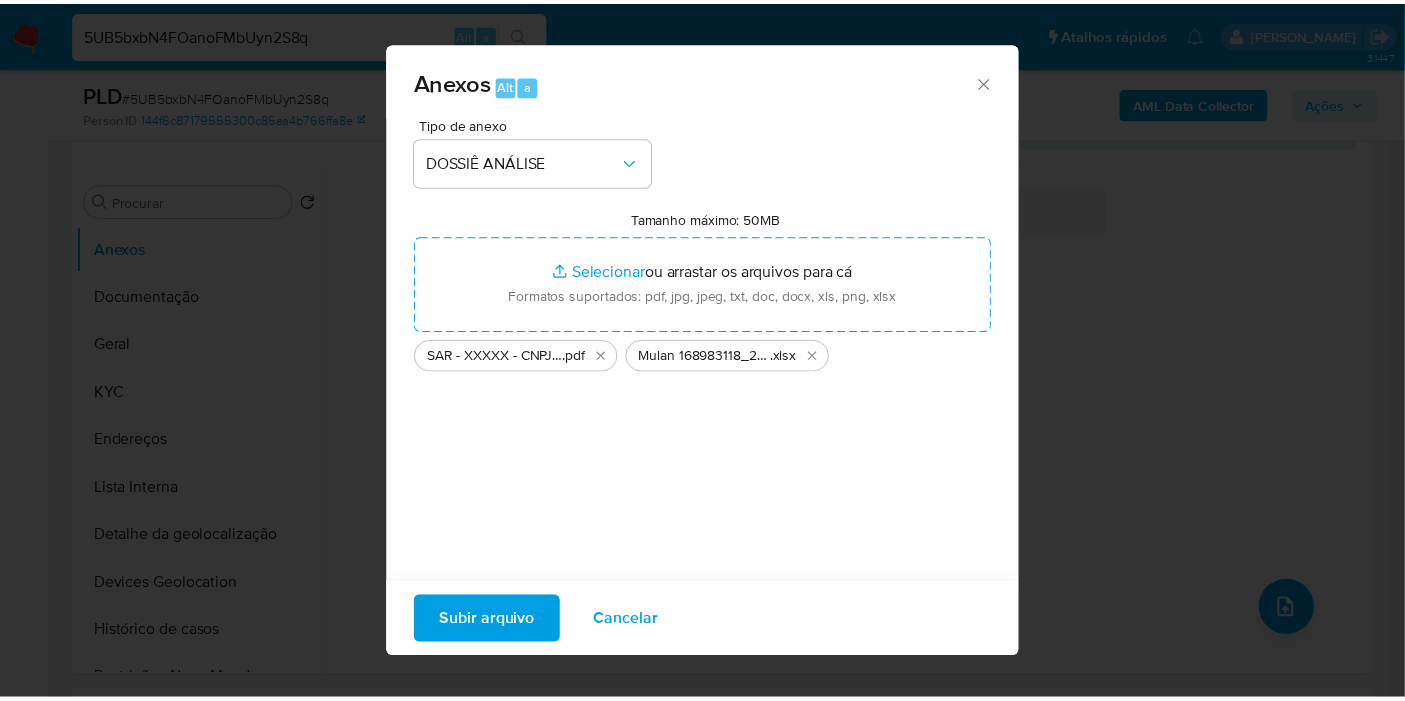 scroll, scrollTop: 20, scrollLeft: 0, axis: vertical 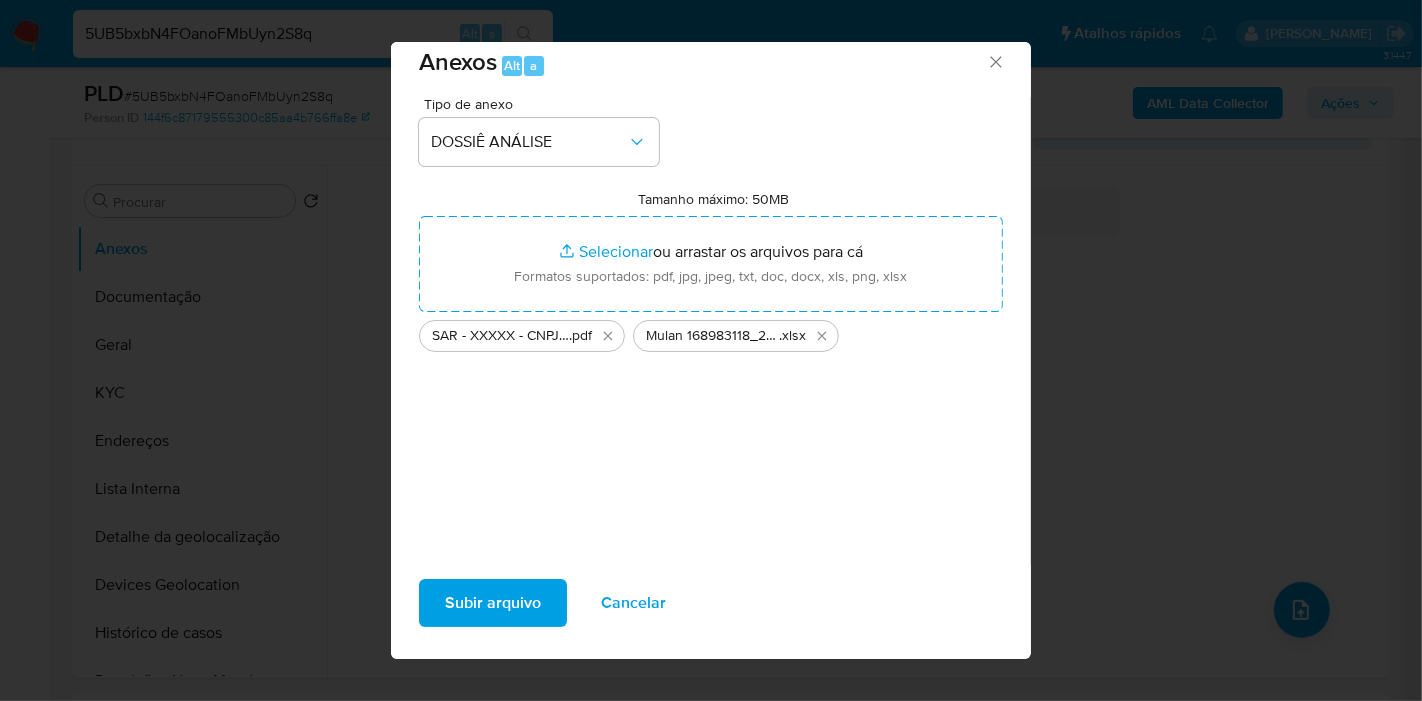 click on "Subir arquivo" at bounding box center (493, 603) 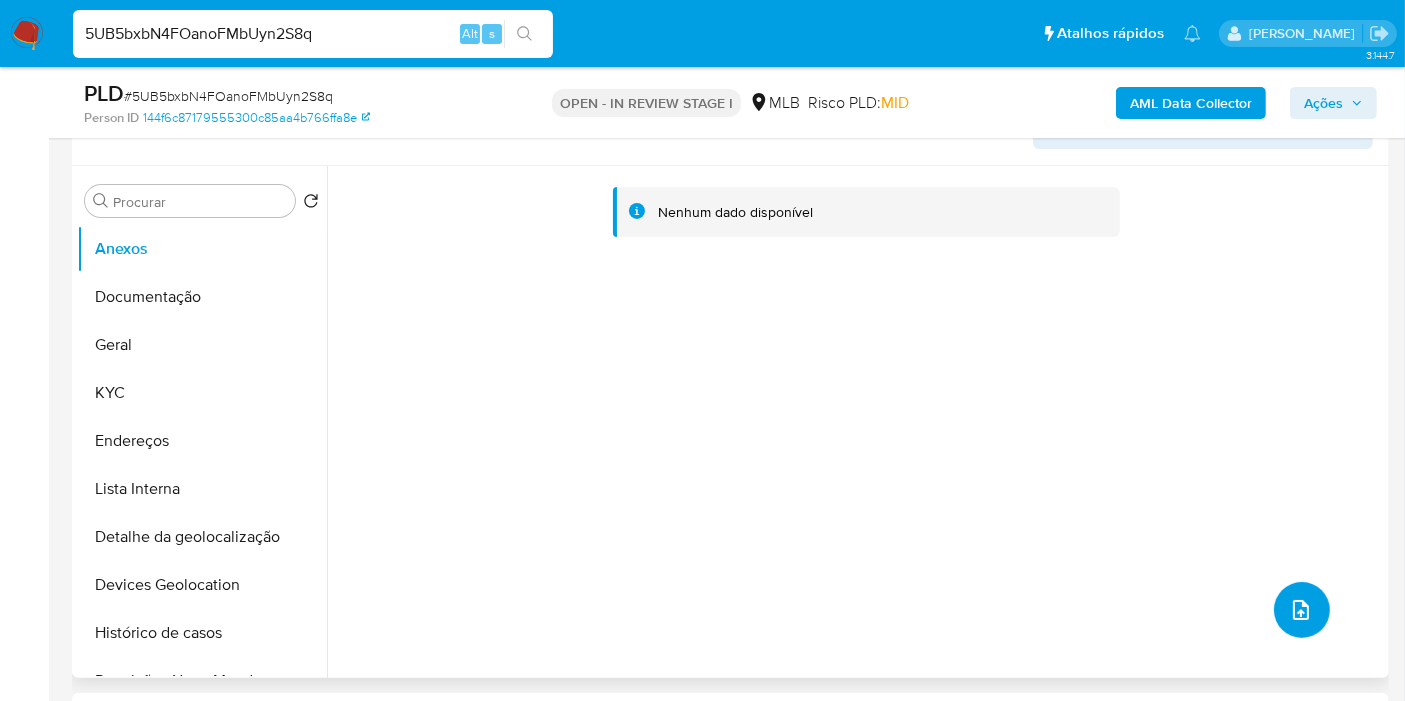 scroll, scrollTop: 20, scrollLeft: 0, axis: vertical 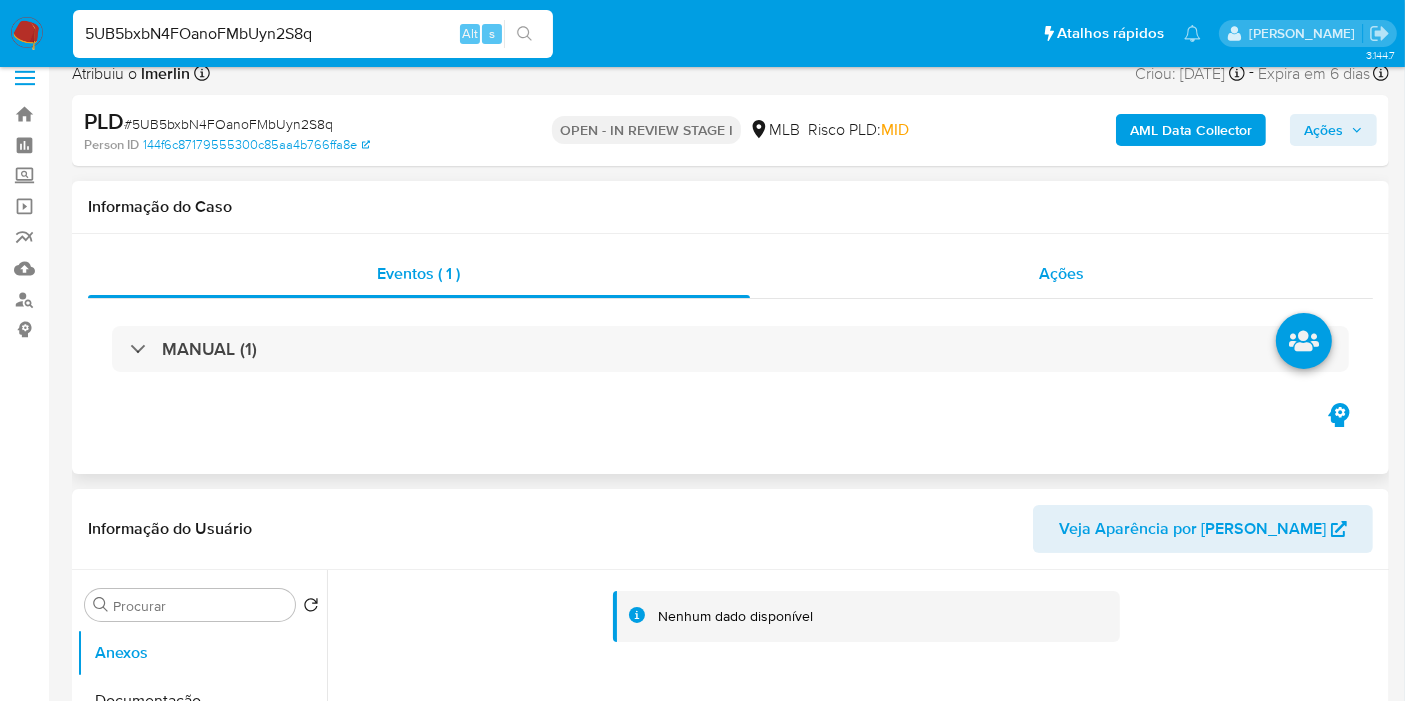click on "Ações" at bounding box center (1062, 274) 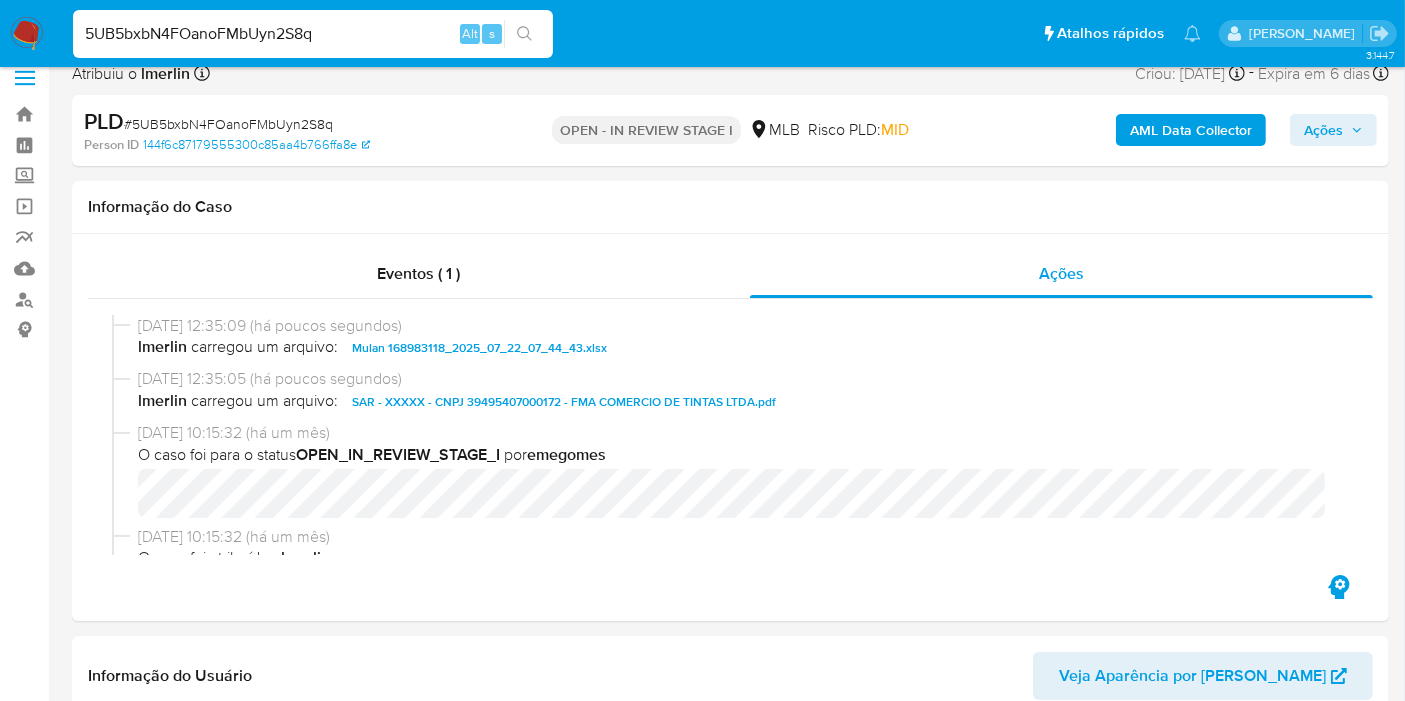 click on "Ações" at bounding box center [1323, 130] 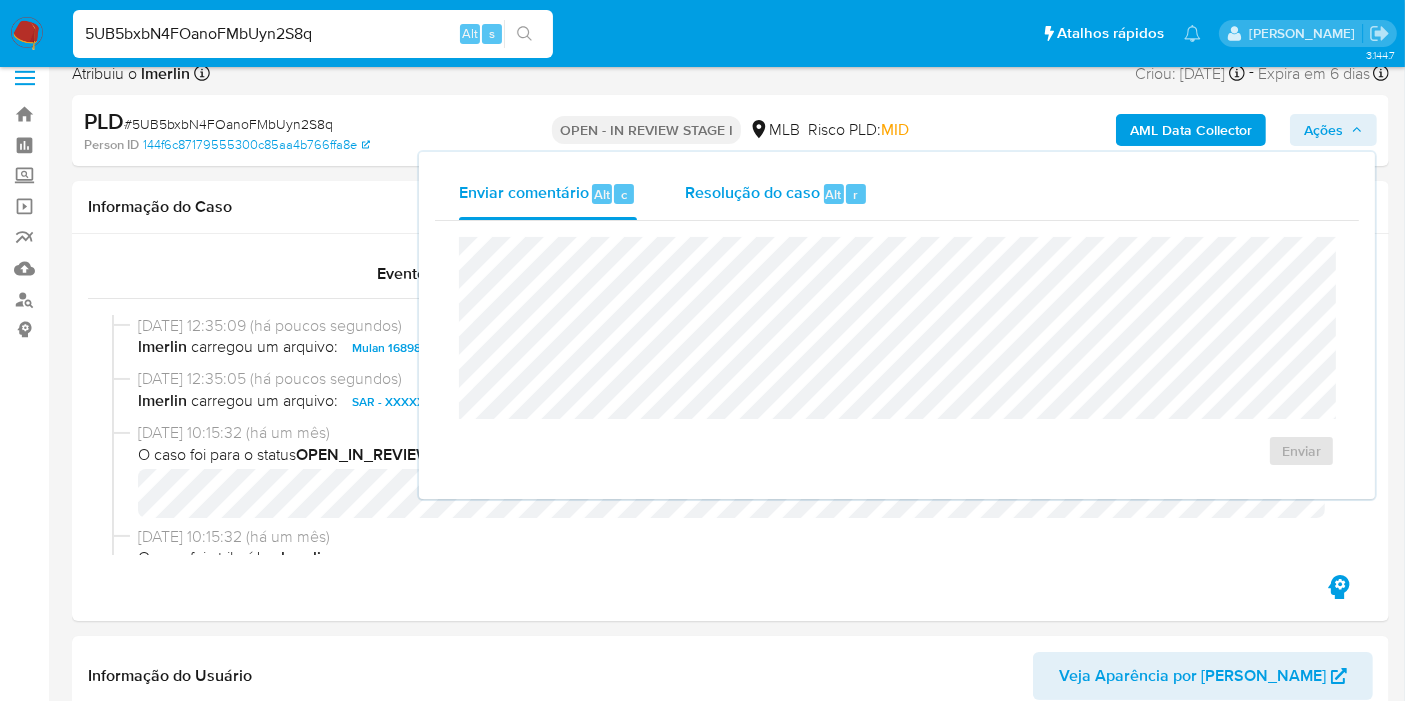 click on "r" at bounding box center [856, 194] 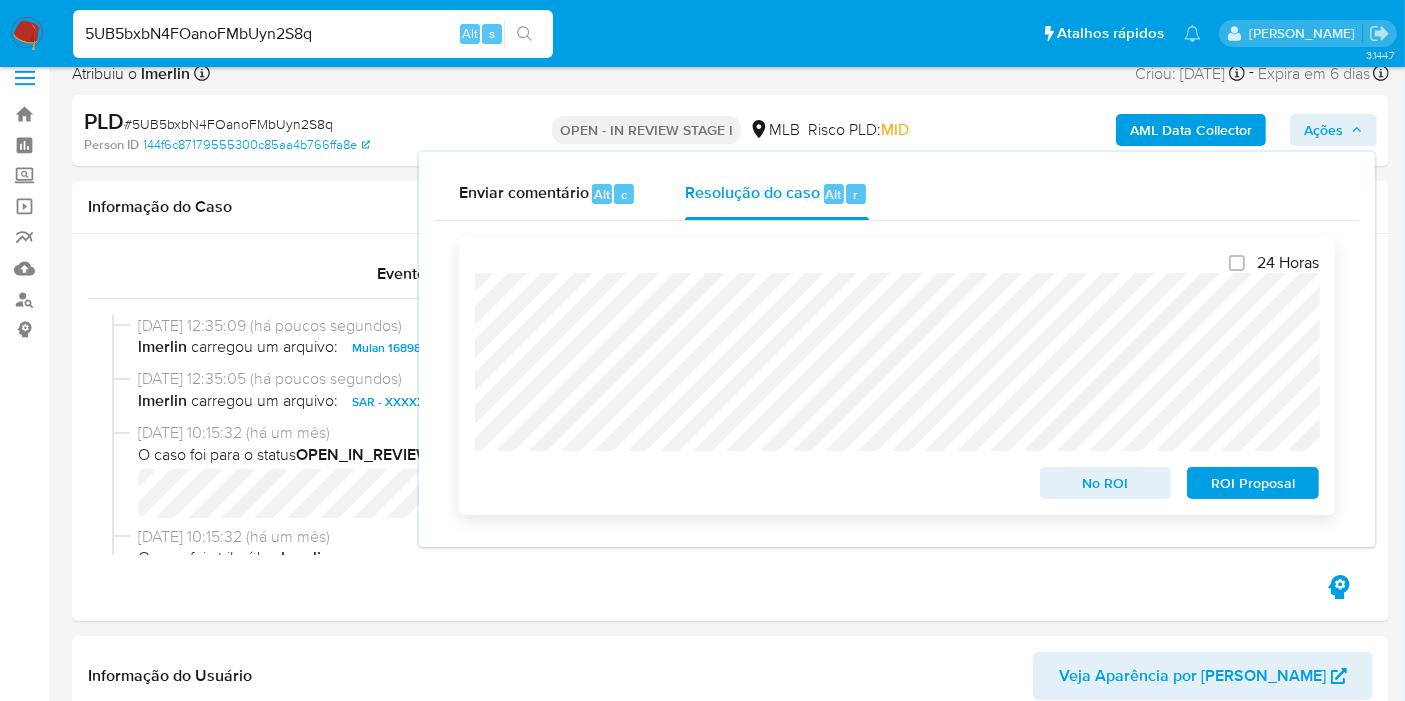 click on "ROI Proposal" at bounding box center (1253, 483) 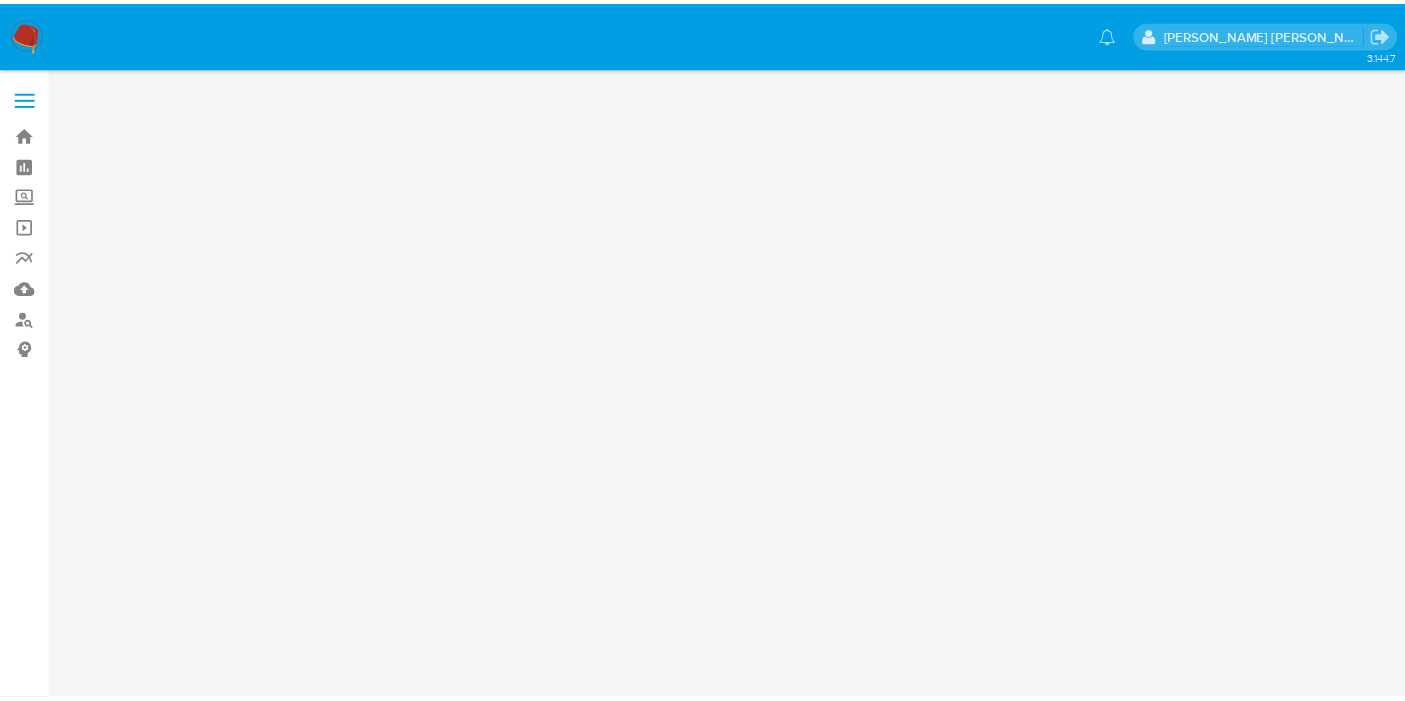 scroll, scrollTop: 0, scrollLeft: 0, axis: both 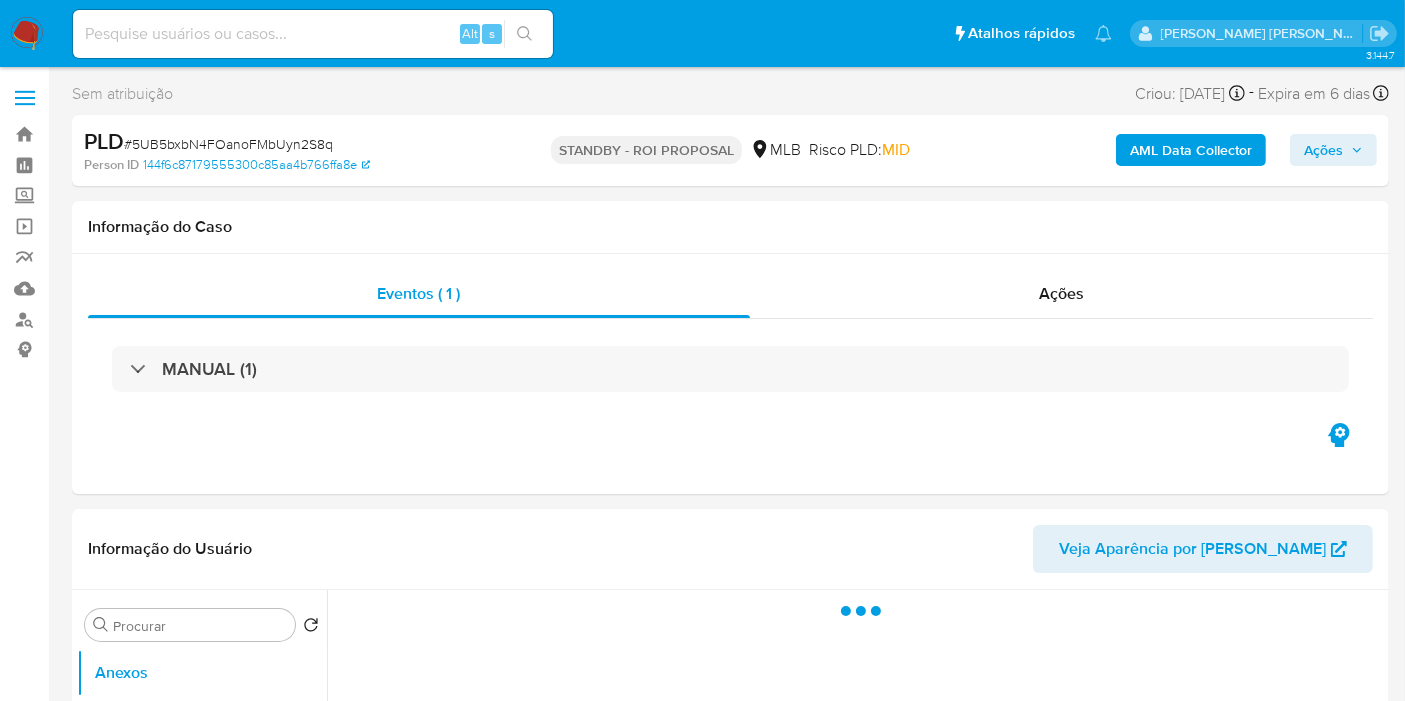 click at bounding box center [313, 34] 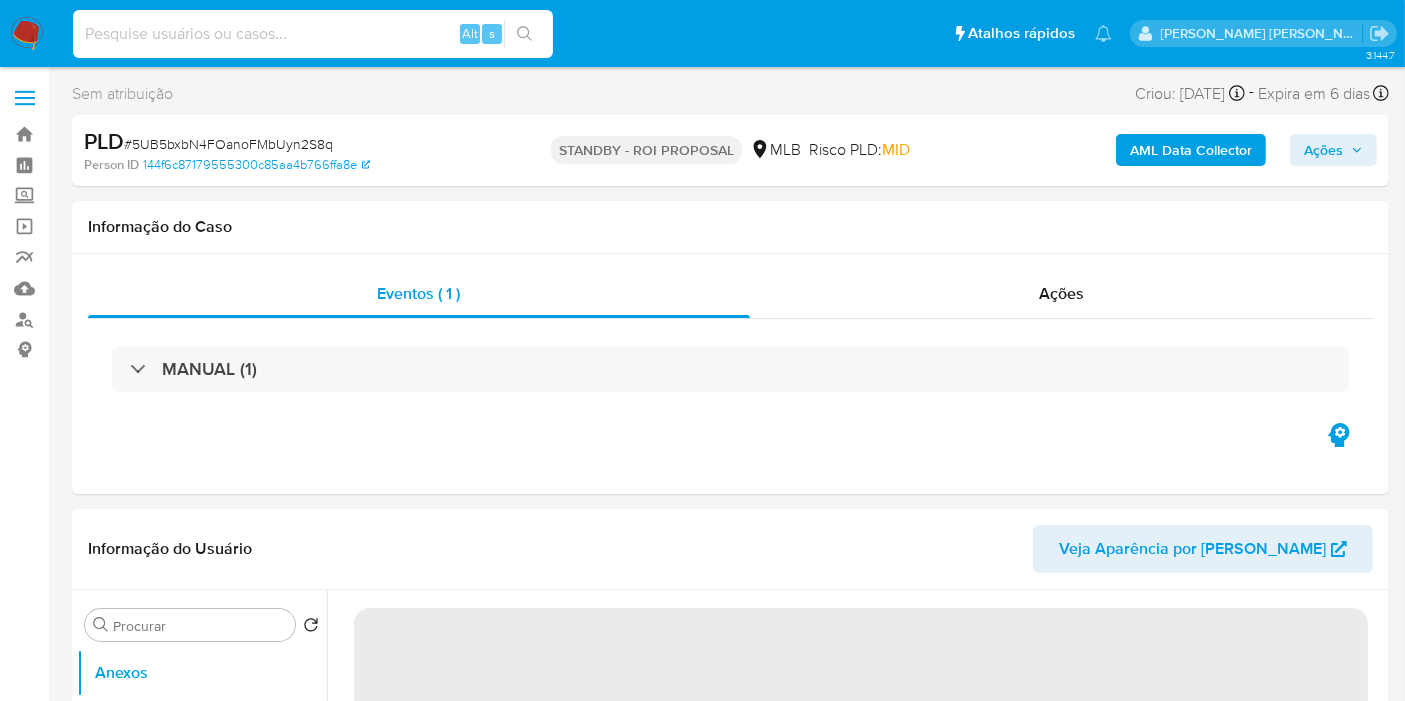 paste on "Informações do Cliente  FMA COMERCIO DE TINTAS LTDA, CNPJ 39495407000172, sediada em Taubaté, São Paulo, início de relac" 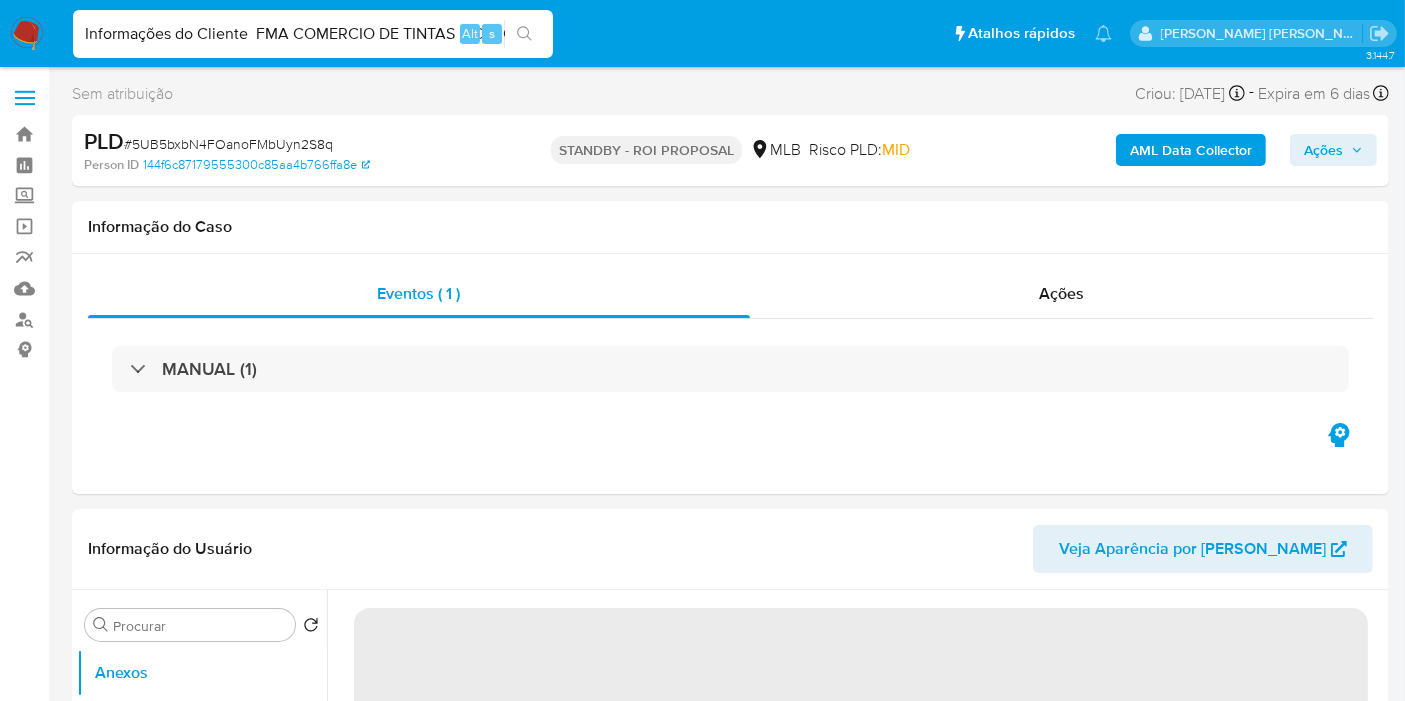 scroll, scrollTop: 0, scrollLeft: 497, axis: horizontal 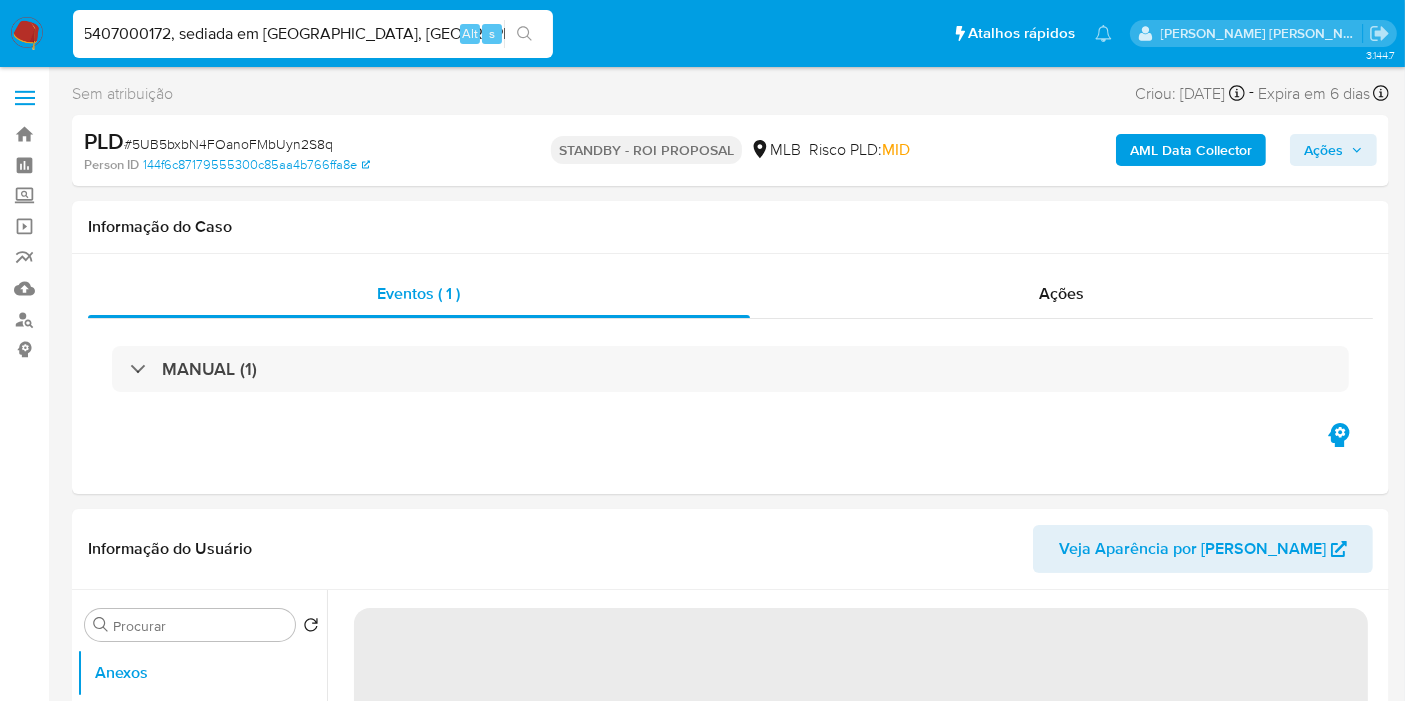 type on "Informações do Cliente  FMA COMERCIO DE TINTAS LTDA, CNPJ 39495407000172, sediada em Taubaté, São Paulo, início de relac" 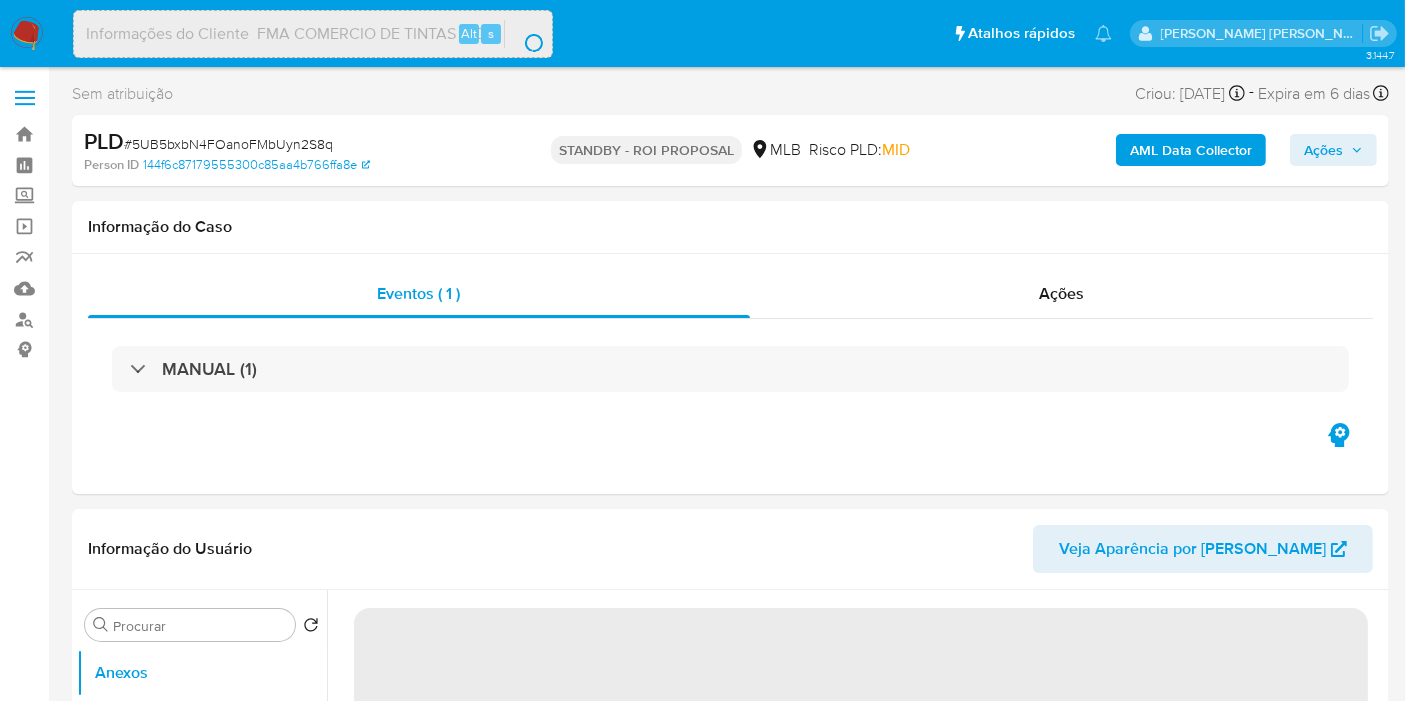 select on "10" 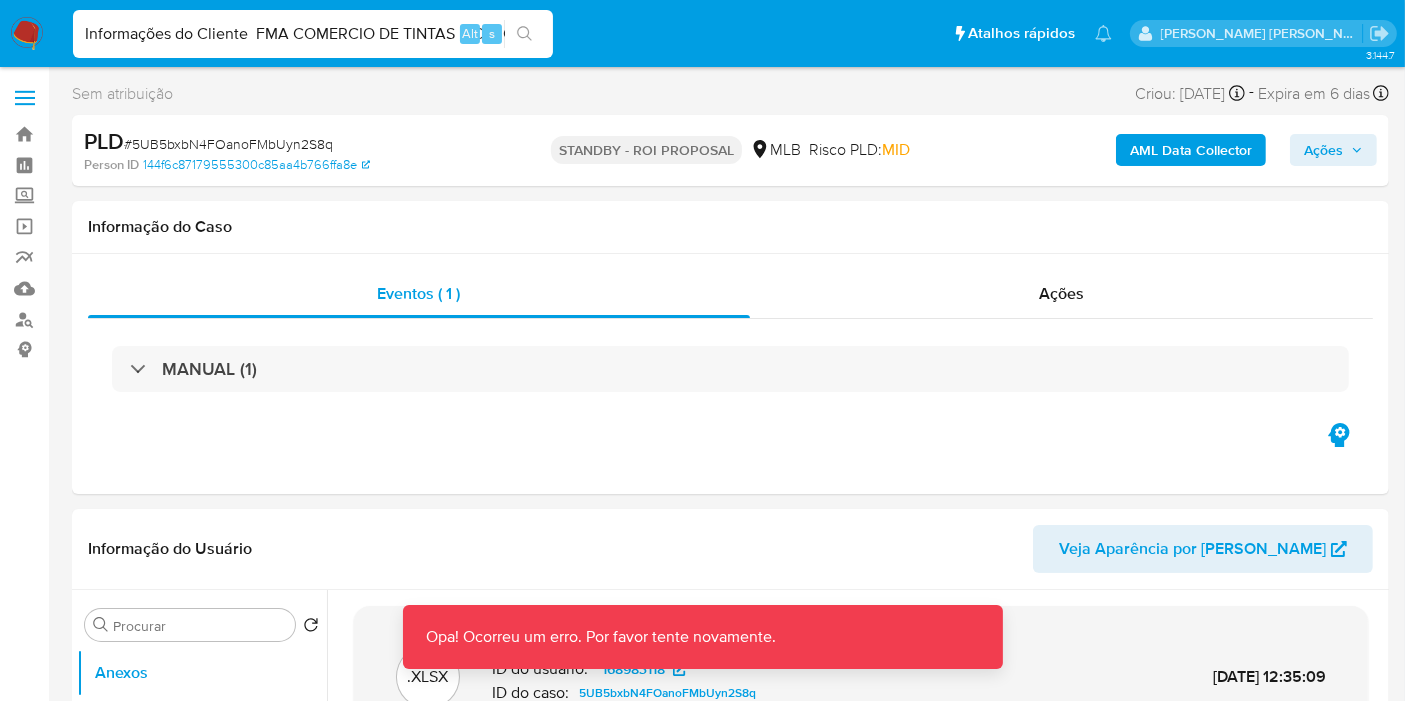 click on "Informações do Cliente  FMA COMERCIO DE TINTAS LTDA, CNPJ 39495407000172, sediada em Taubaté, São Paulo, início de relac" at bounding box center (313, 34) 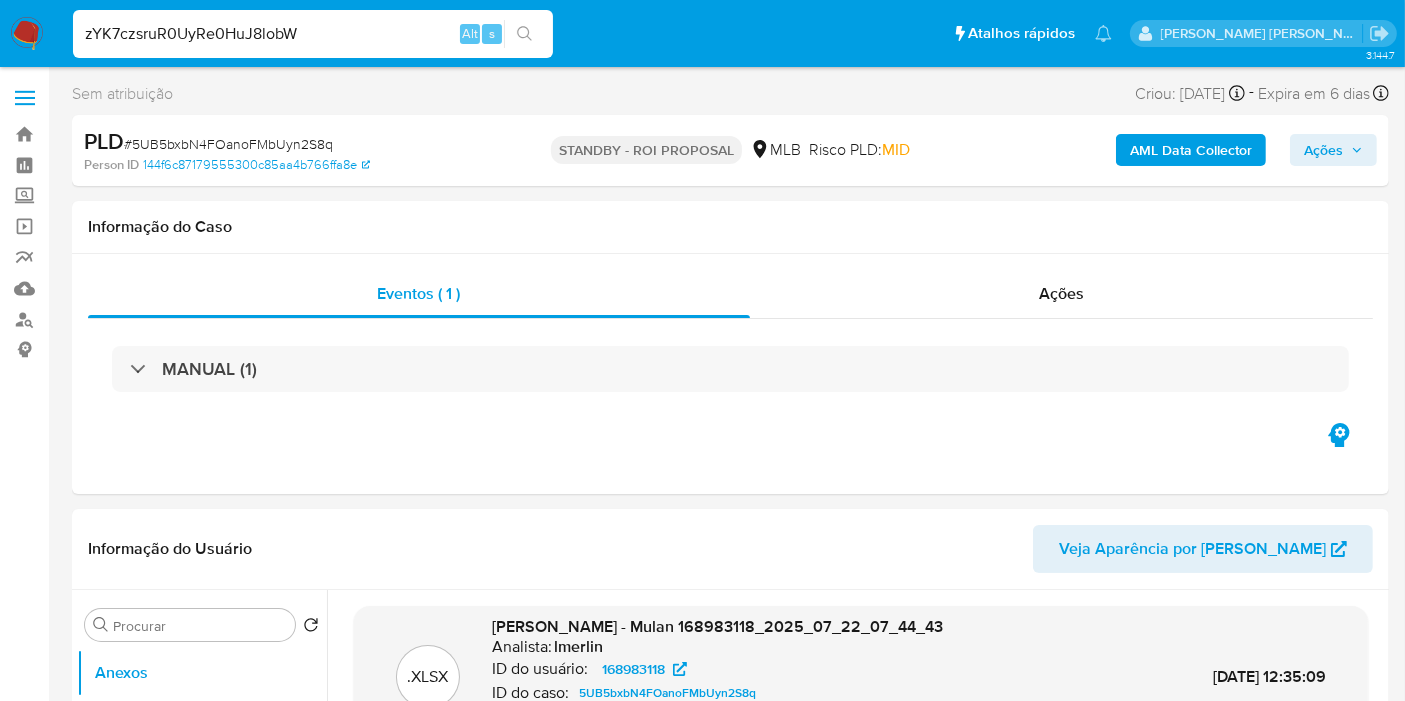 type on "zYK7czsruR0UyRe0HuJ8lobW" 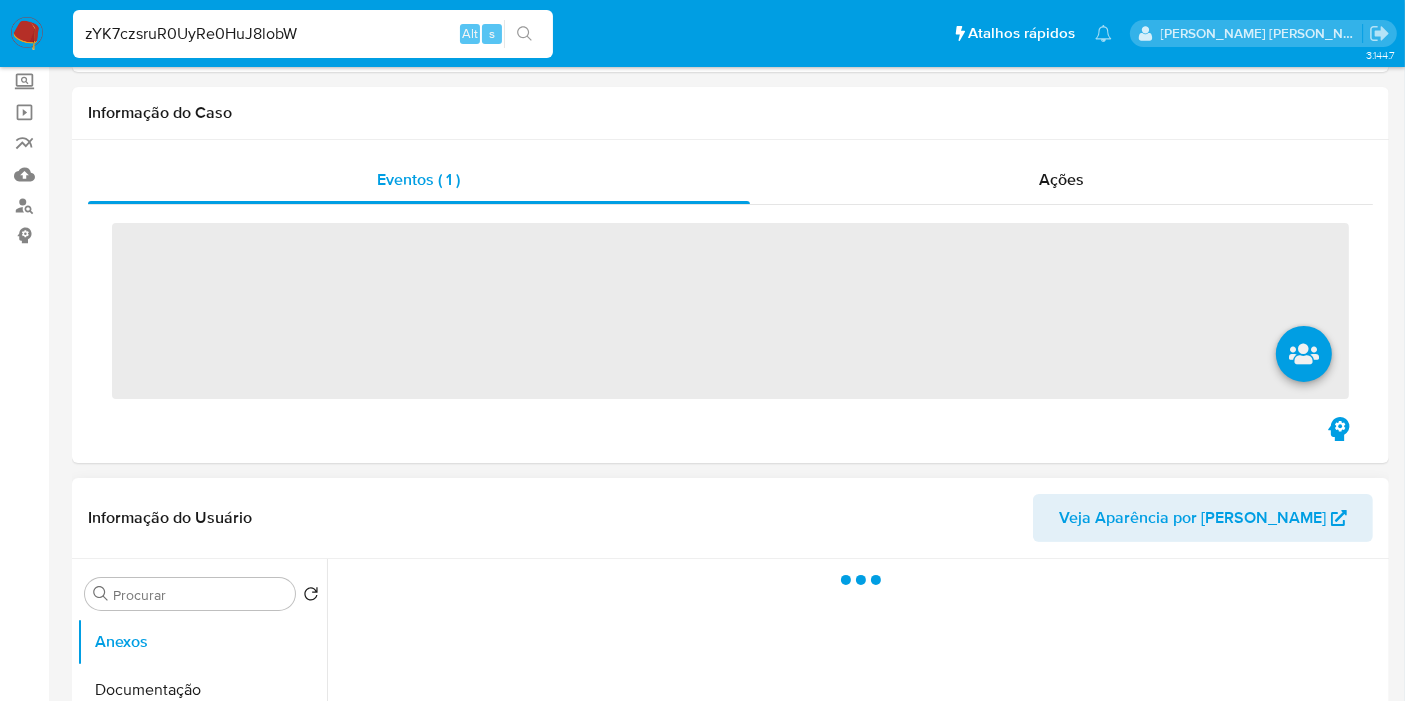 scroll, scrollTop: 222, scrollLeft: 0, axis: vertical 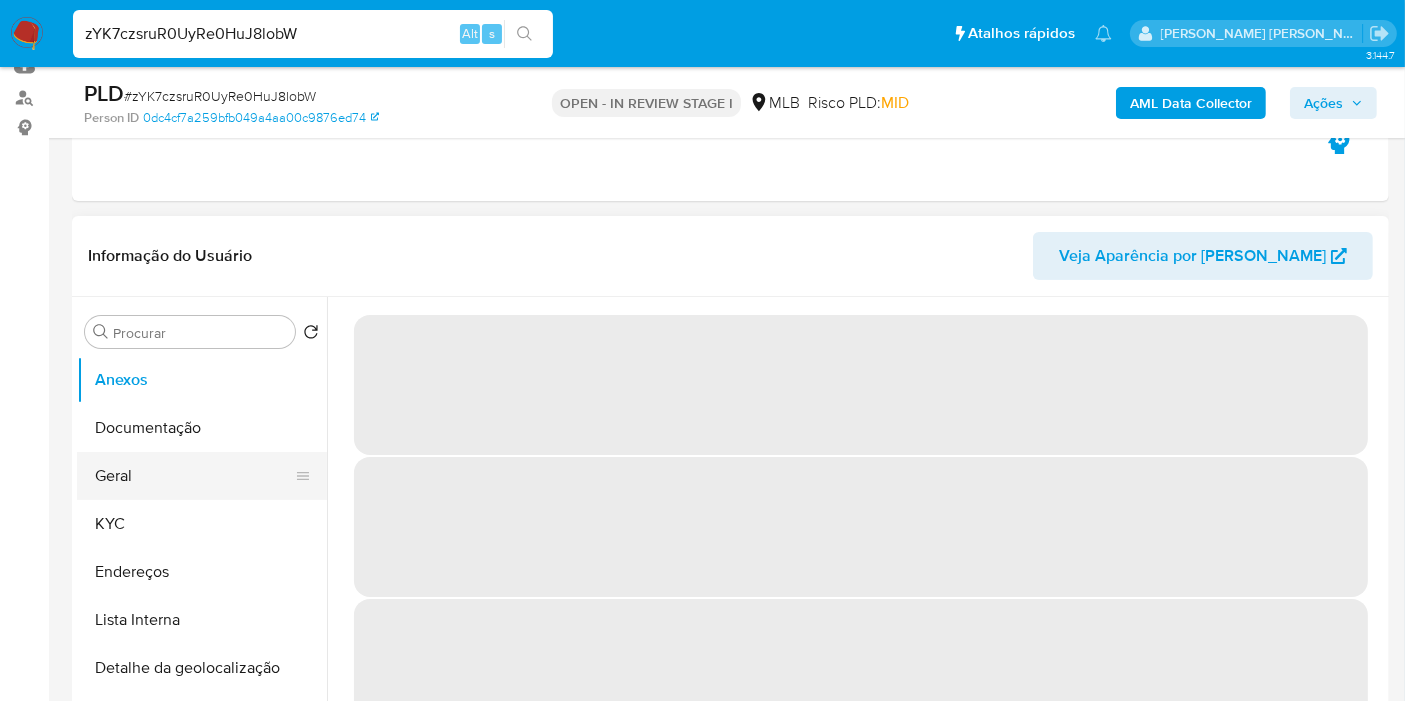 click on "Geral" at bounding box center [194, 476] 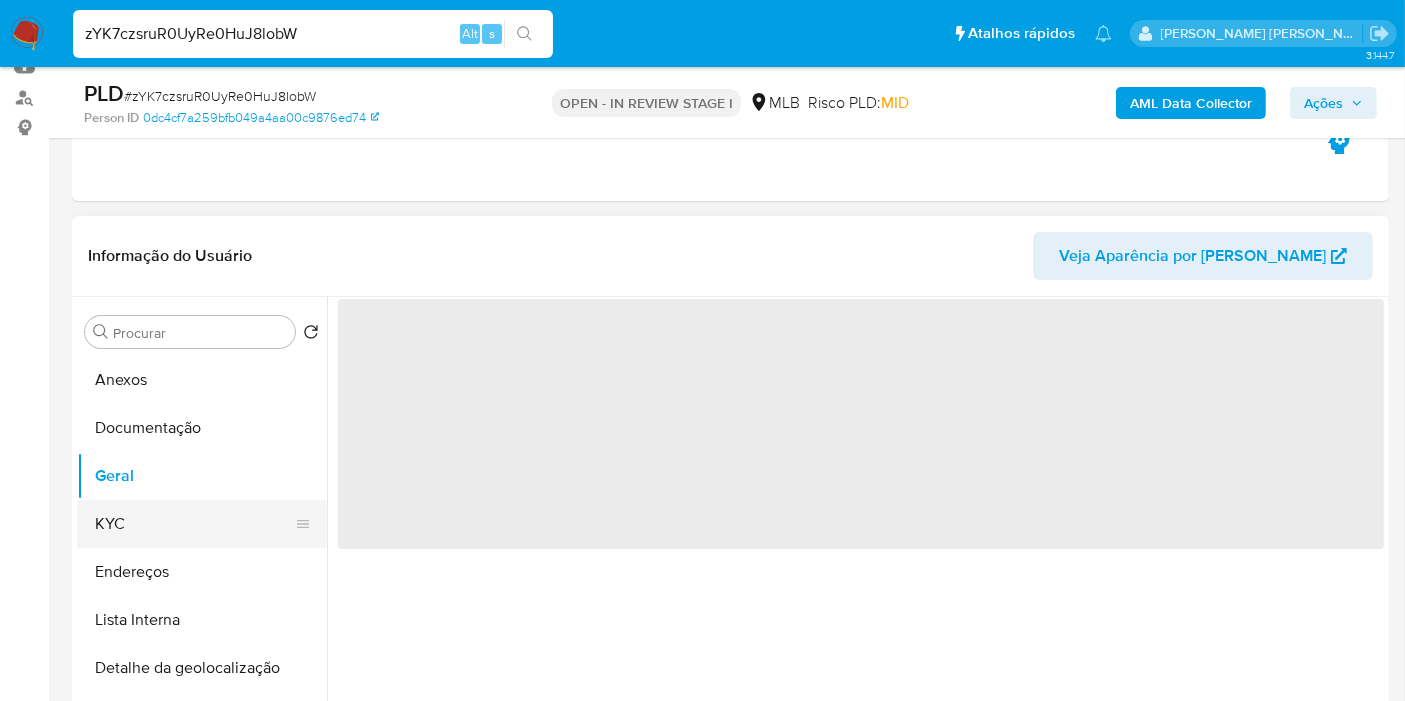 select on "10" 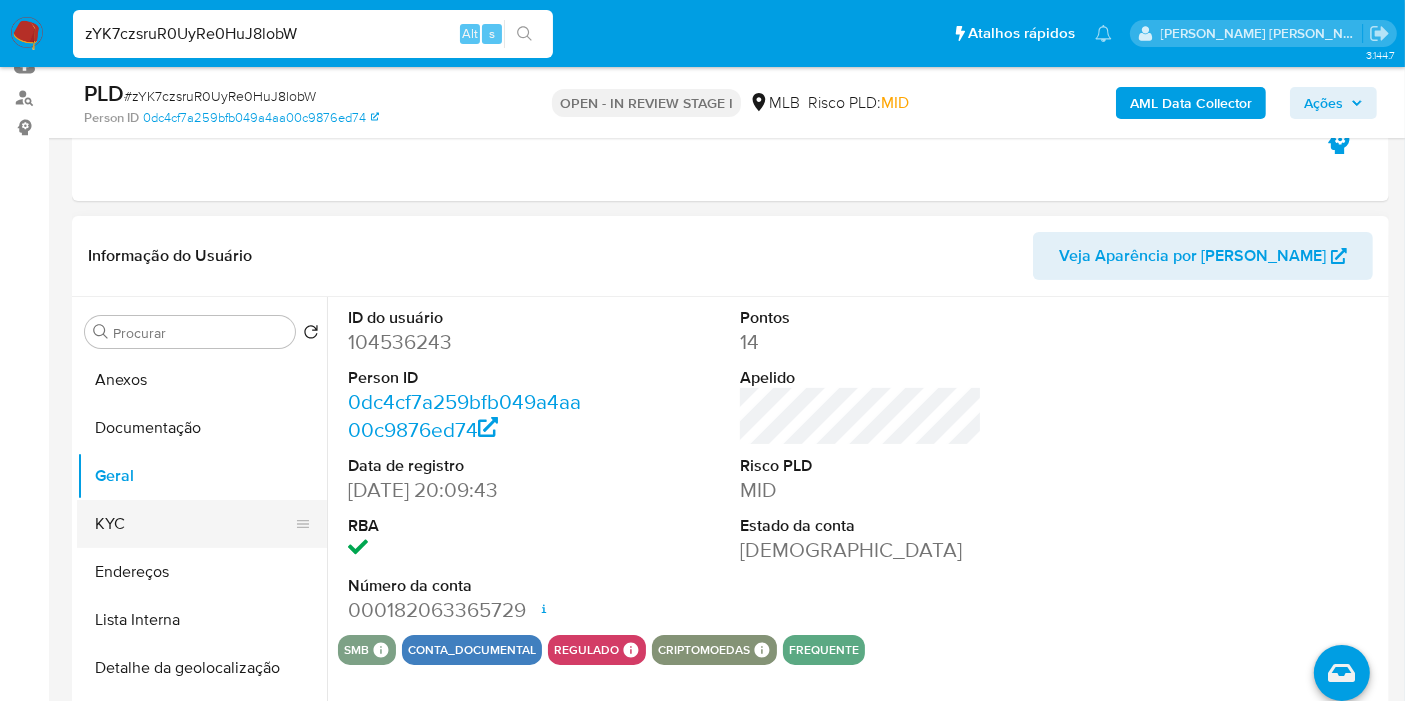 click on "KYC" at bounding box center (194, 524) 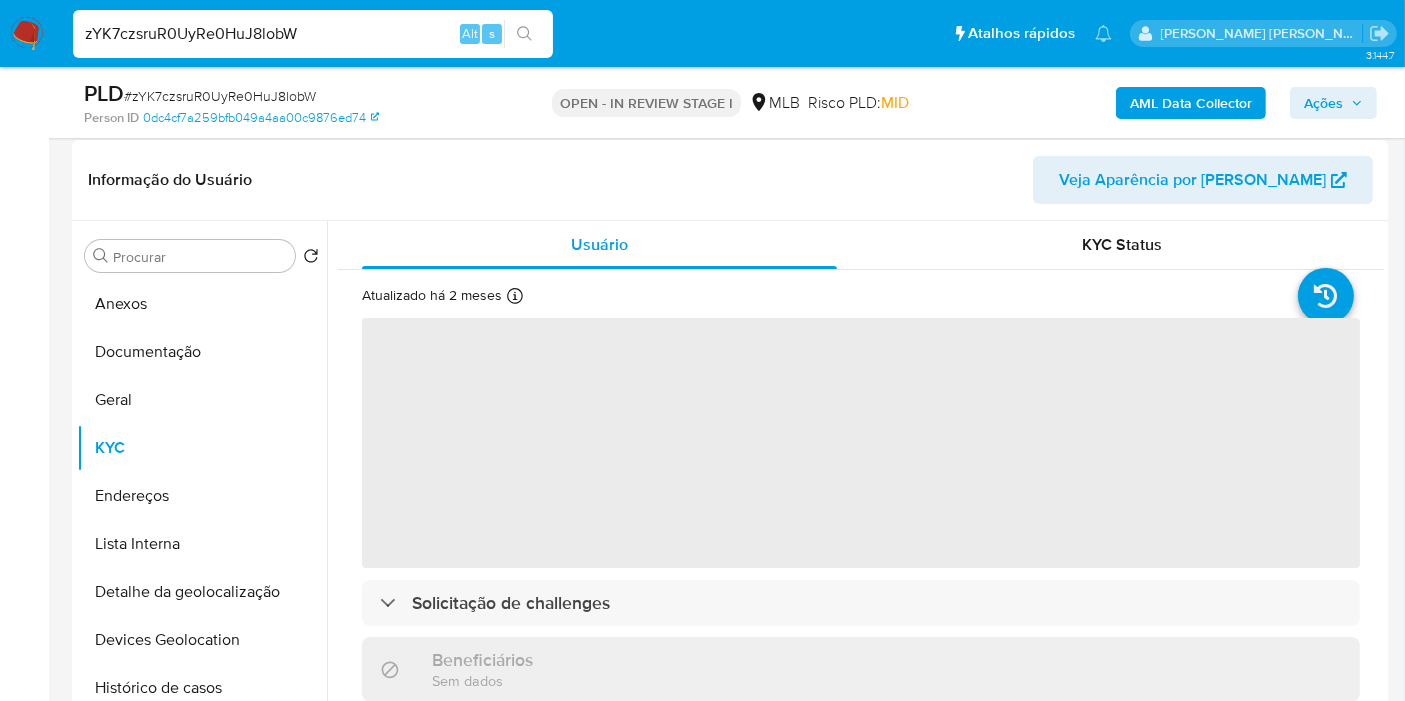 scroll, scrollTop: 333, scrollLeft: 0, axis: vertical 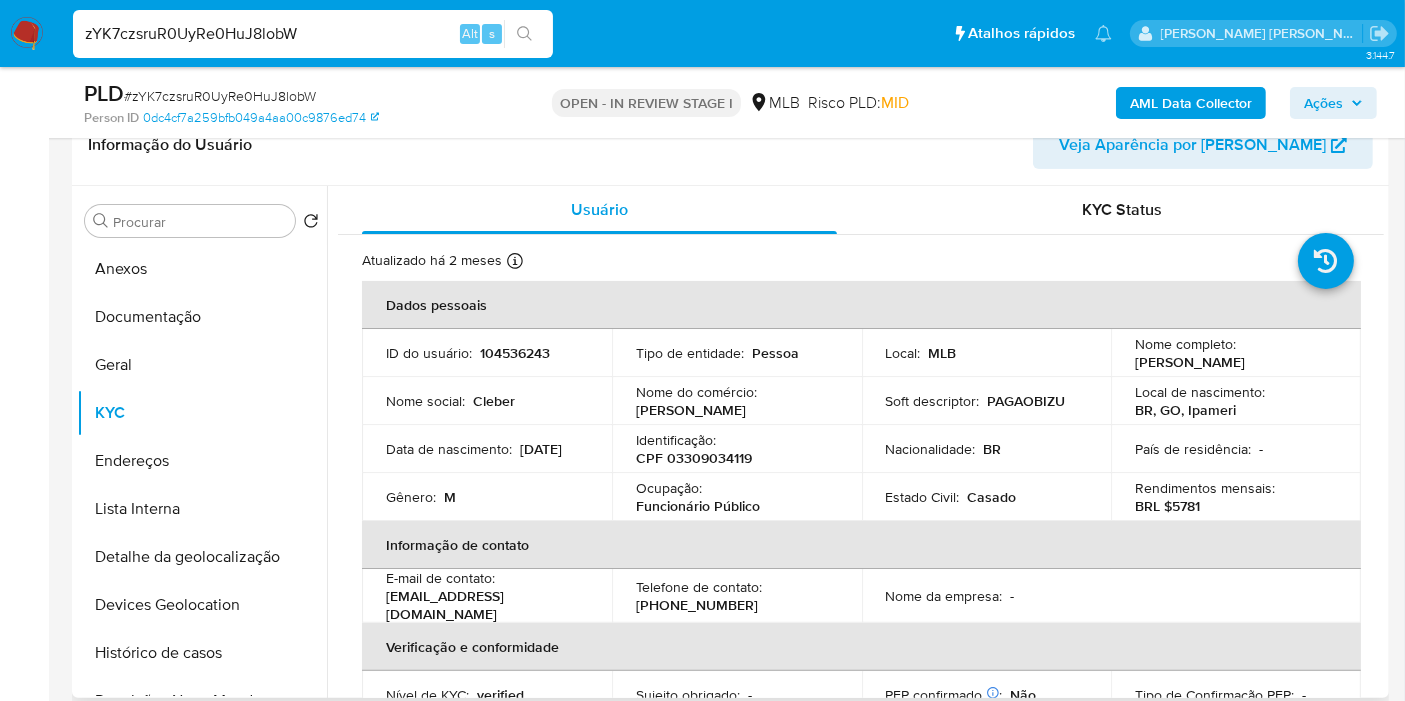 click on "CPF 03309034119" at bounding box center (694, 458) 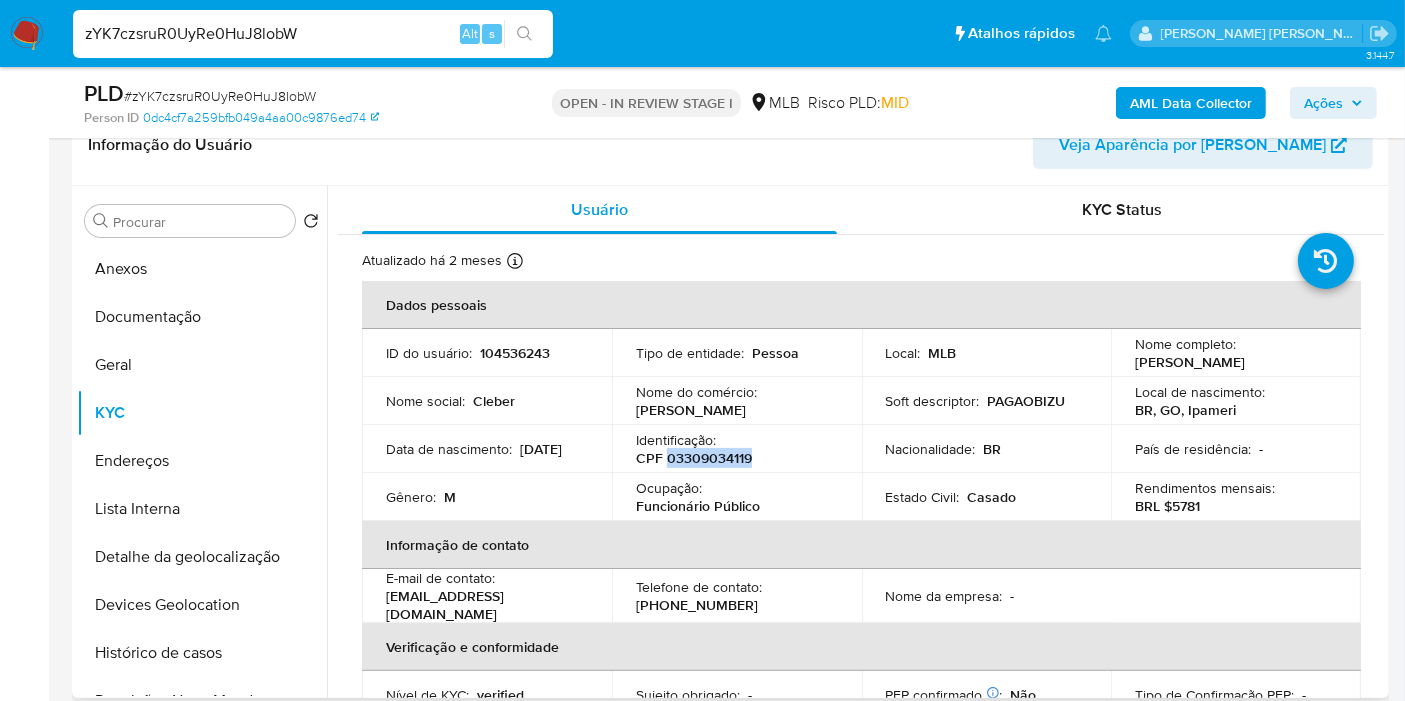 click on "CPF 03309034119" at bounding box center (694, 458) 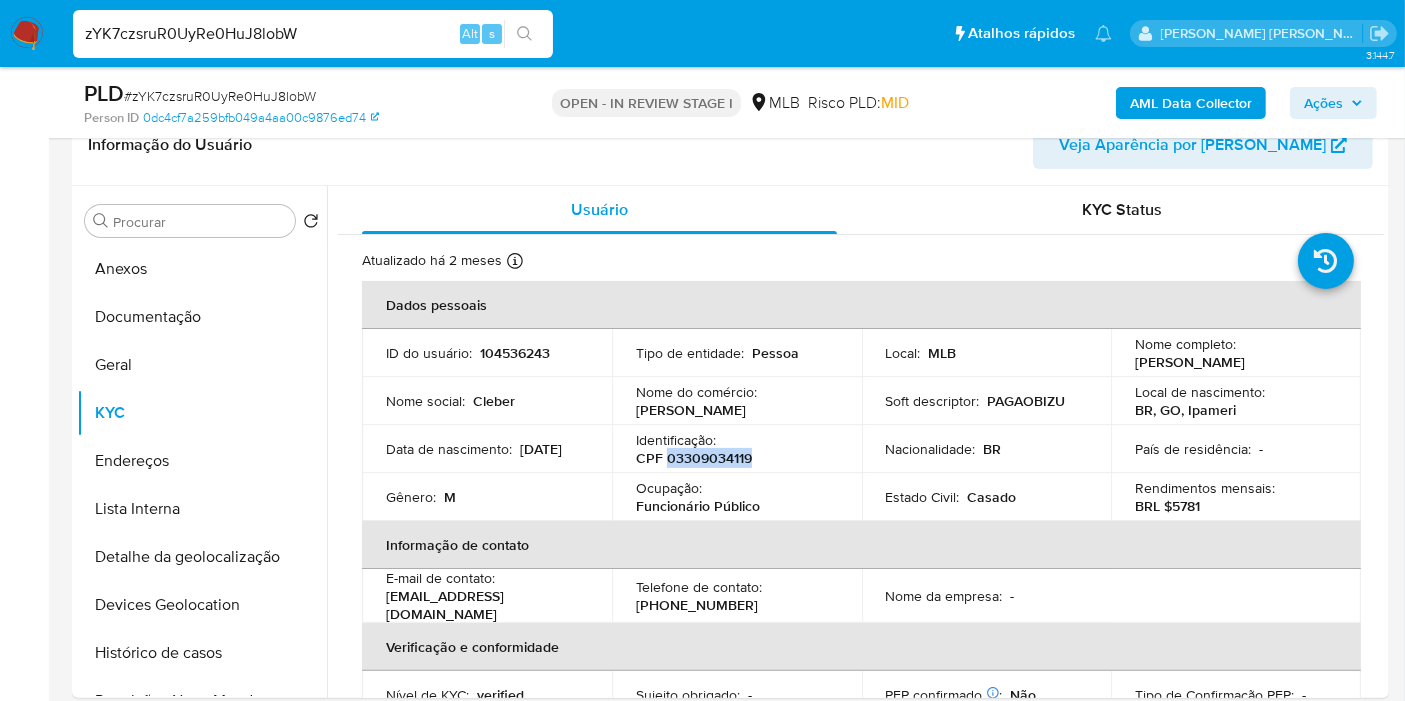 copy on "03309034119" 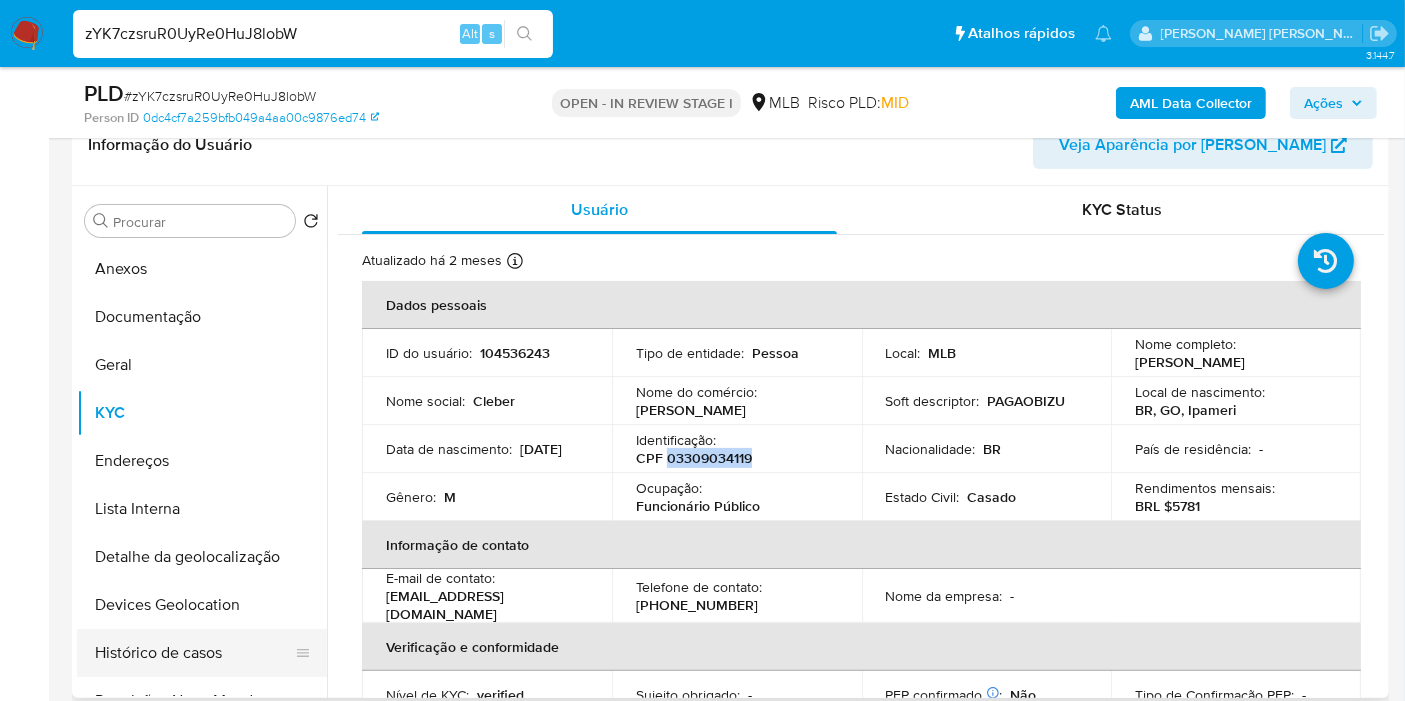 click on "Histórico de casos" at bounding box center [194, 653] 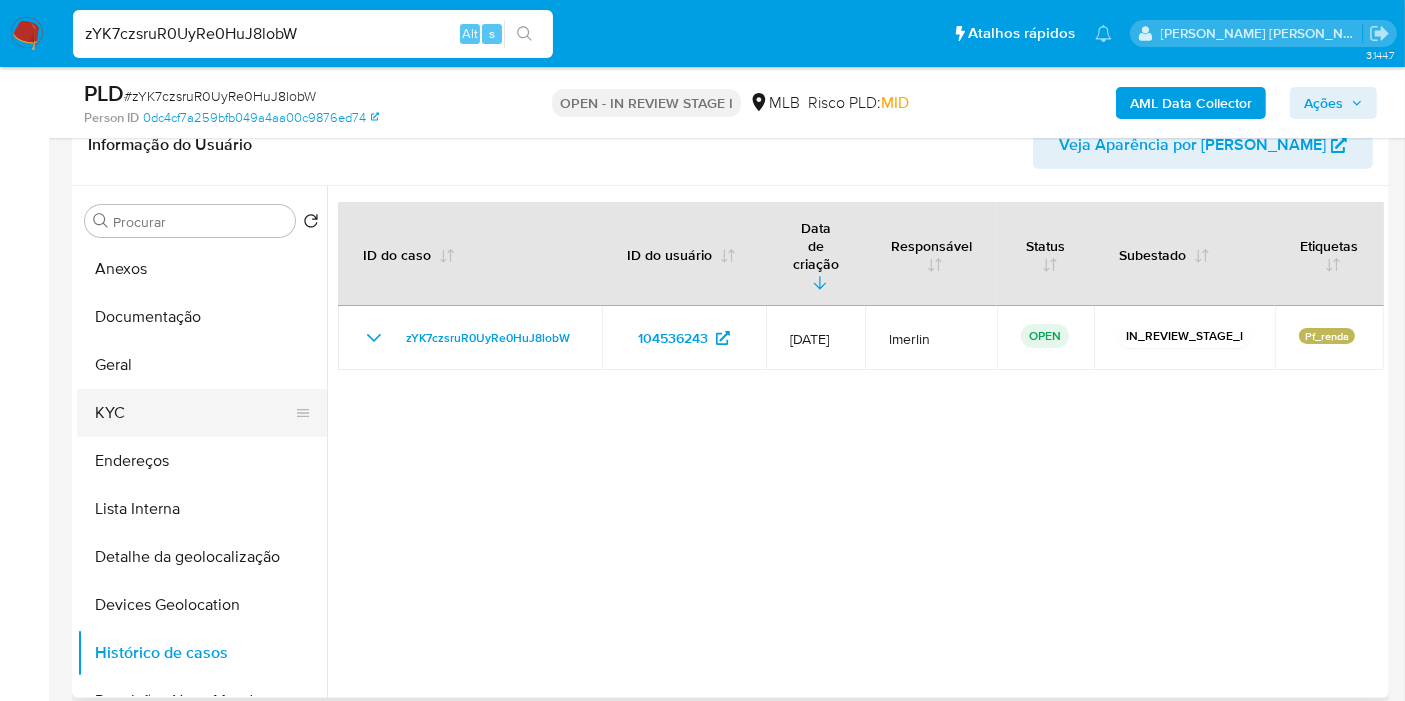 click on "KYC" at bounding box center [194, 413] 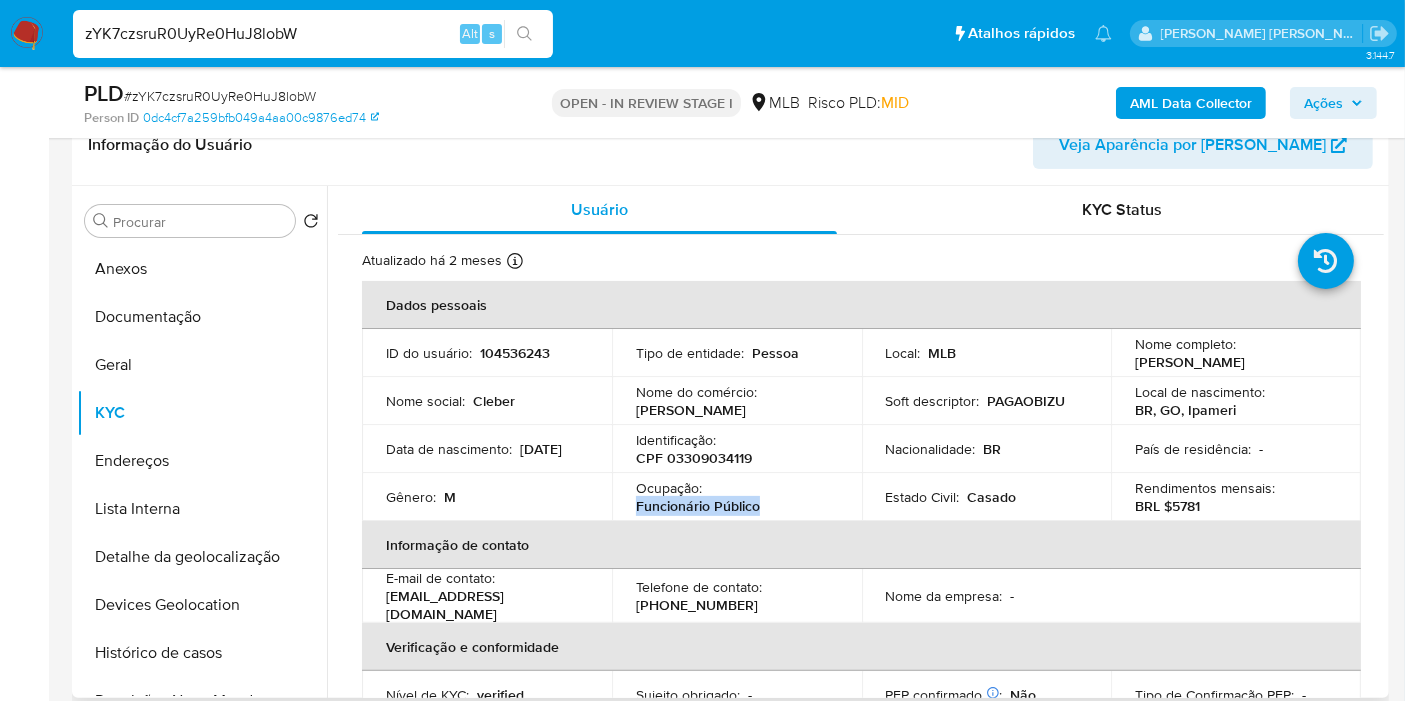 drag, startPoint x: 773, startPoint y: 505, endPoint x: 616, endPoint y: 500, distance: 157.0796 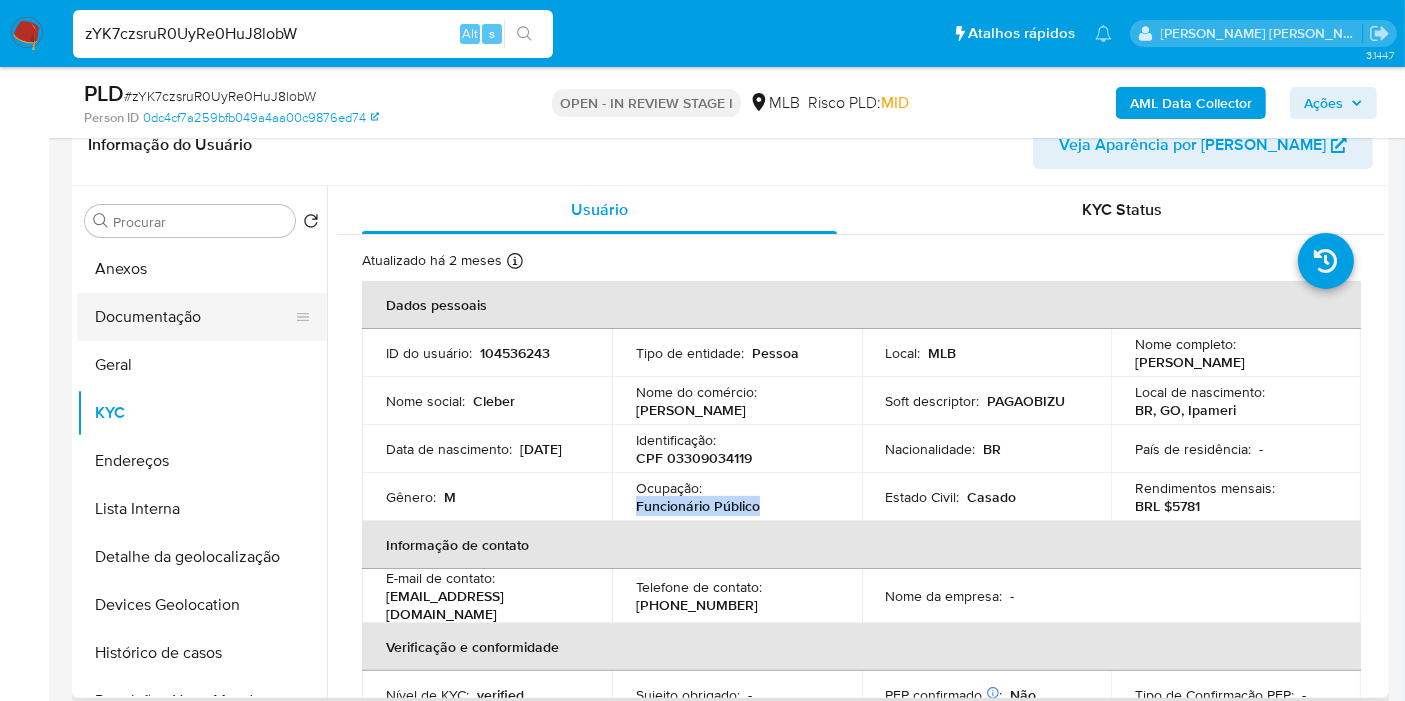 click on "Documentação" at bounding box center (194, 317) 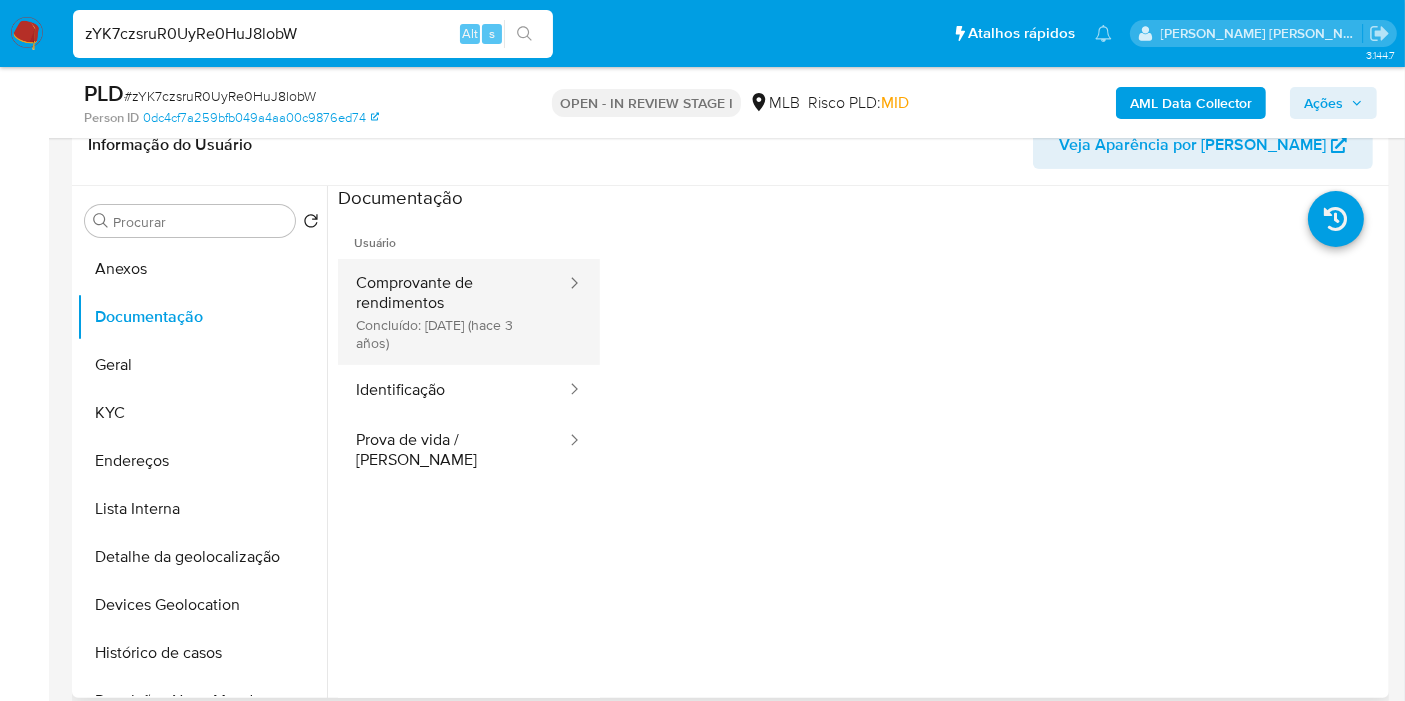 click on "Comprovante de rendimentos Concluído: 30/04/2022 (hace 3 años)" at bounding box center (453, 312) 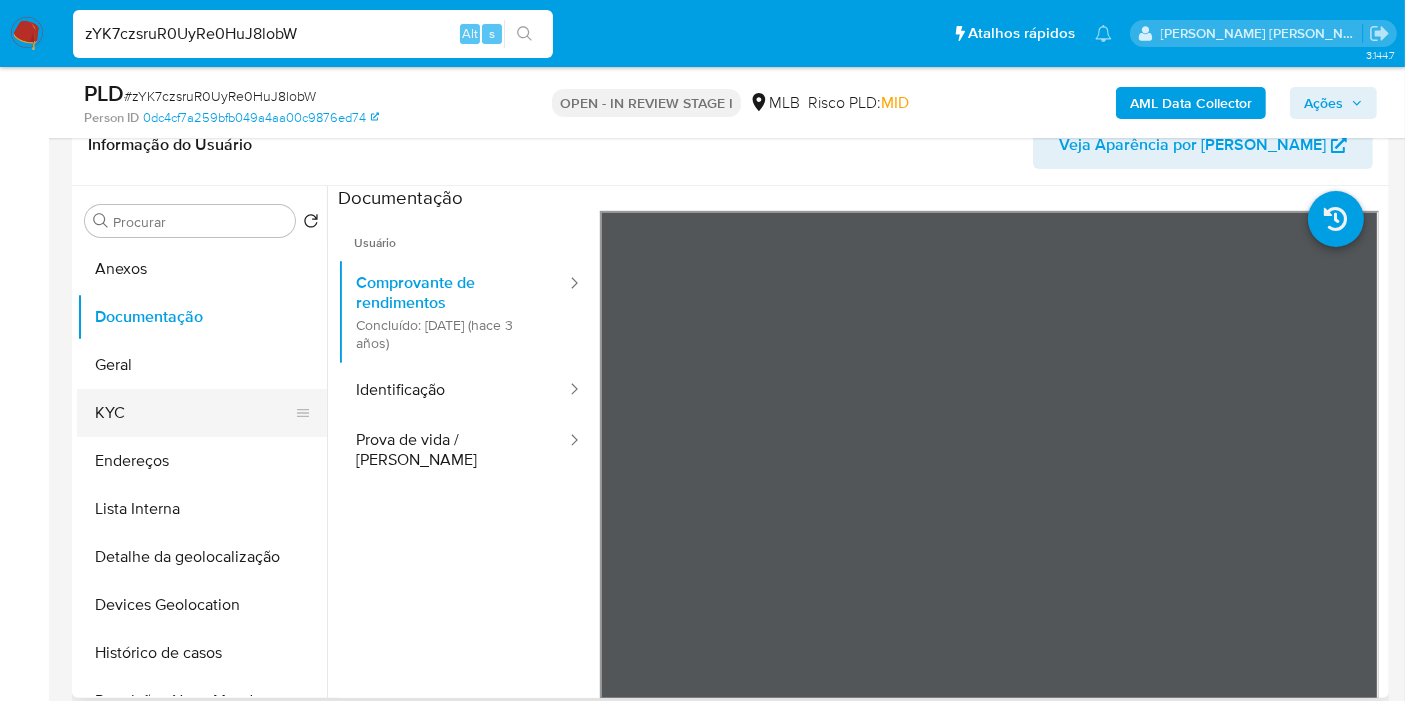 click on "KYC" at bounding box center [194, 413] 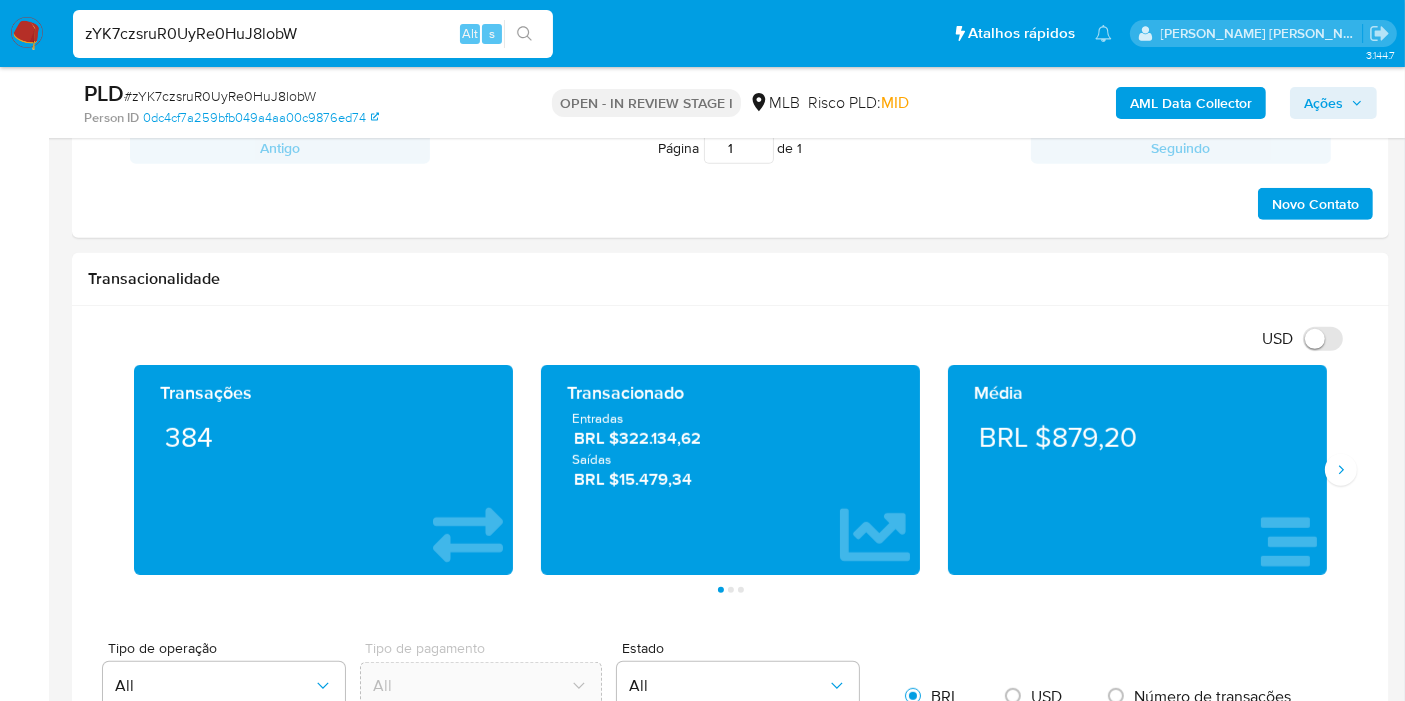 scroll, scrollTop: 1777, scrollLeft: 0, axis: vertical 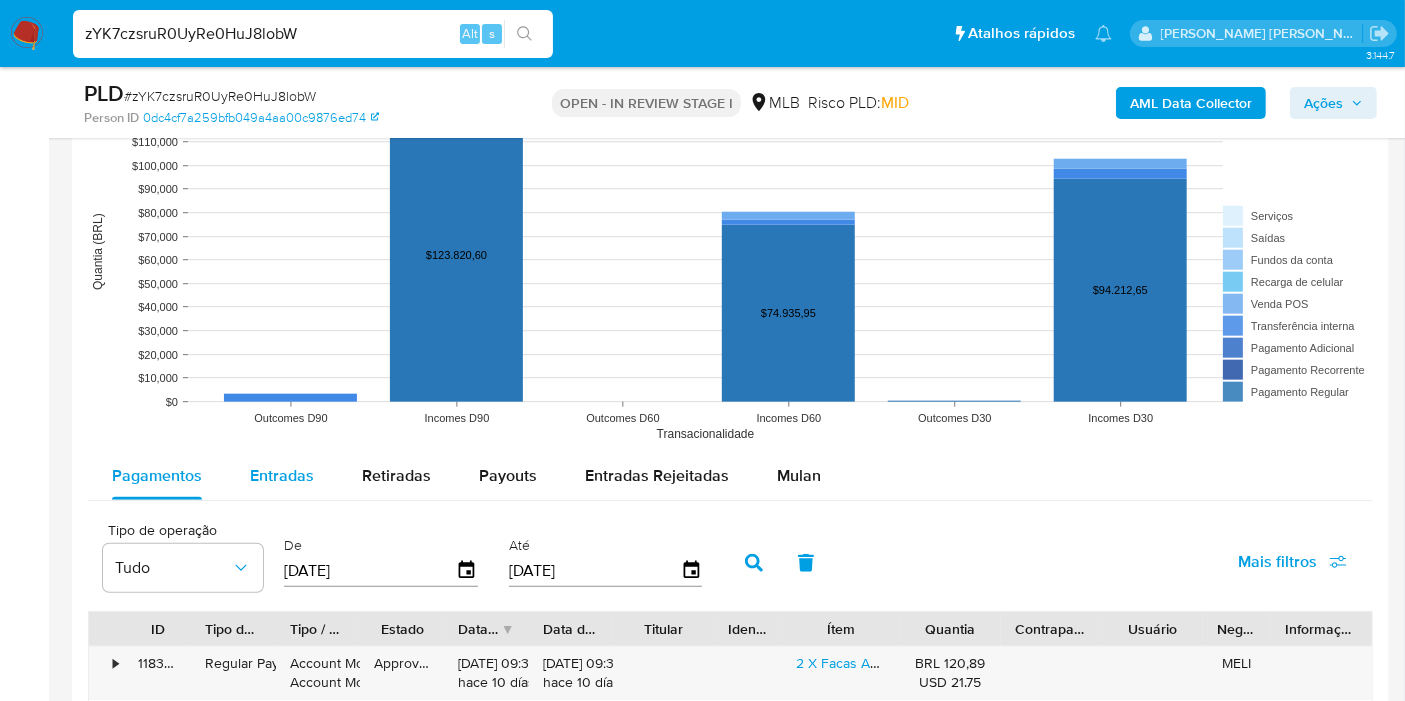 click on "Entradas" at bounding box center [282, 475] 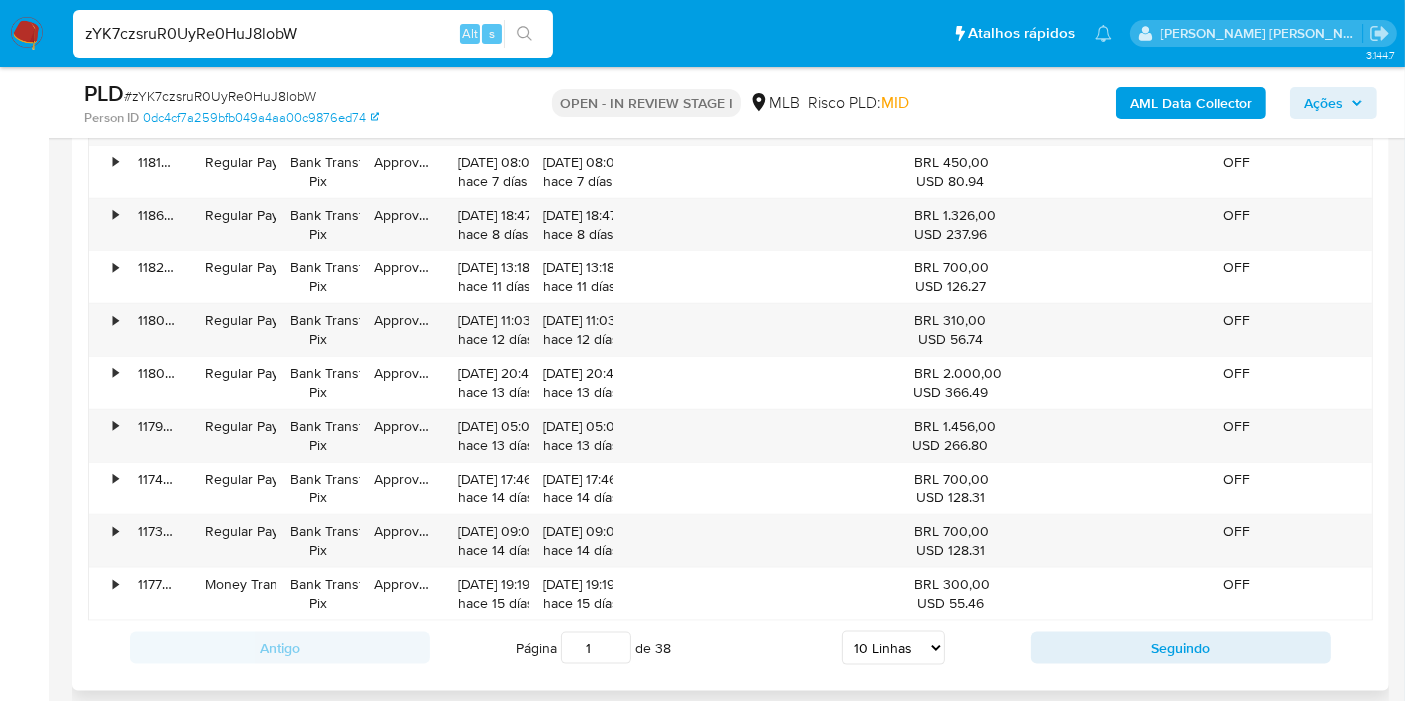 scroll, scrollTop: 2333, scrollLeft: 0, axis: vertical 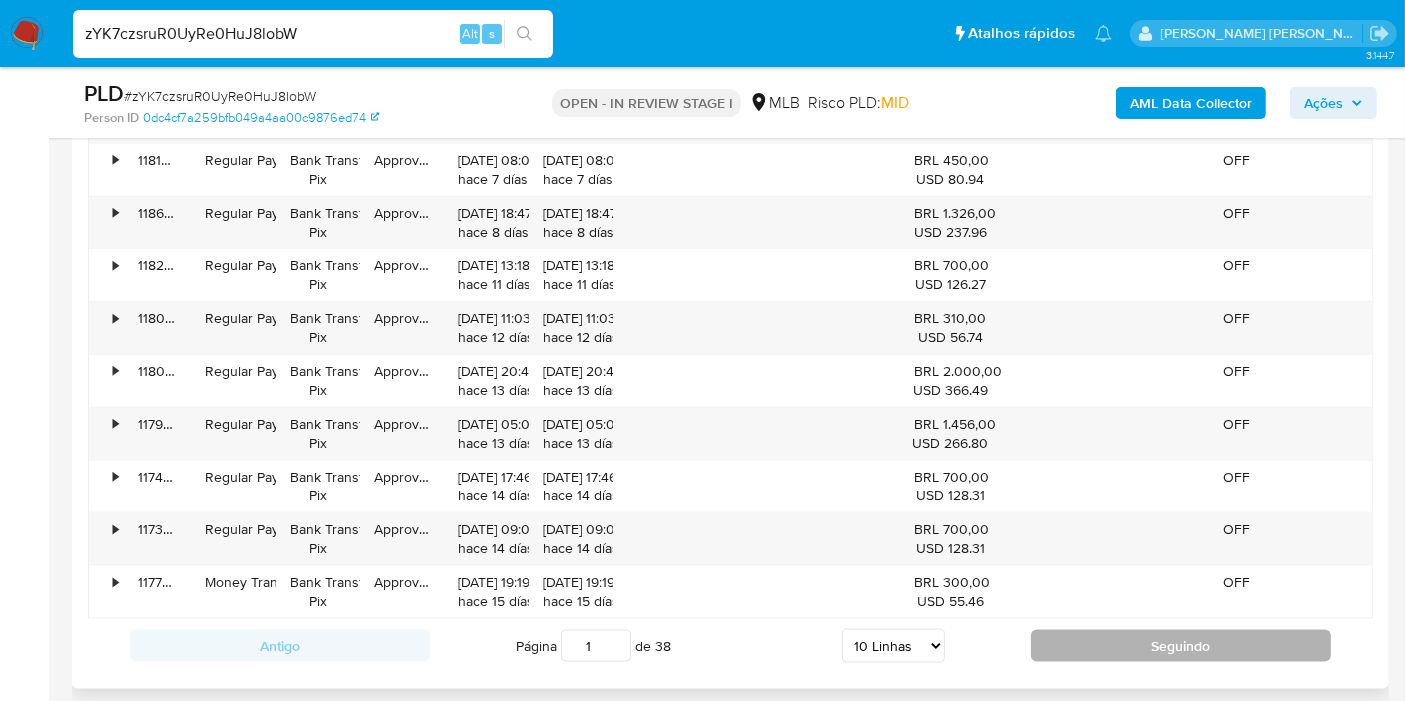 click on "Seguindo" at bounding box center (1181, 646) 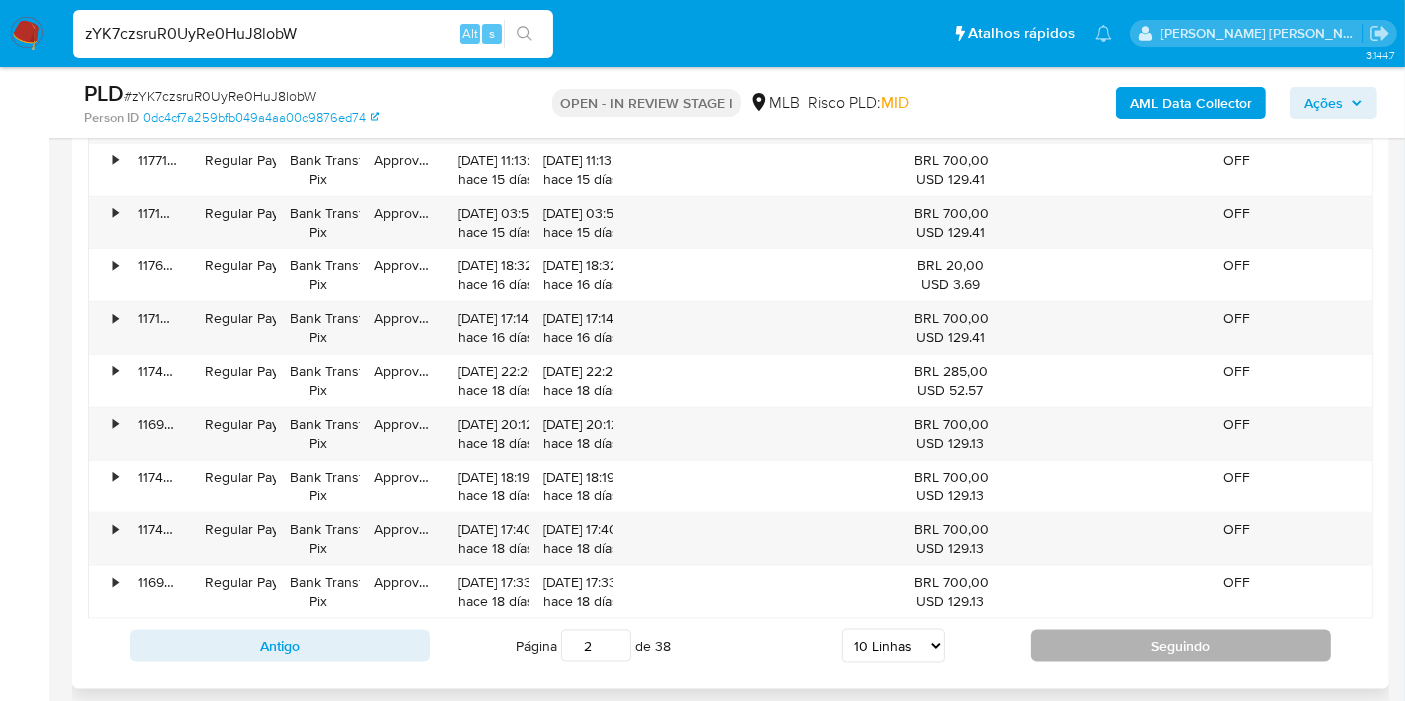 click on "Seguindo" at bounding box center [1181, 646] 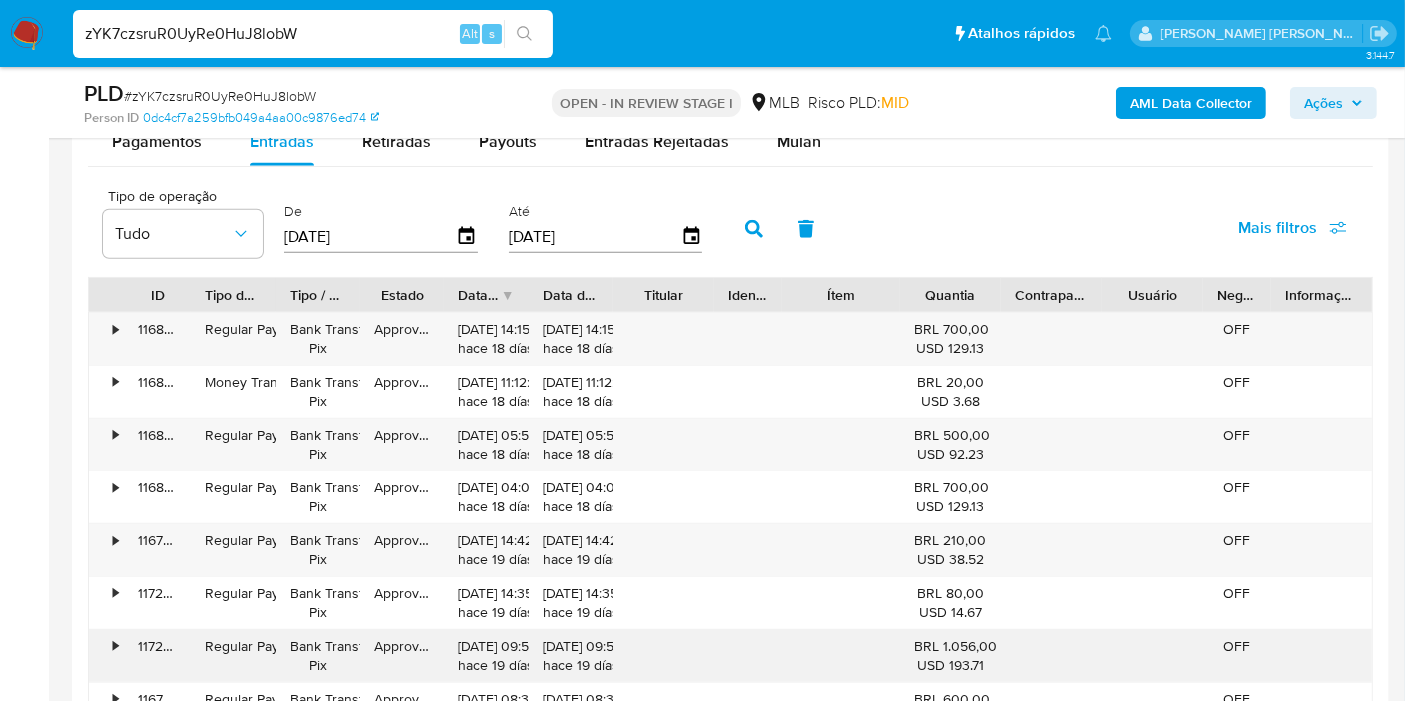 scroll, scrollTop: 2333, scrollLeft: 0, axis: vertical 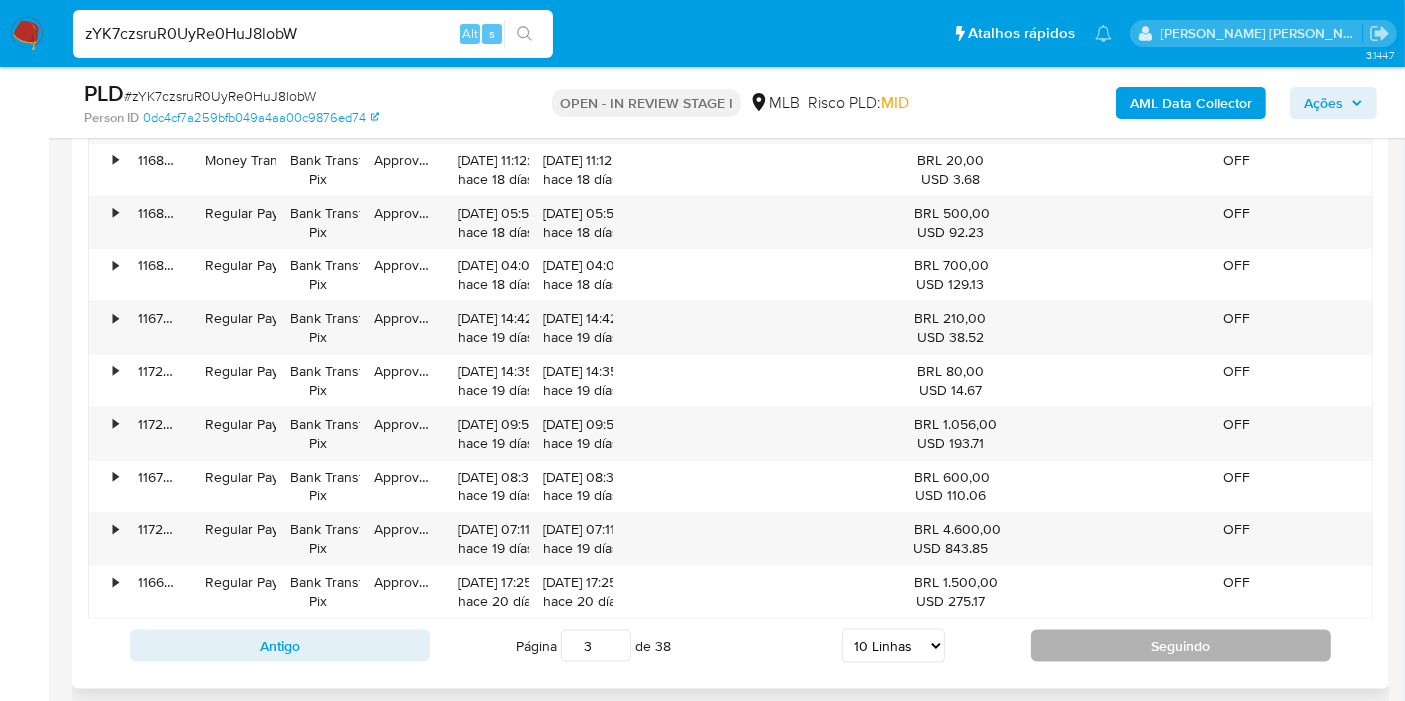 click on "Seguindo" at bounding box center (1181, 646) 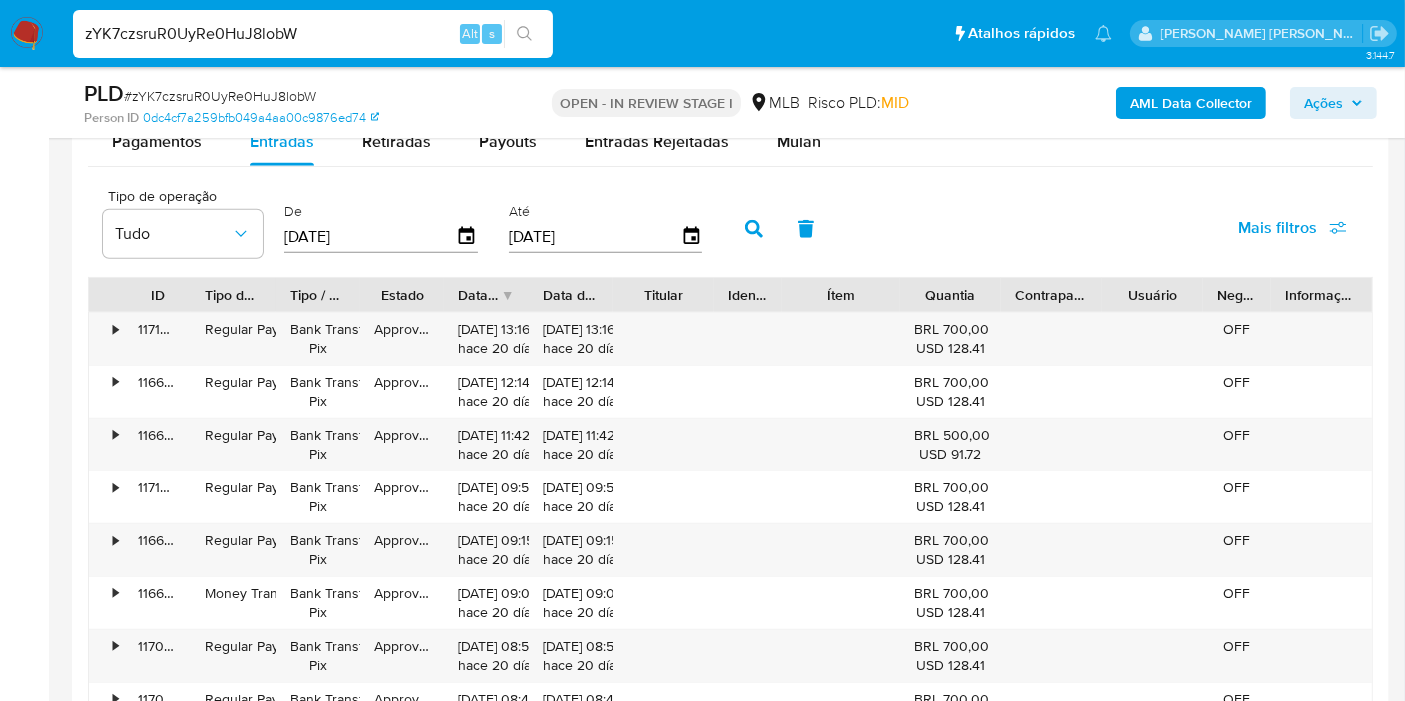 scroll, scrollTop: 2333, scrollLeft: 0, axis: vertical 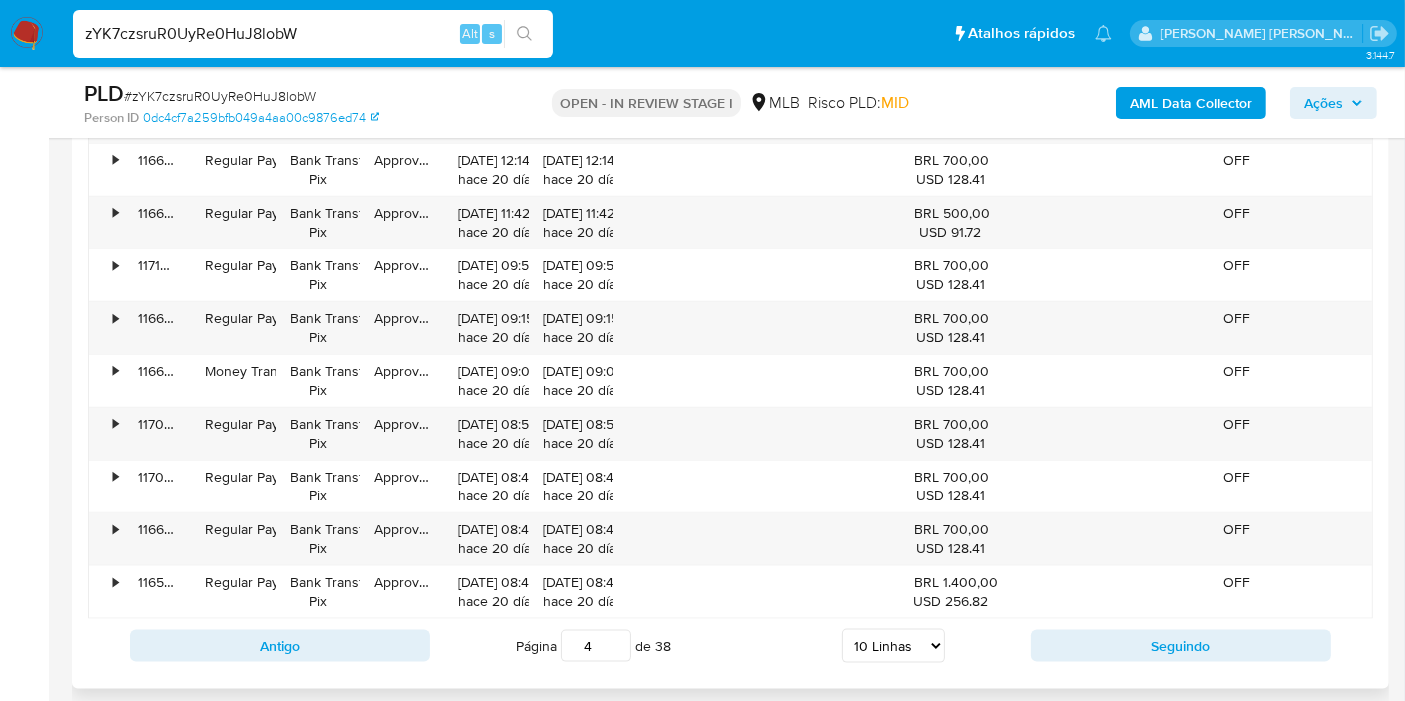 click on "Antigo Página   4   de   38 5   Linhas 10   Linhas 20   Linhas 25   Linhas 50   Linhas 100   Linhas Seguindo" at bounding box center [730, 646] 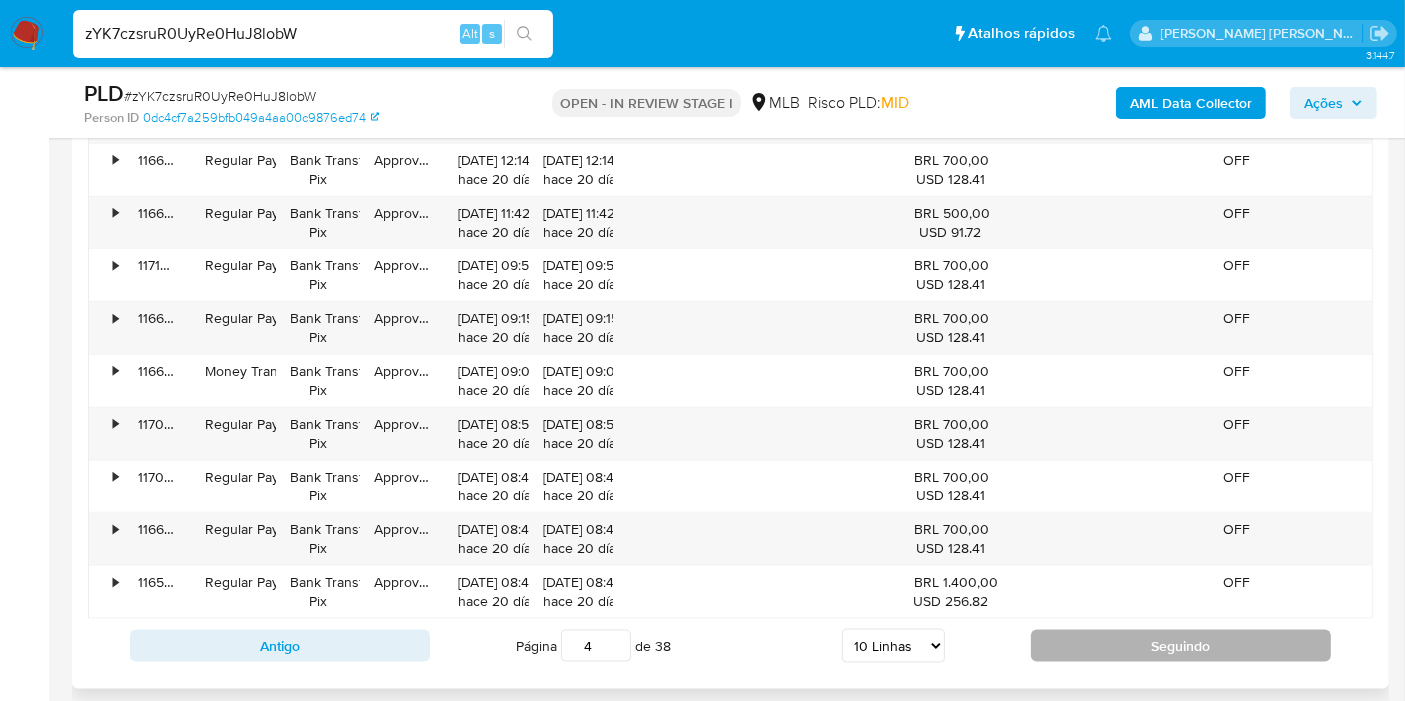click on "Seguindo" at bounding box center [1181, 646] 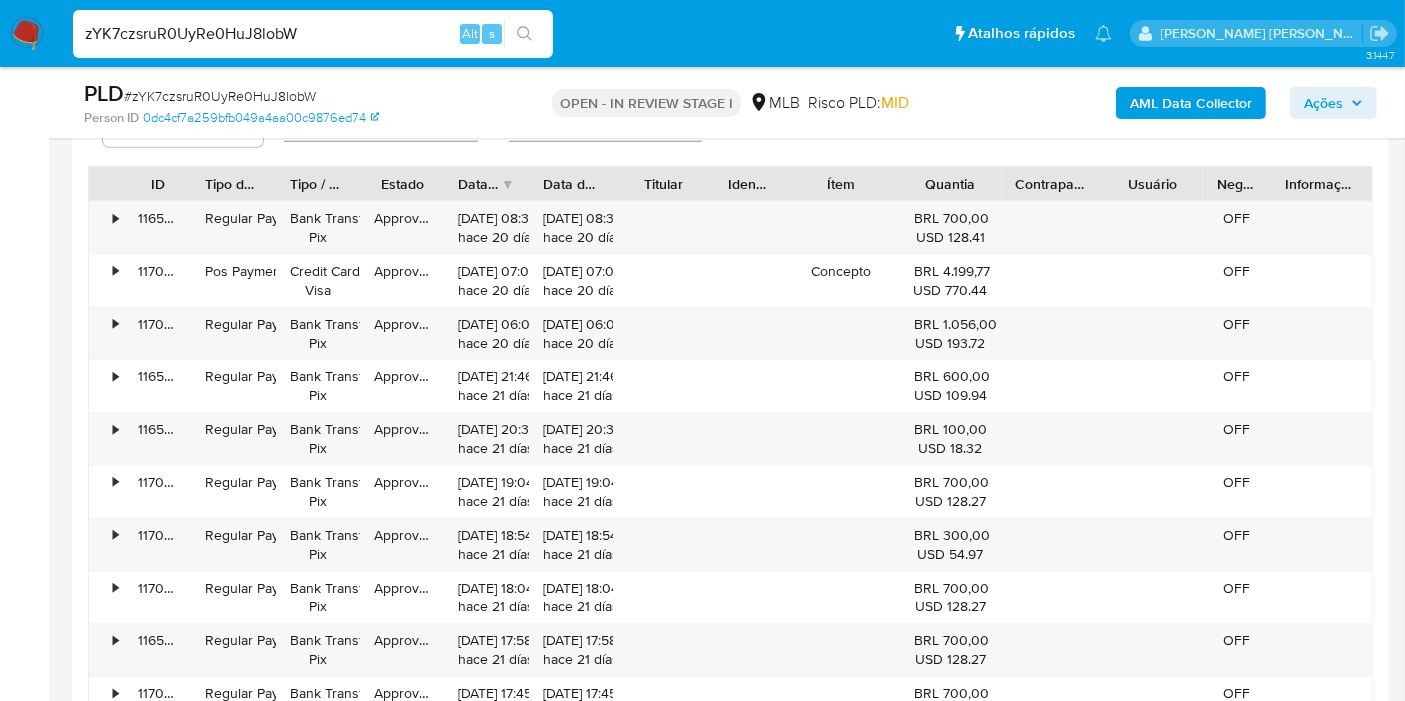 scroll, scrollTop: 2333, scrollLeft: 0, axis: vertical 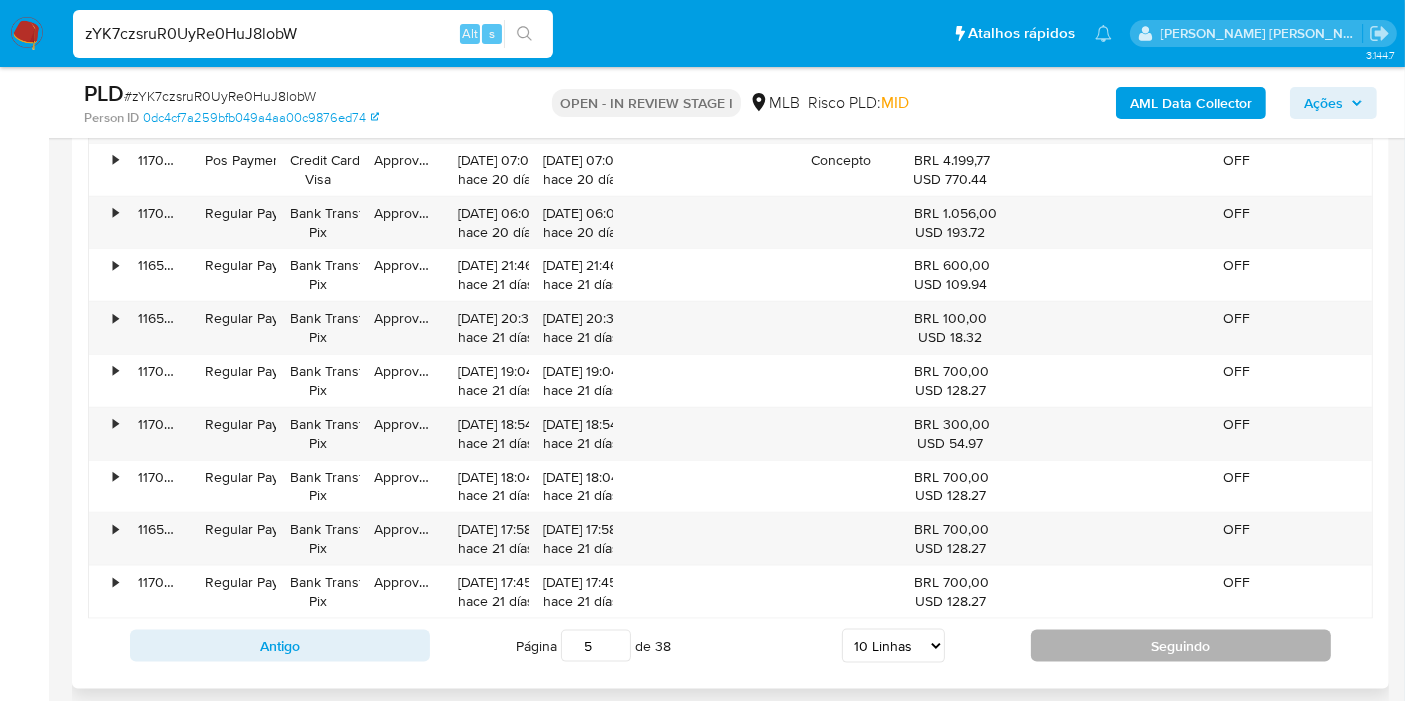 click on "Seguindo" at bounding box center (1181, 646) 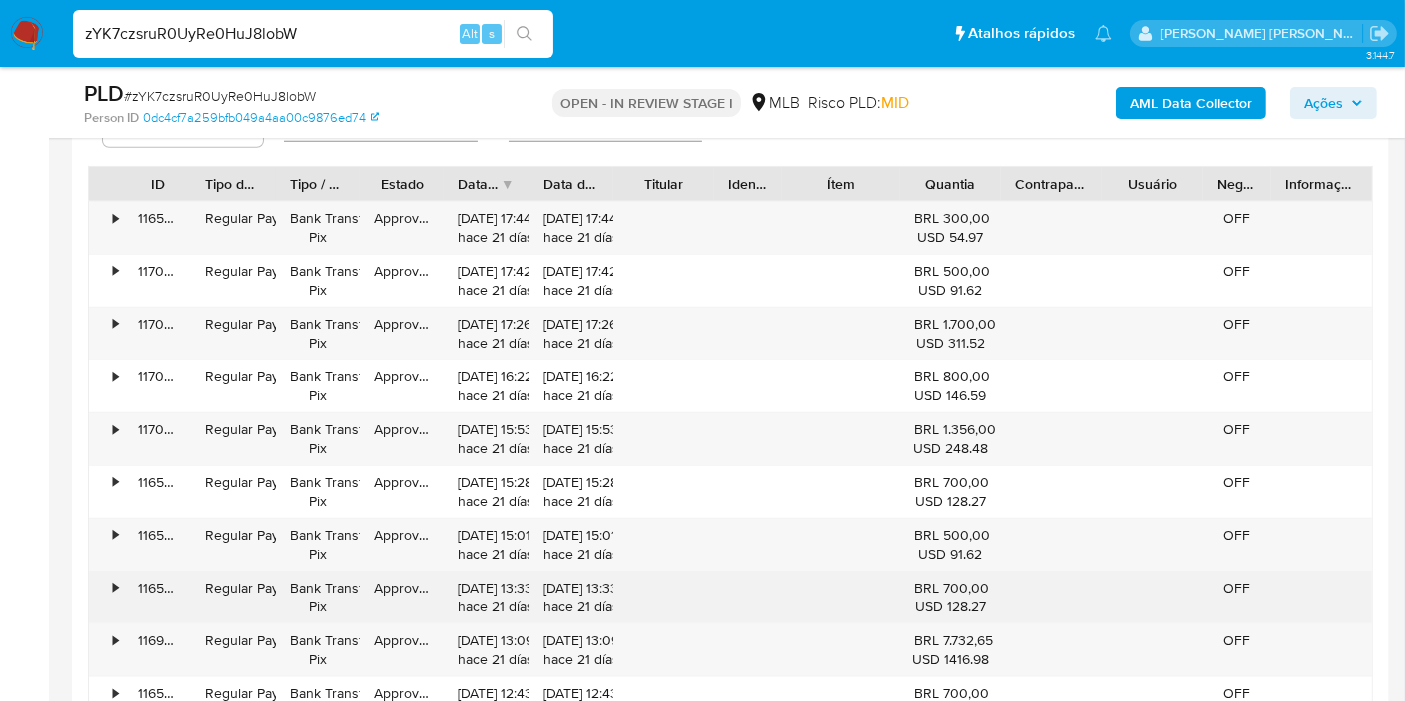 scroll, scrollTop: 2333, scrollLeft: 0, axis: vertical 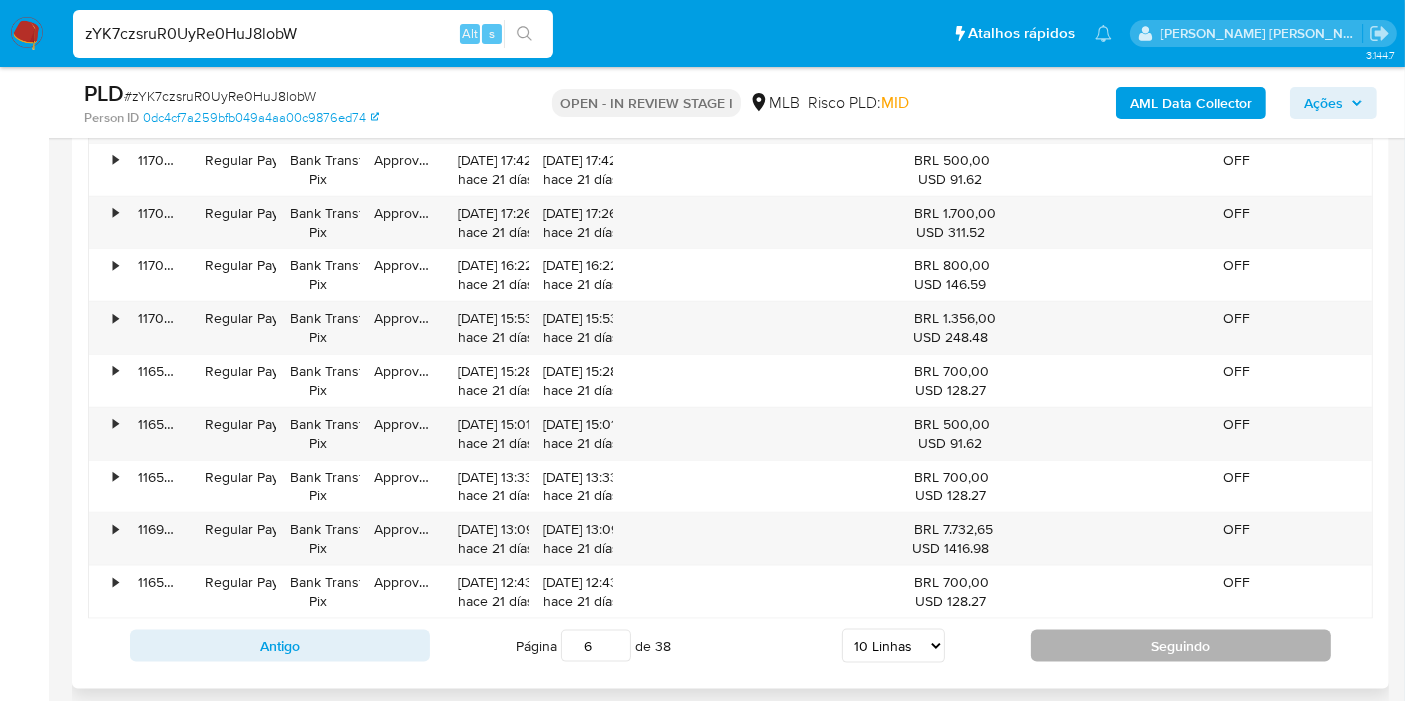 click on "Seguindo" at bounding box center [1181, 646] 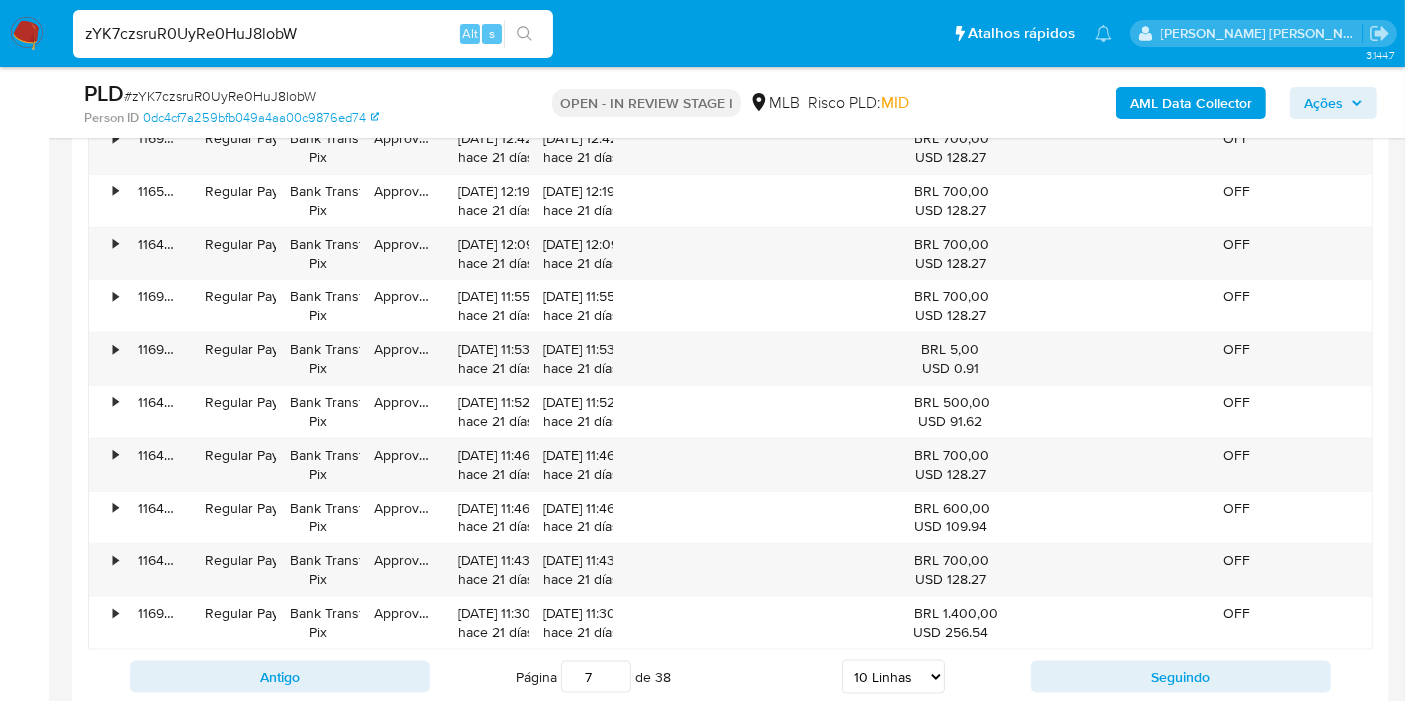 scroll, scrollTop: 2333, scrollLeft: 0, axis: vertical 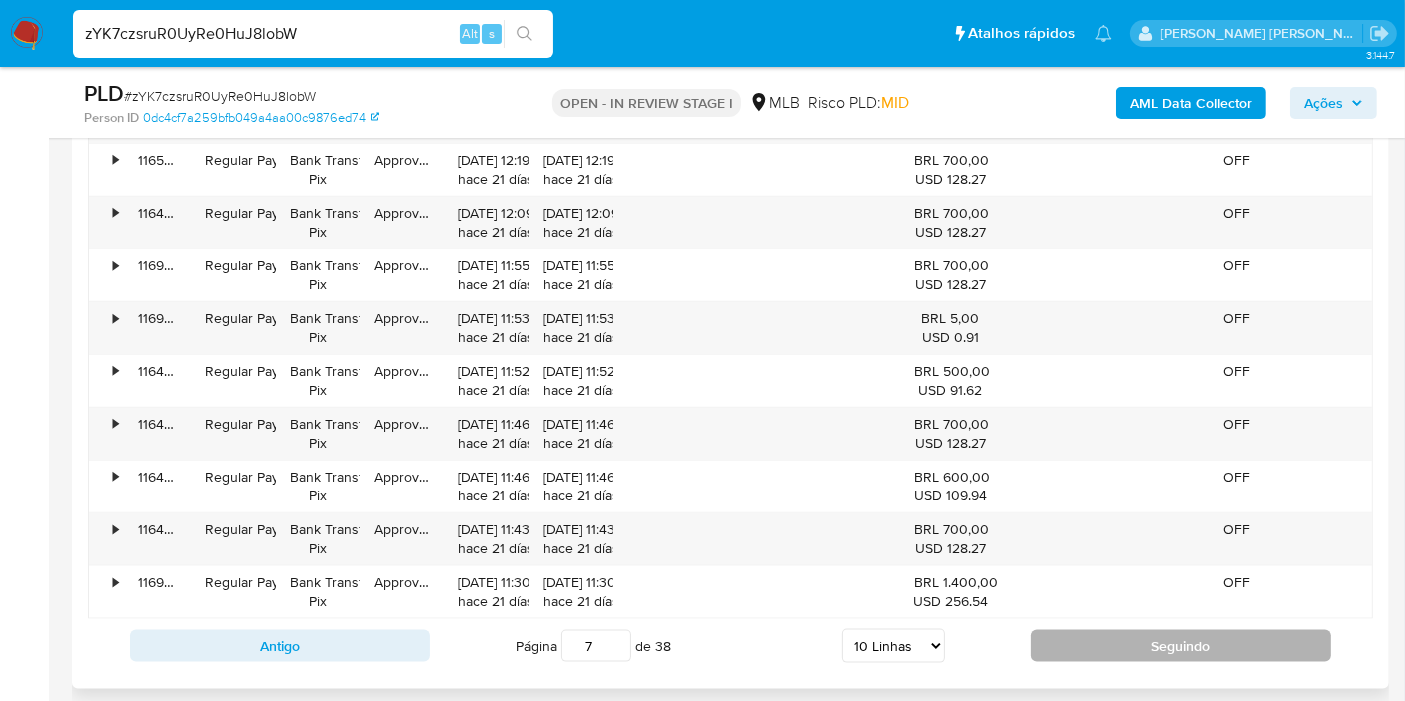 click on "Seguindo" at bounding box center (1181, 646) 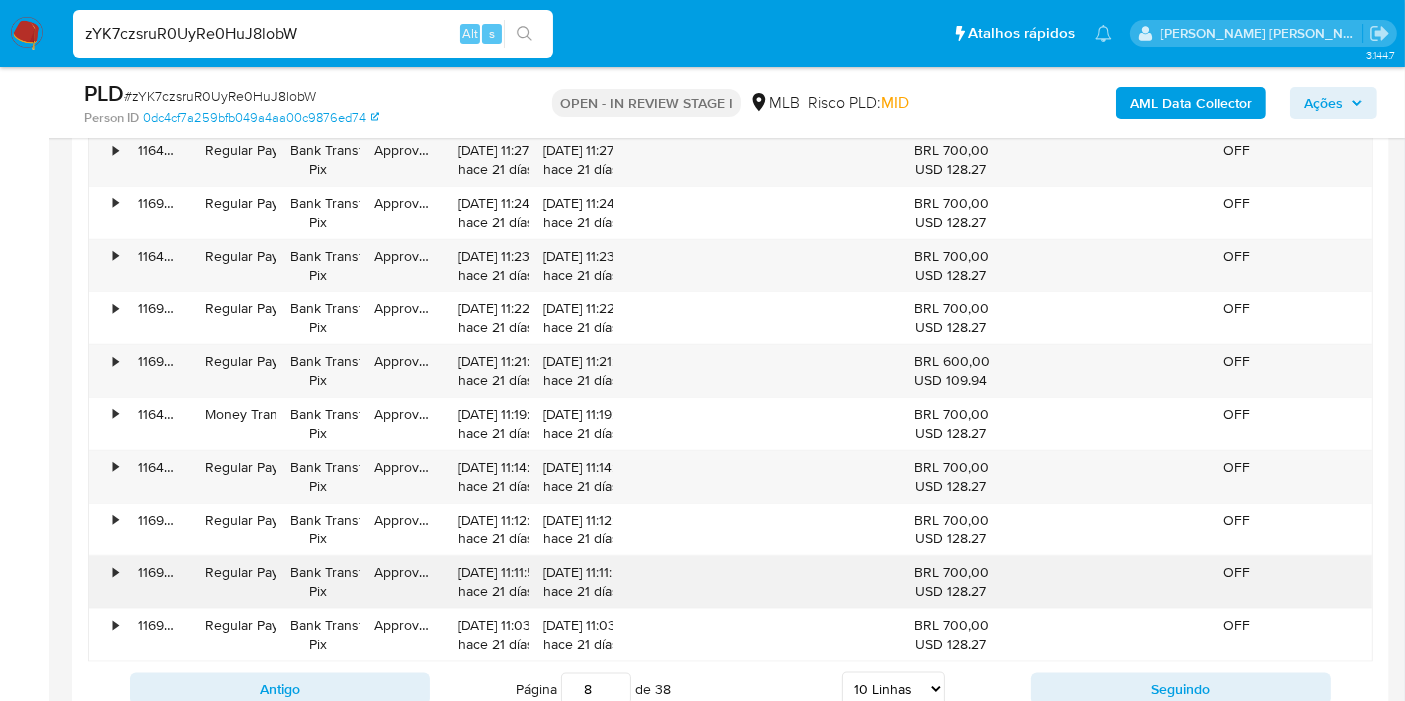 scroll, scrollTop: 2333, scrollLeft: 0, axis: vertical 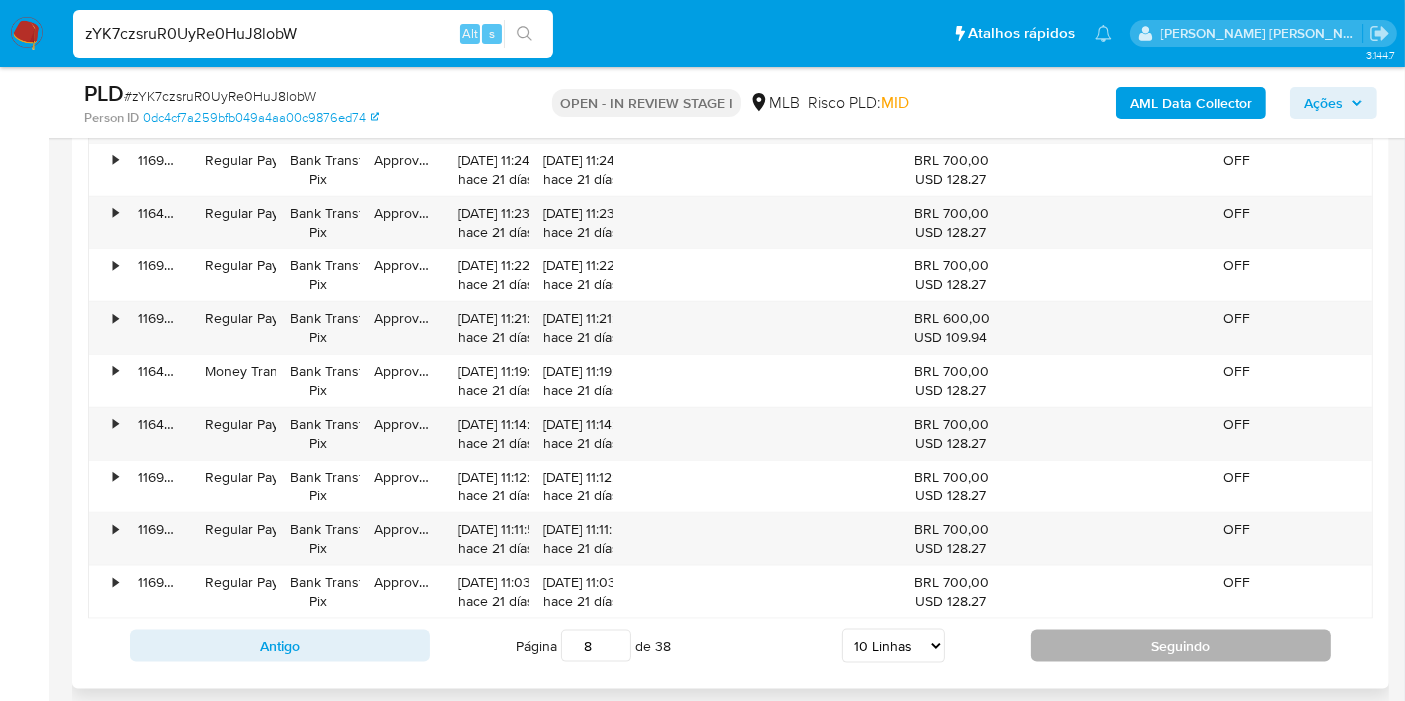 click on "Seguindo" at bounding box center [1181, 646] 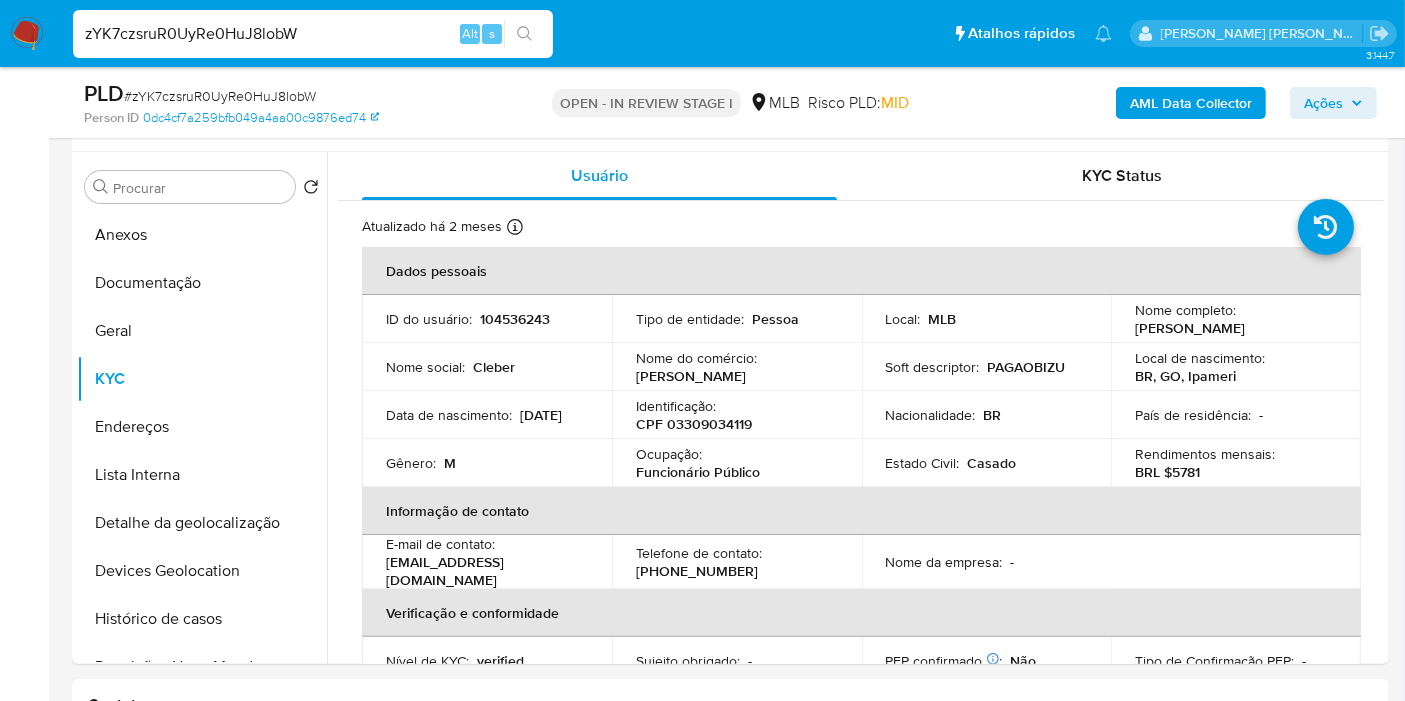 scroll, scrollTop: 333, scrollLeft: 0, axis: vertical 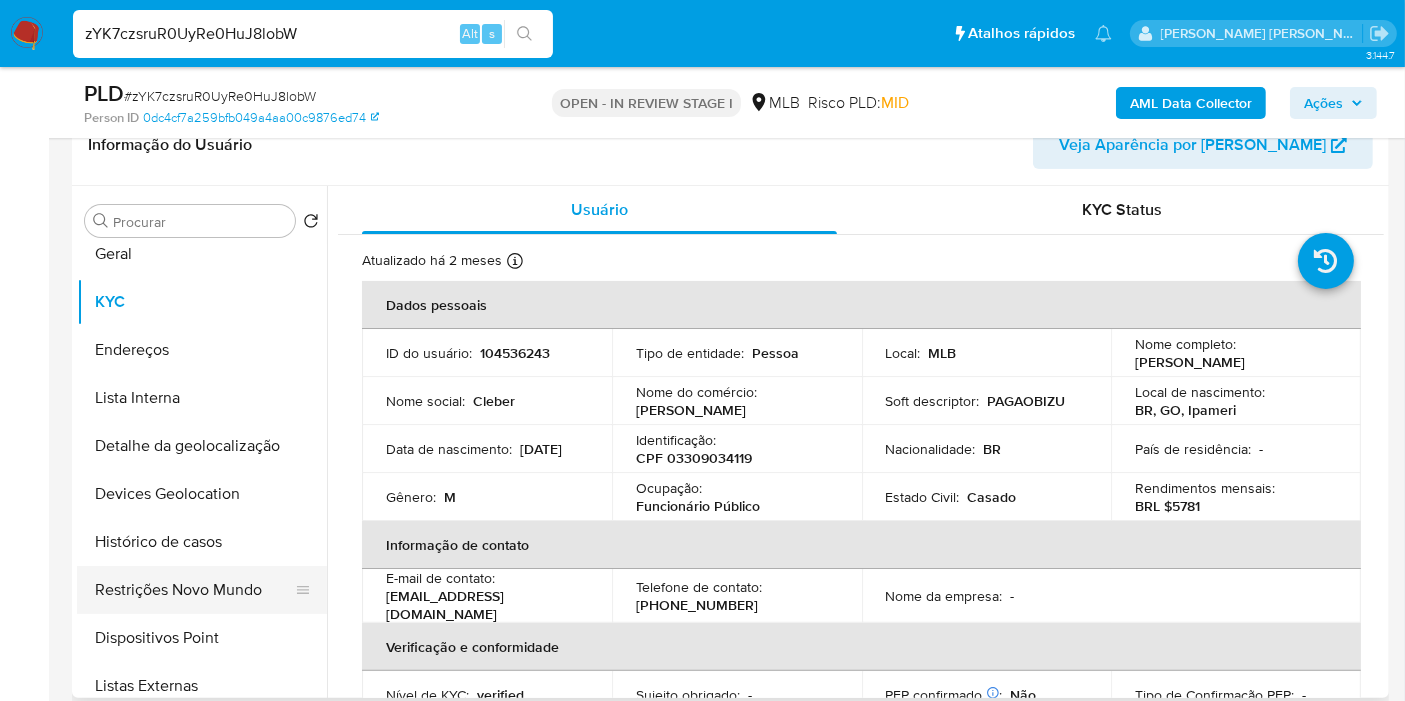 click on "Restrições Novo Mundo" at bounding box center [194, 590] 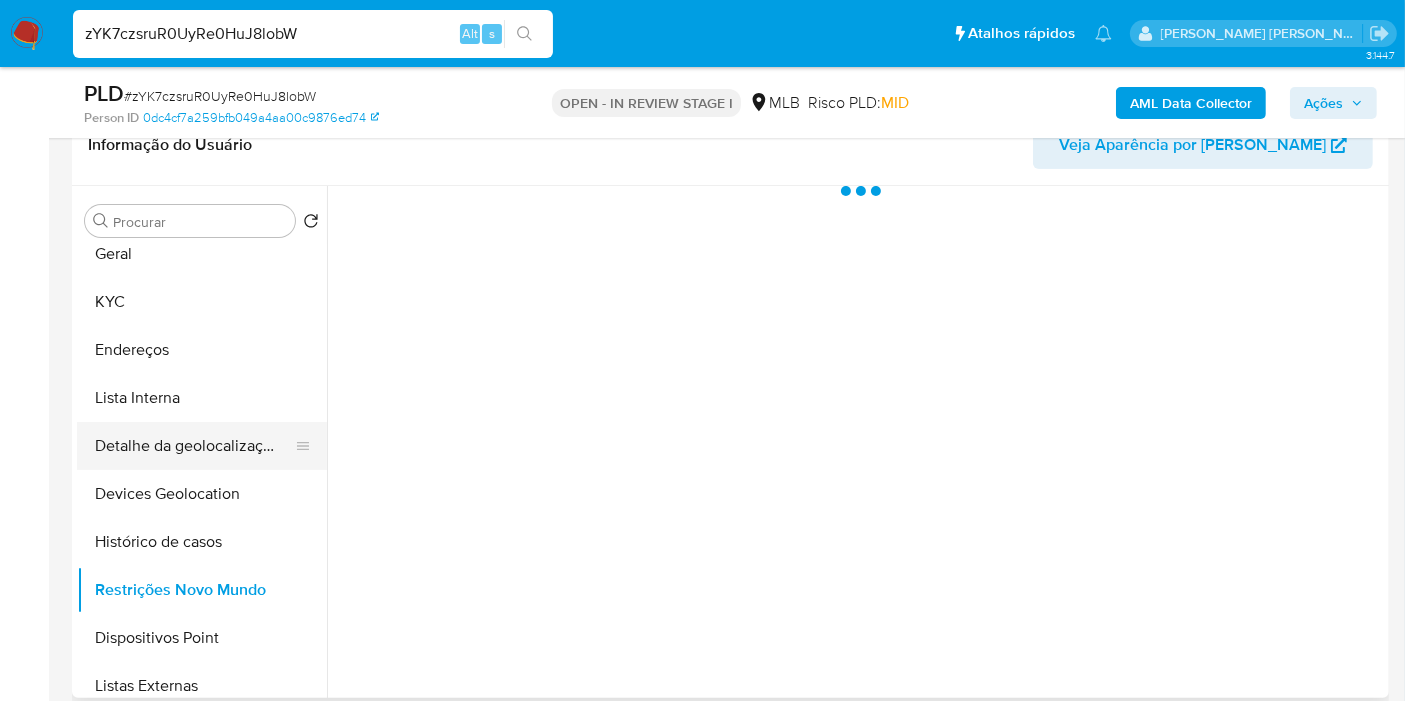 scroll, scrollTop: 0, scrollLeft: 0, axis: both 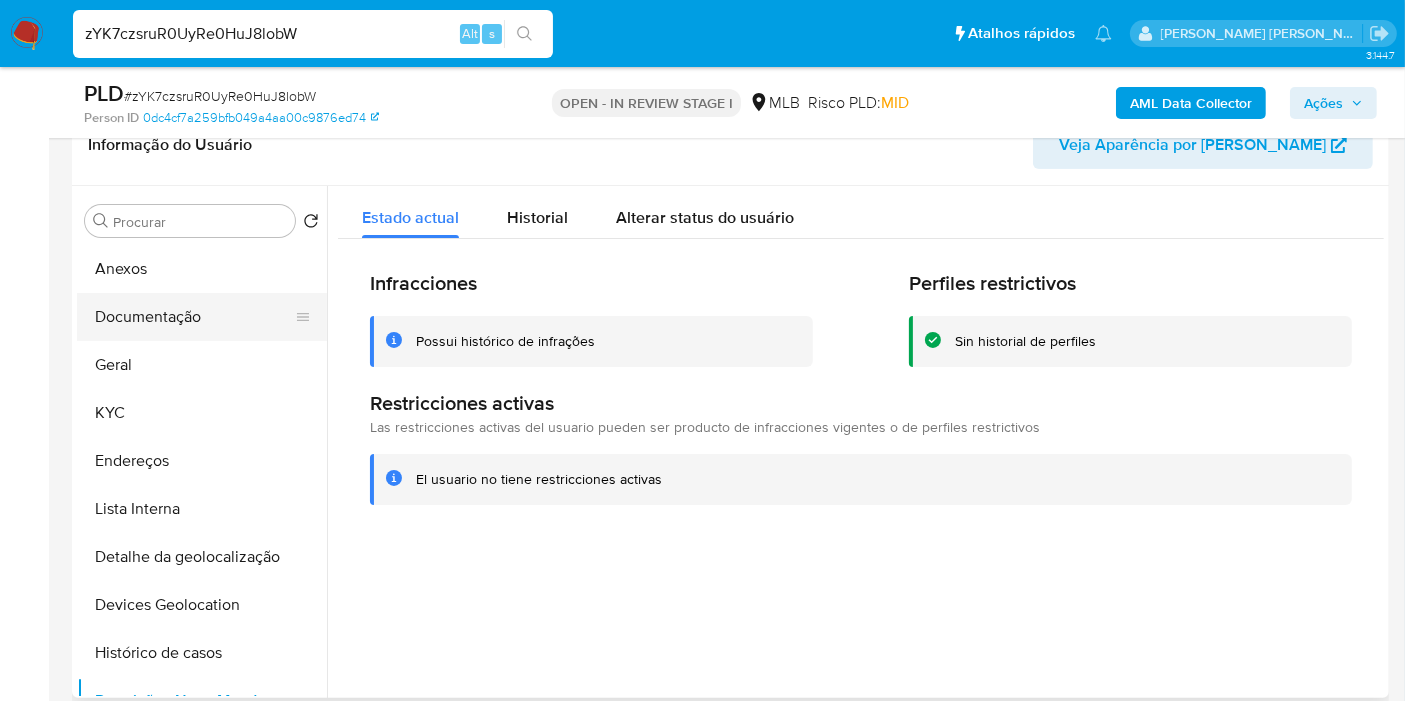 click on "Documentação" at bounding box center [194, 317] 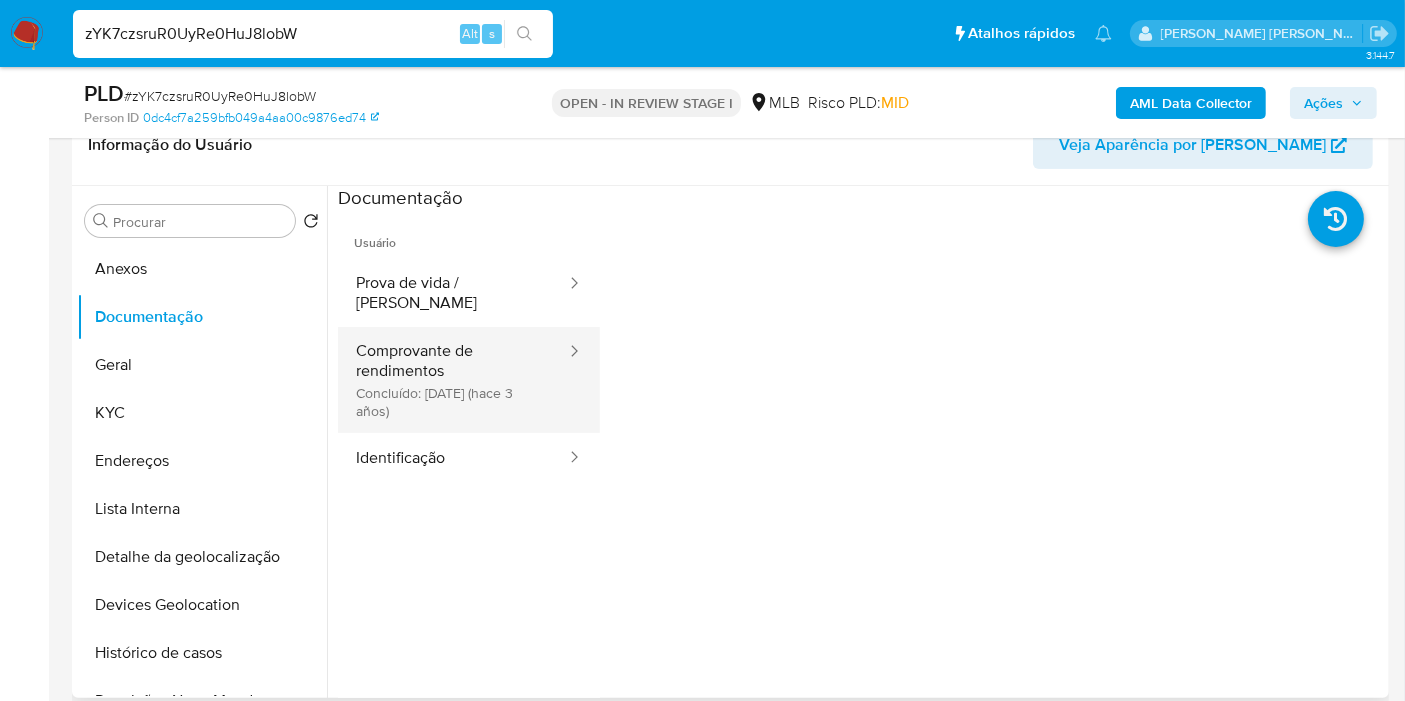 click on "Comprovante de rendimentos Concluído: 30/04/2022 (hace 3 años)" at bounding box center [453, 380] 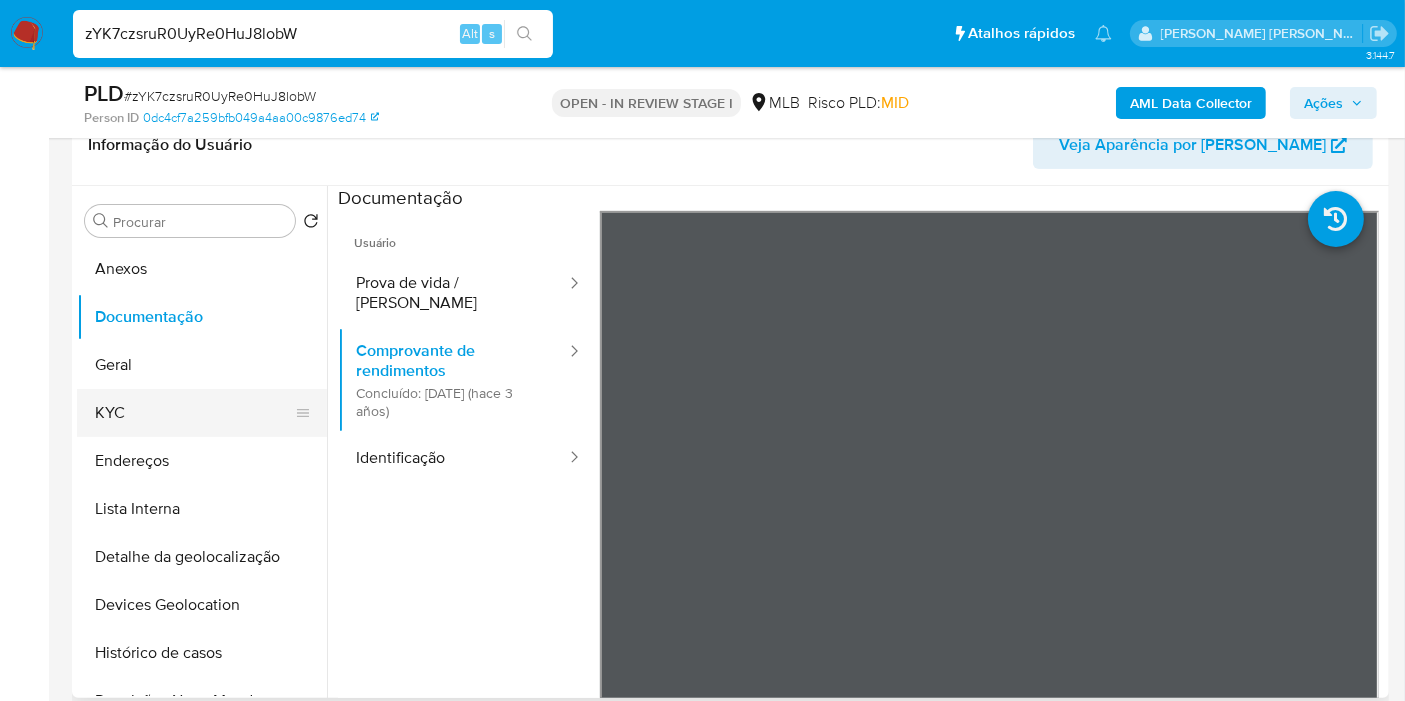 click on "KYC" at bounding box center [194, 413] 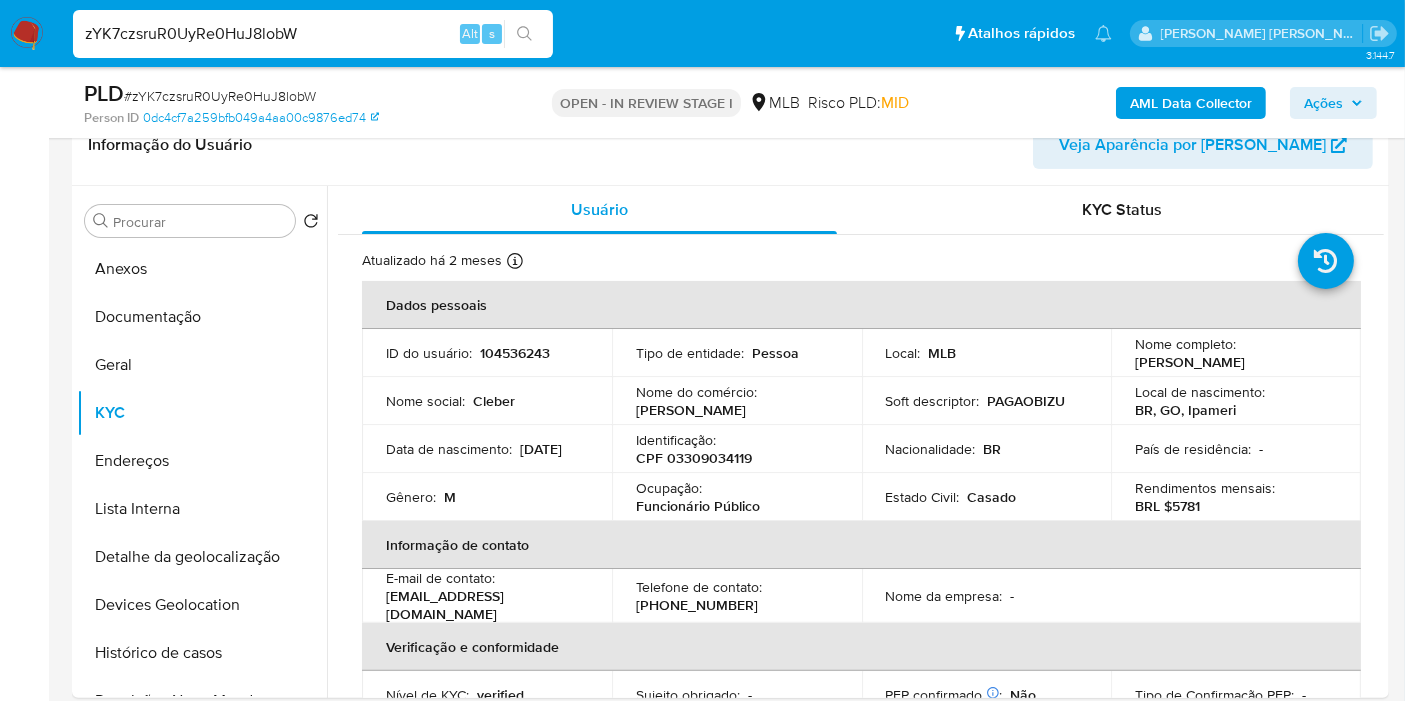 scroll, scrollTop: 888, scrollLeft: 0, axis: vertical 